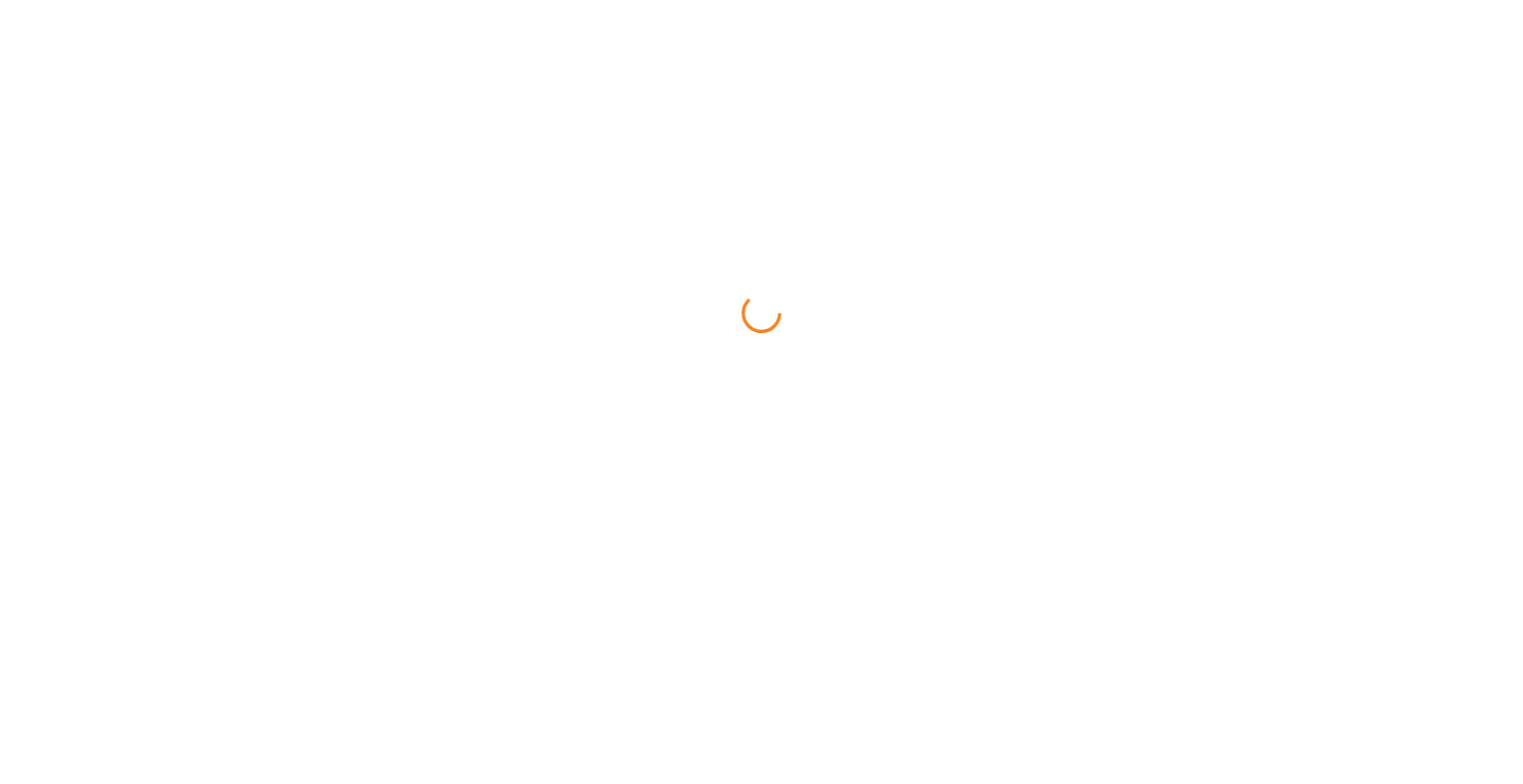 scroll, scrollTop: 0, scrollLeft: 0, axis: both 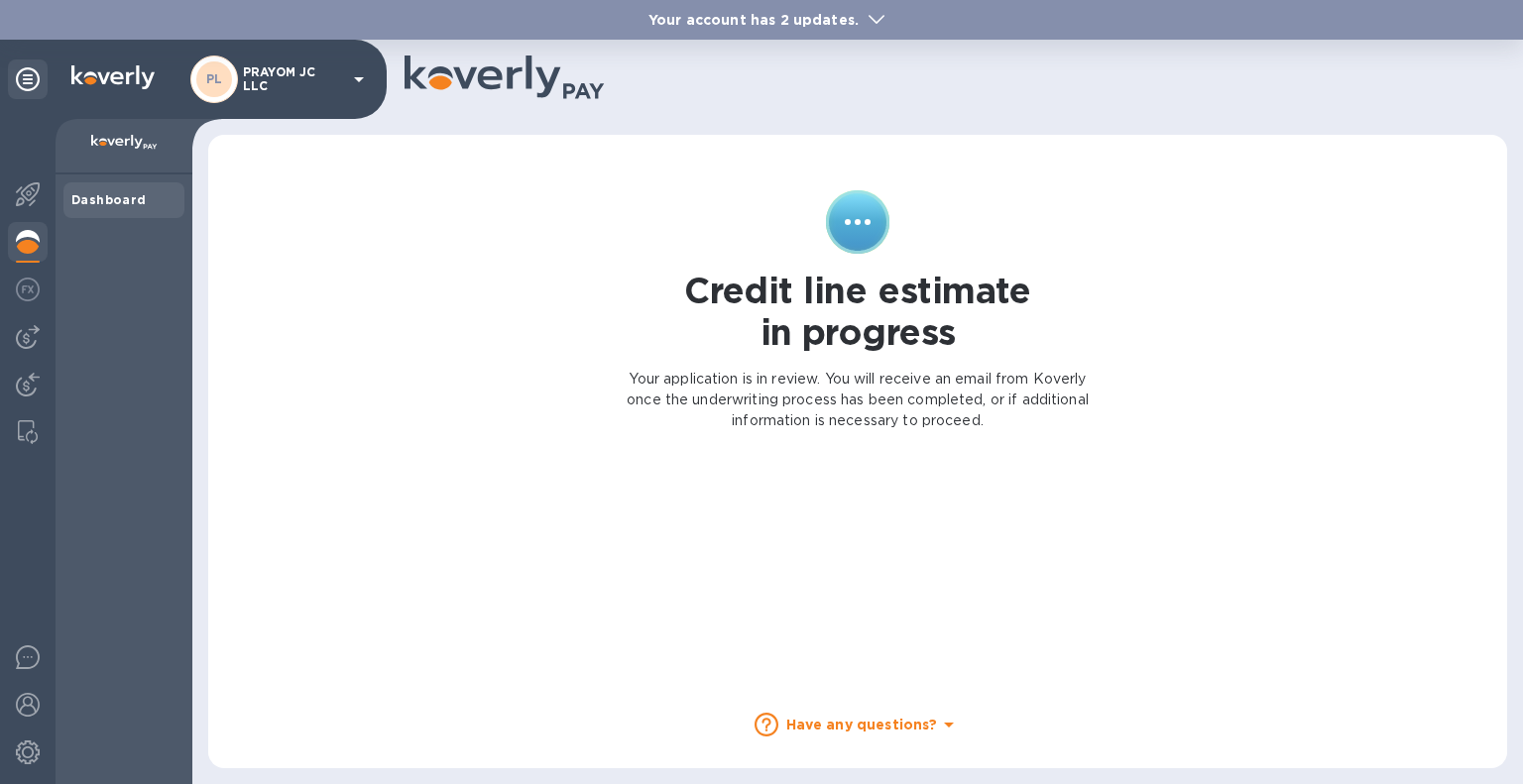 click on "Your account has 2 updates." at bounding box center (754, 20) 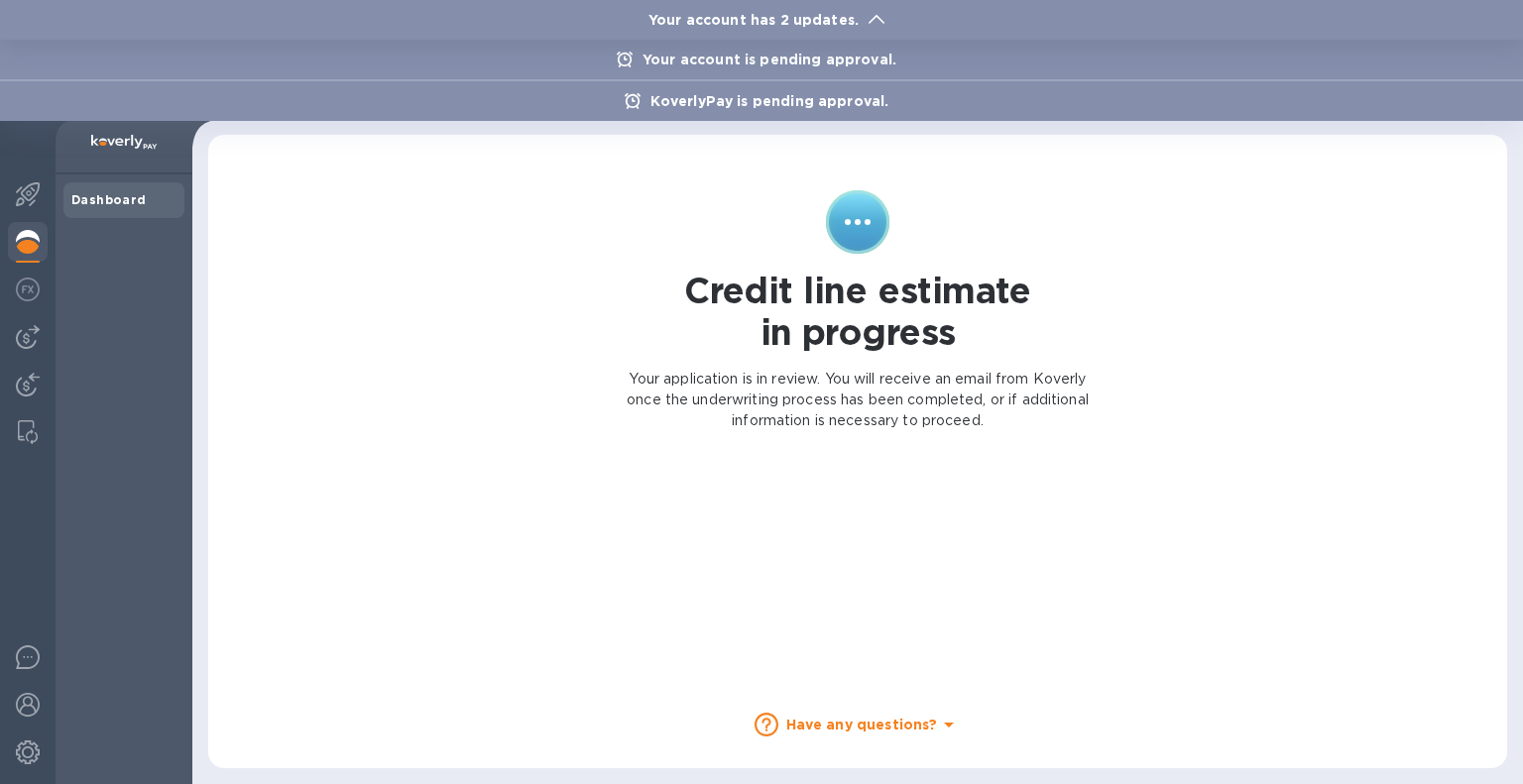 click on "Your account has 2 updates." at bounding box center (754, 20) 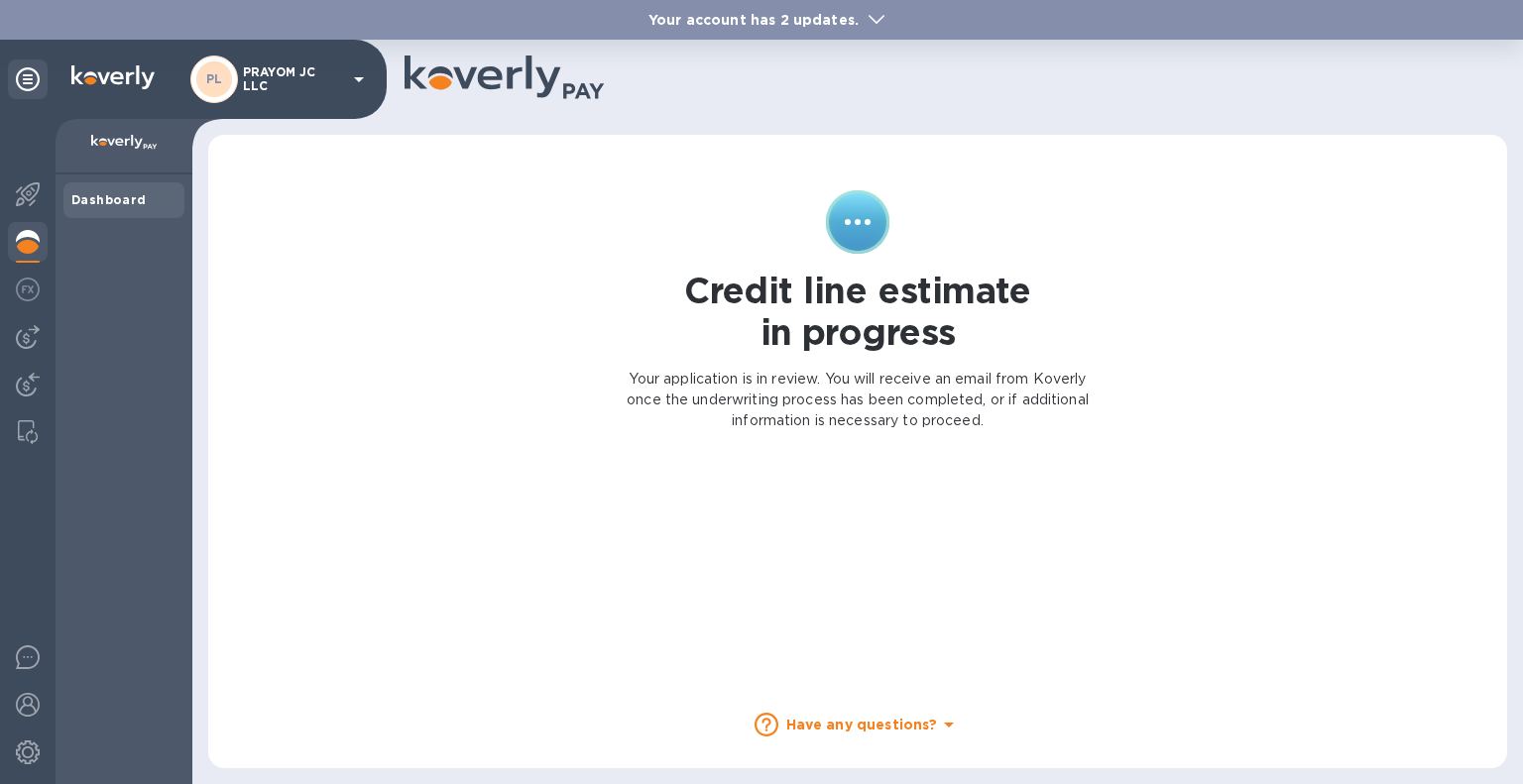 click on "PRAYOM JC LLC" at bounding box center (293, 79) 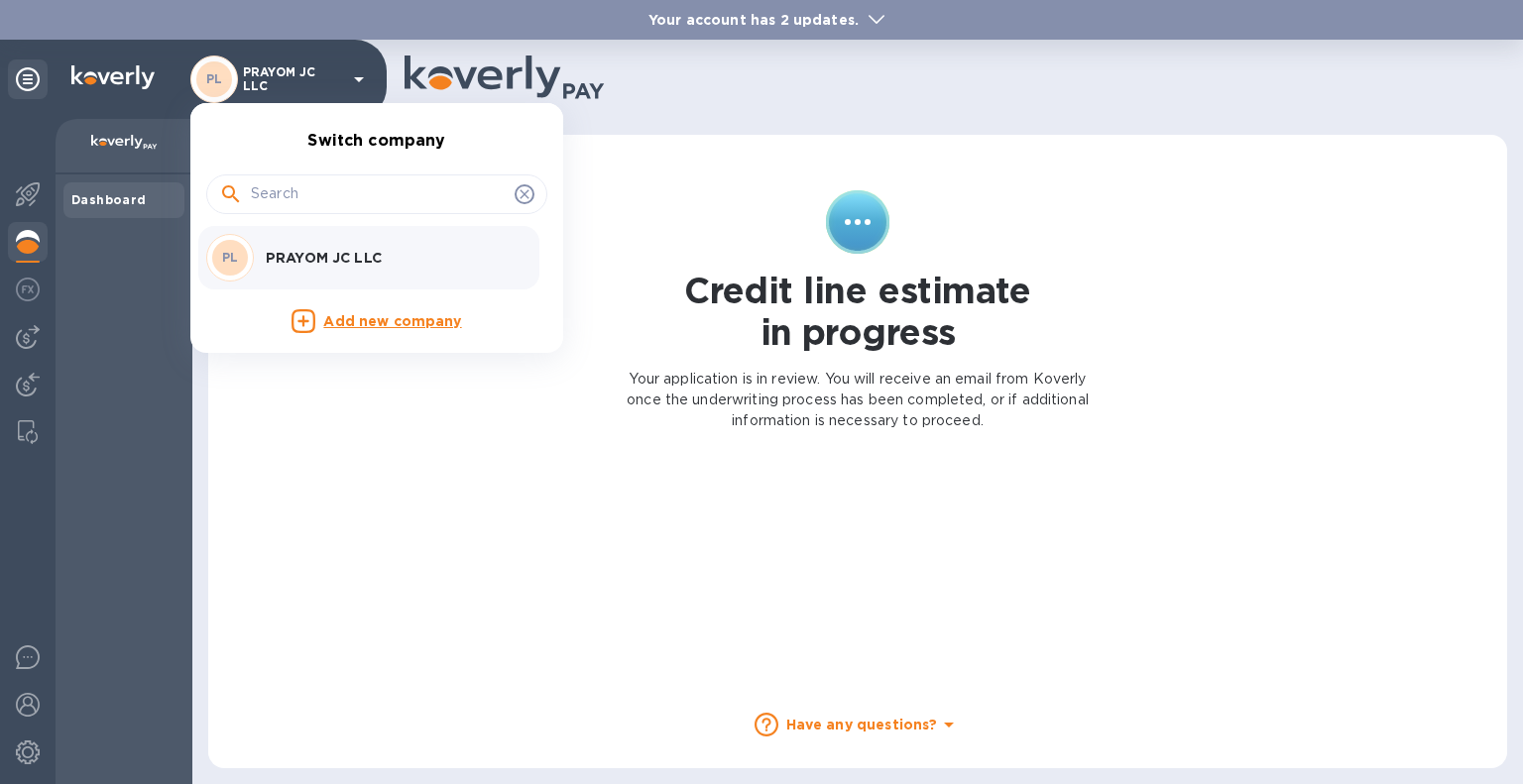 click at bounding box center (762, 392) 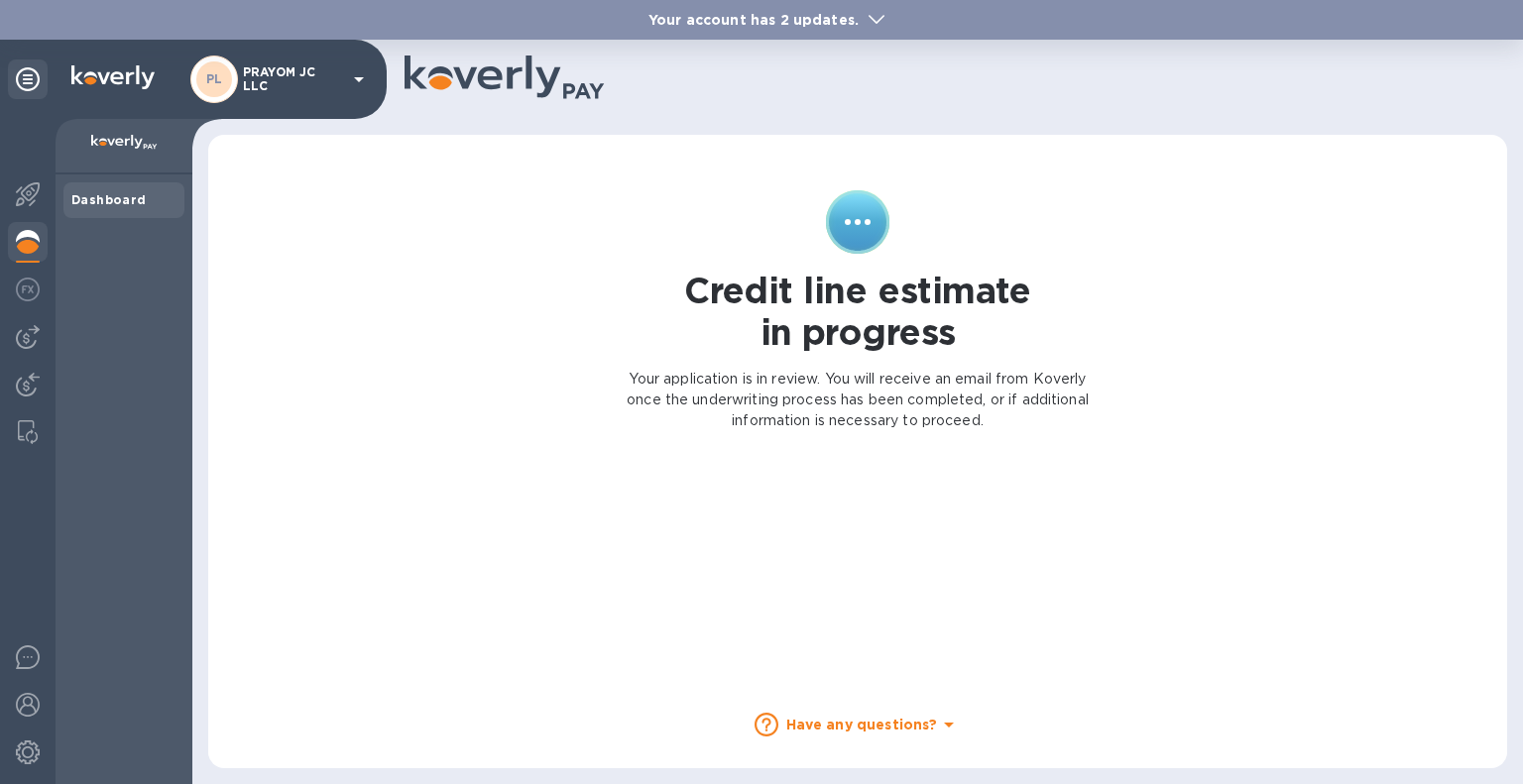 click 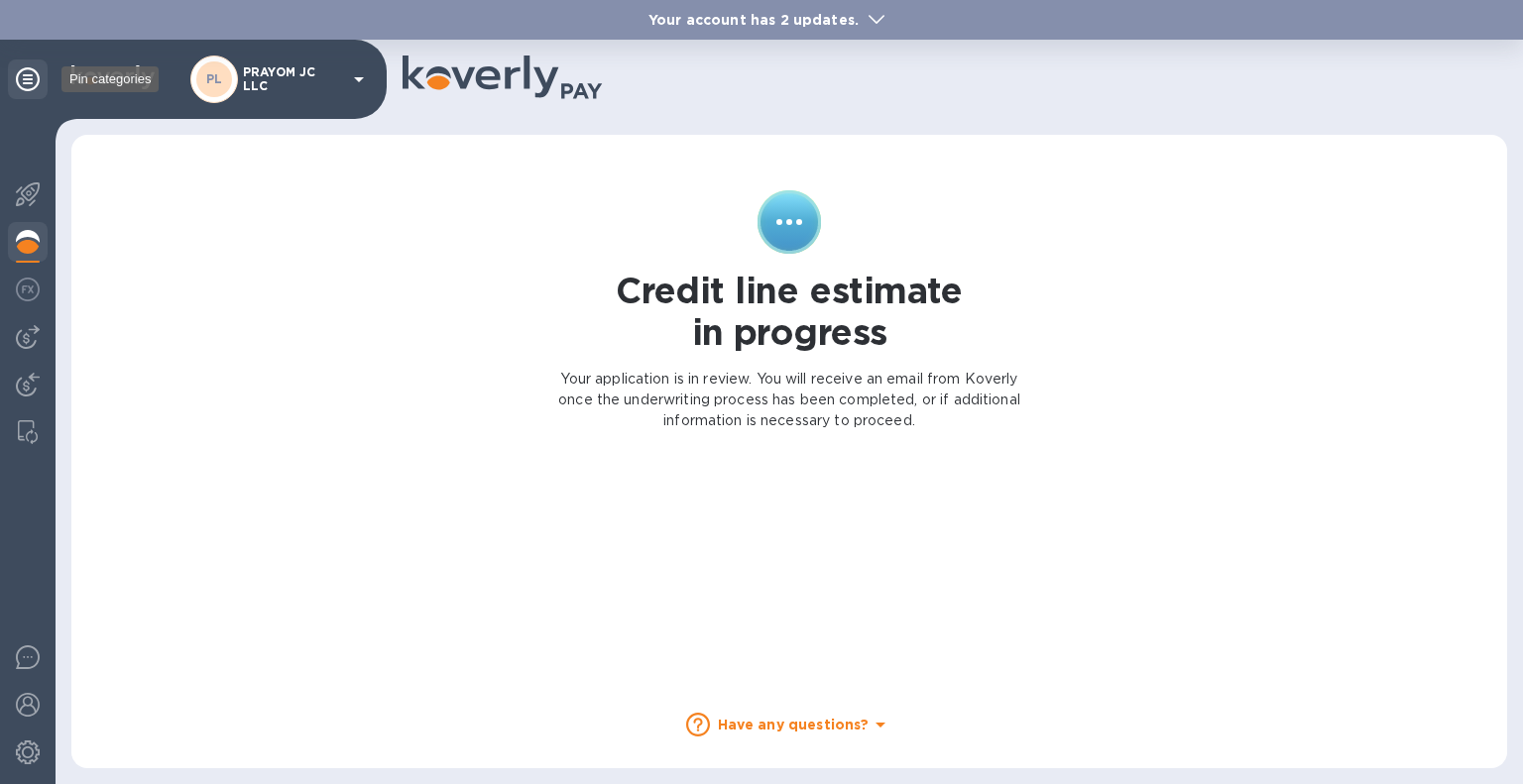 click 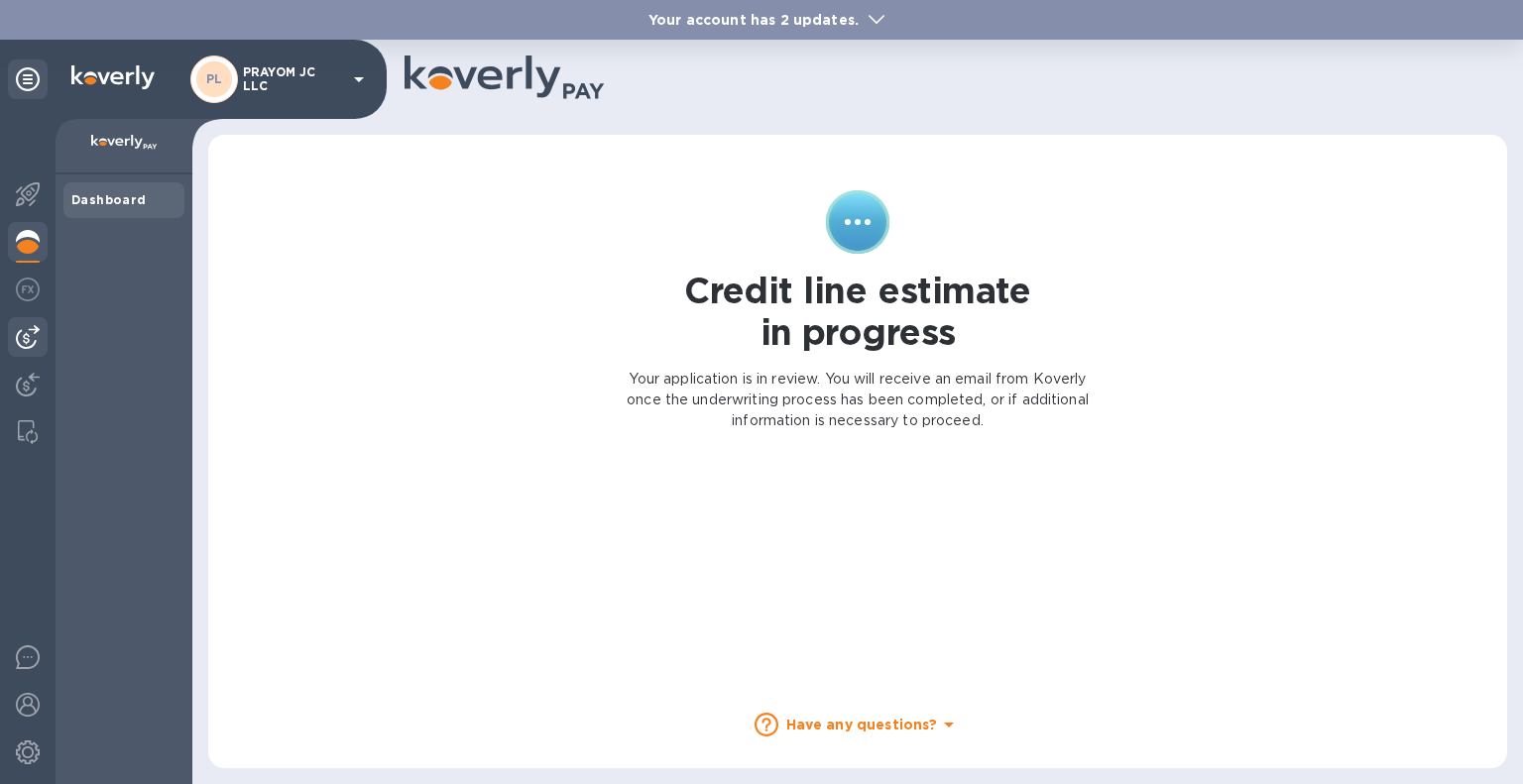 click at bounding box center [28, 337] 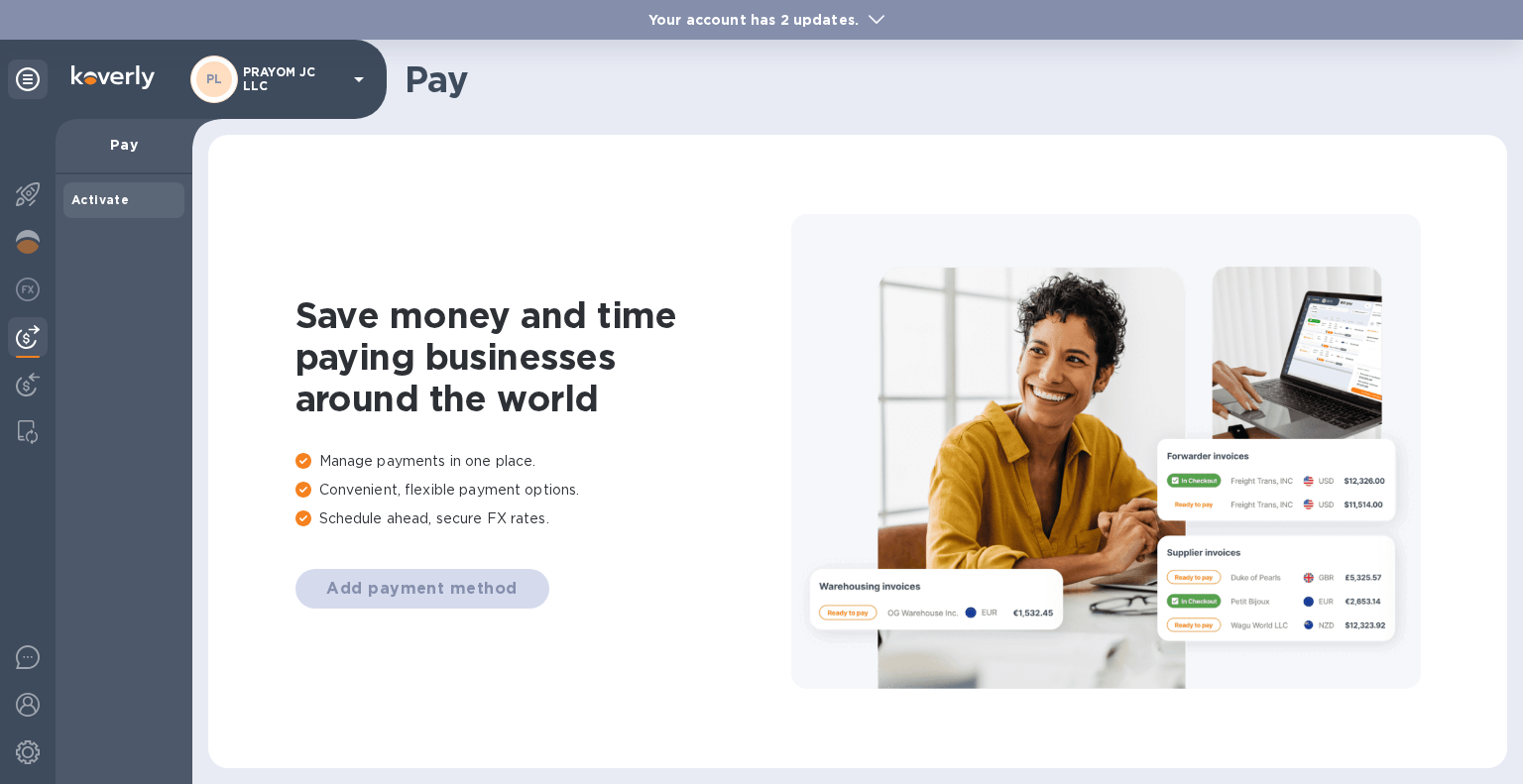 click at bounding box center [28, 337] 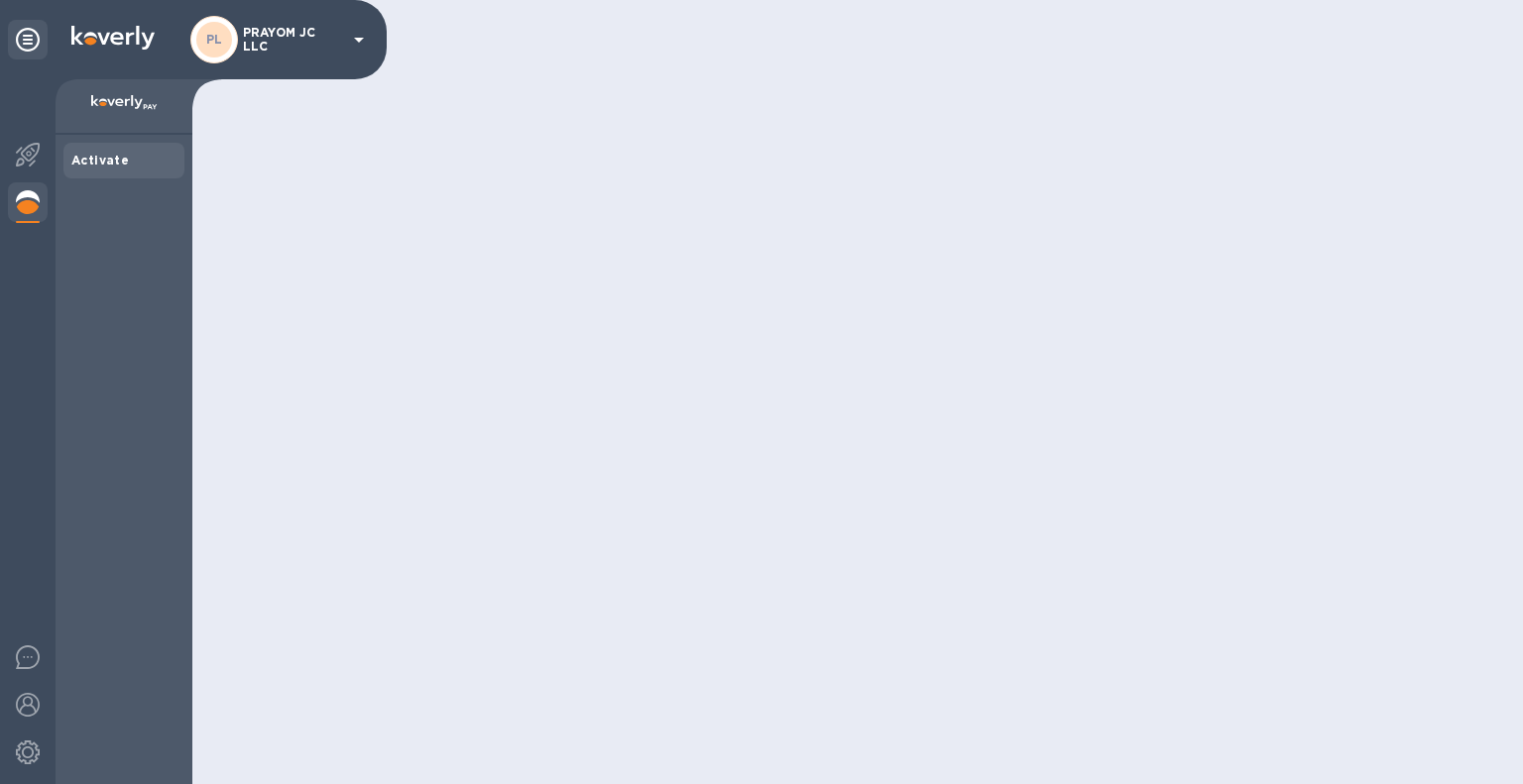 scroll, scrollTop: 0, scrollLeft: 0, axis: both 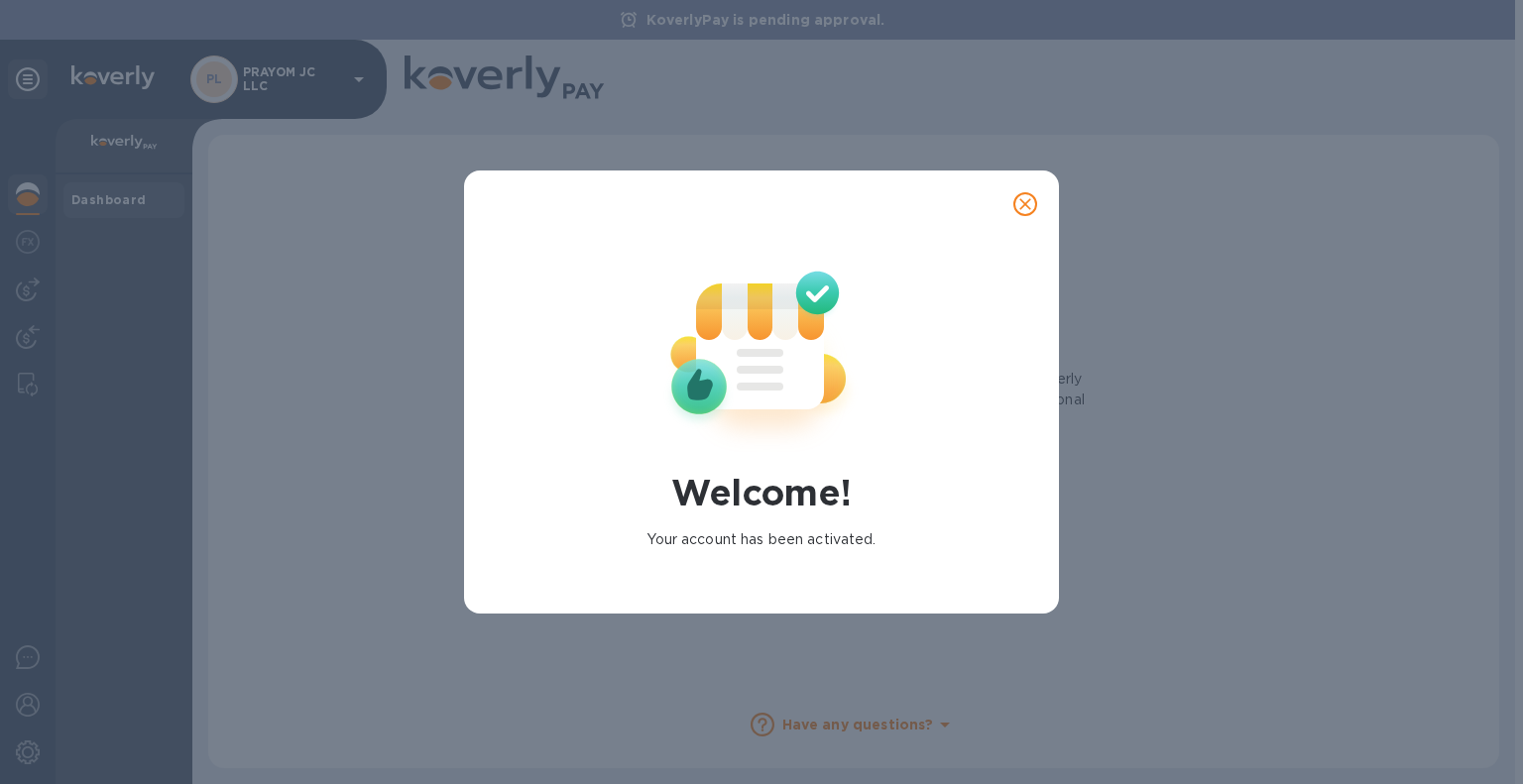 click 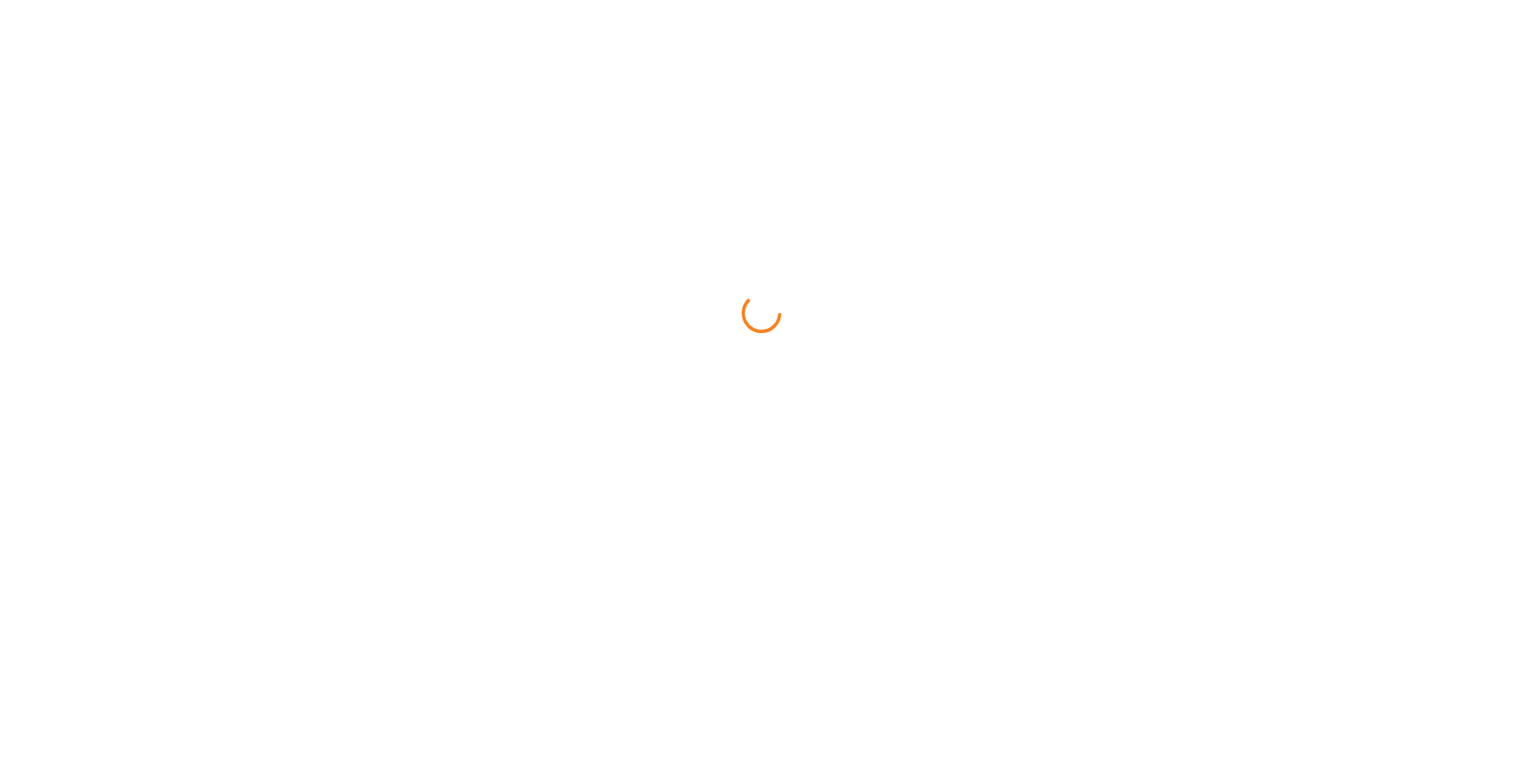 scroll, scrollTop: 0, scrollLeft: 0, axis: both 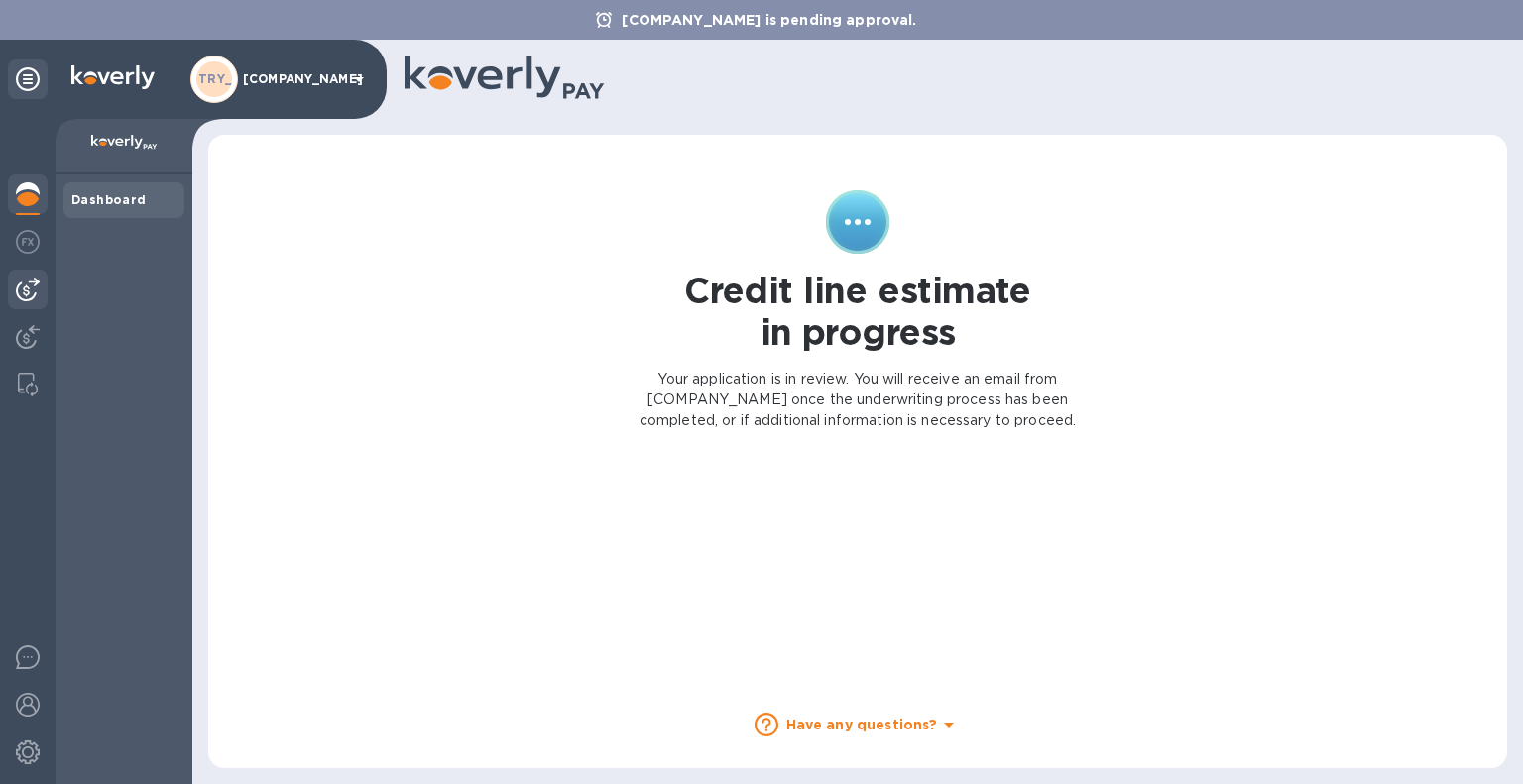 click at bounding box center [28, 289] 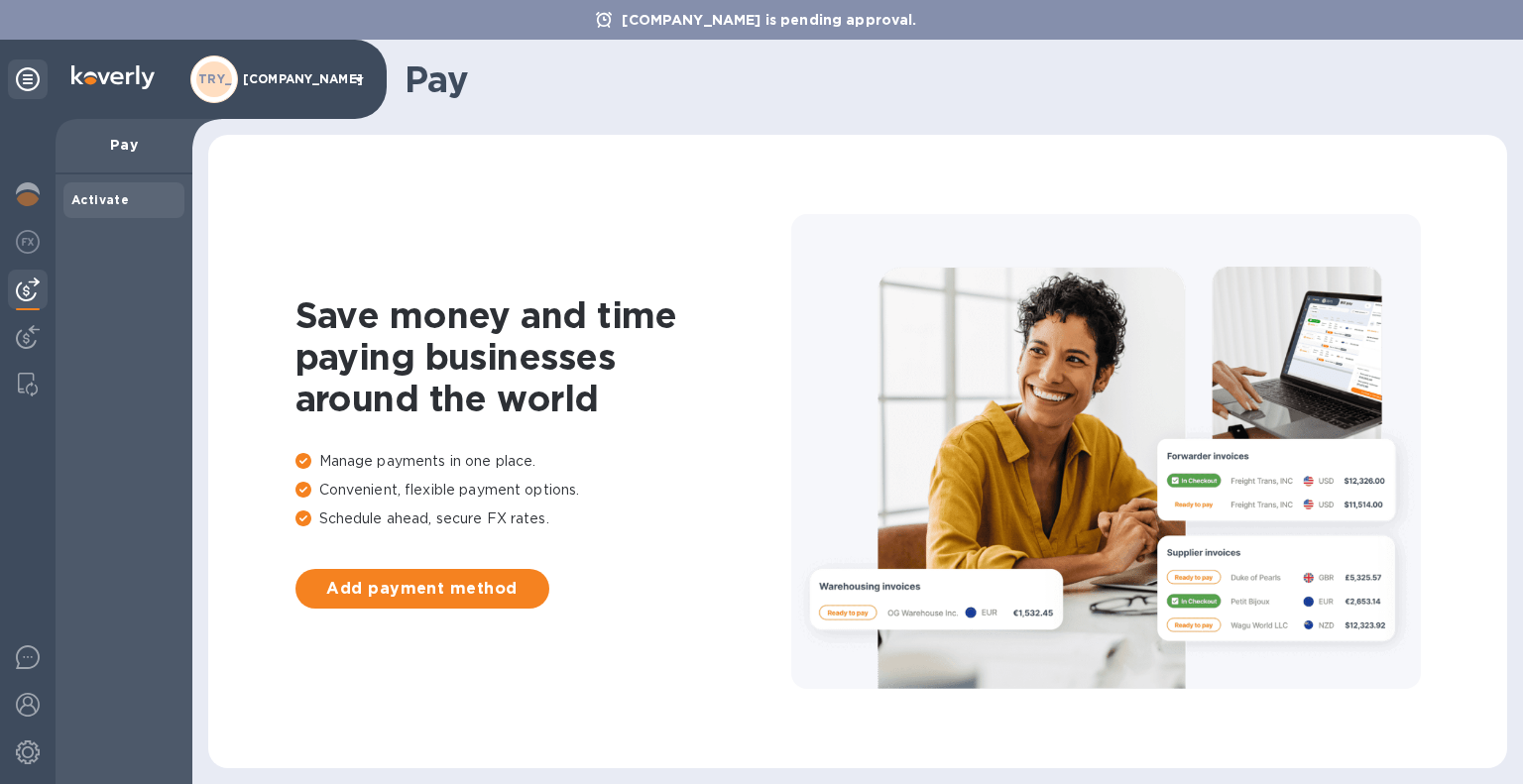 click 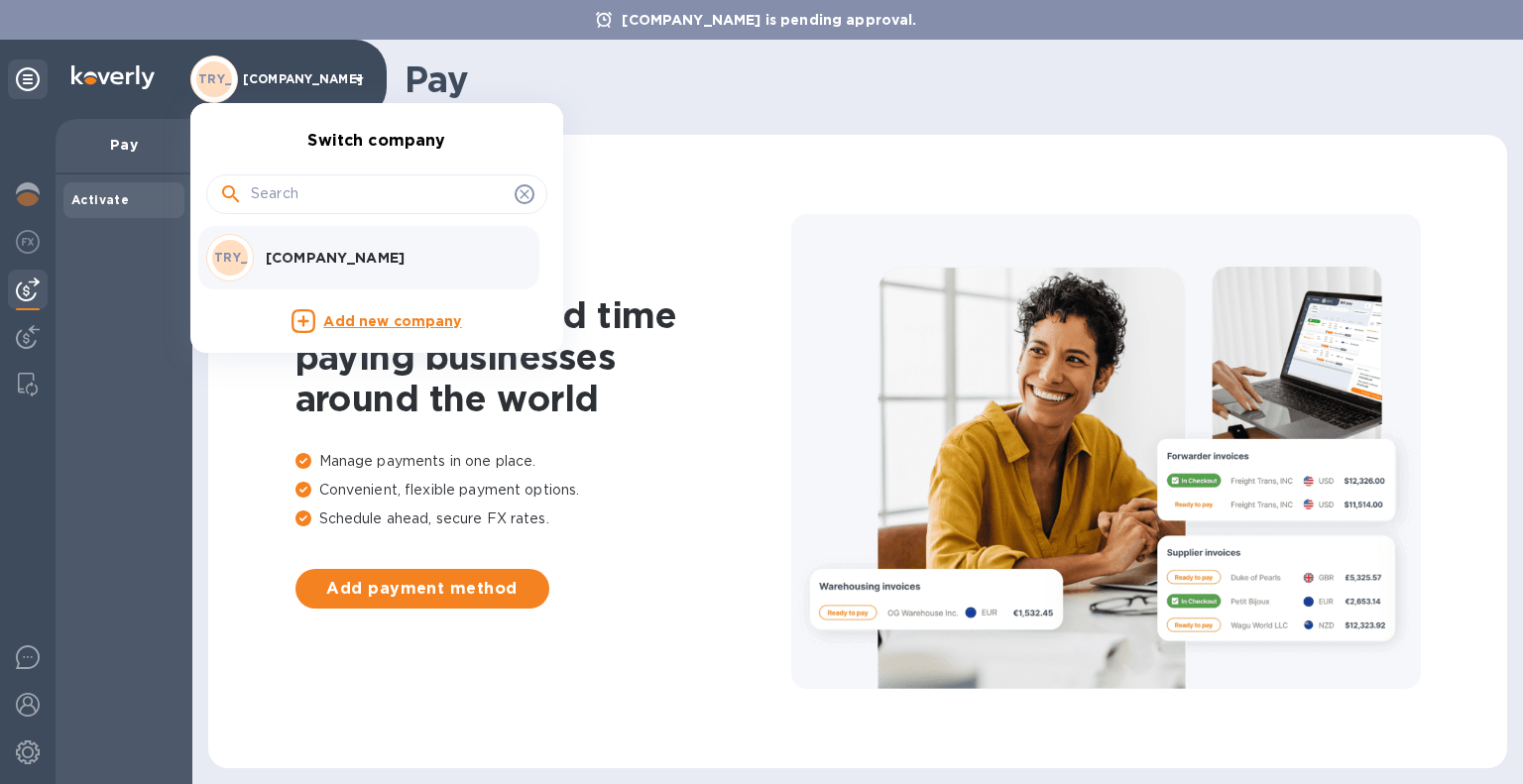 click at bounding box center (762, 392) 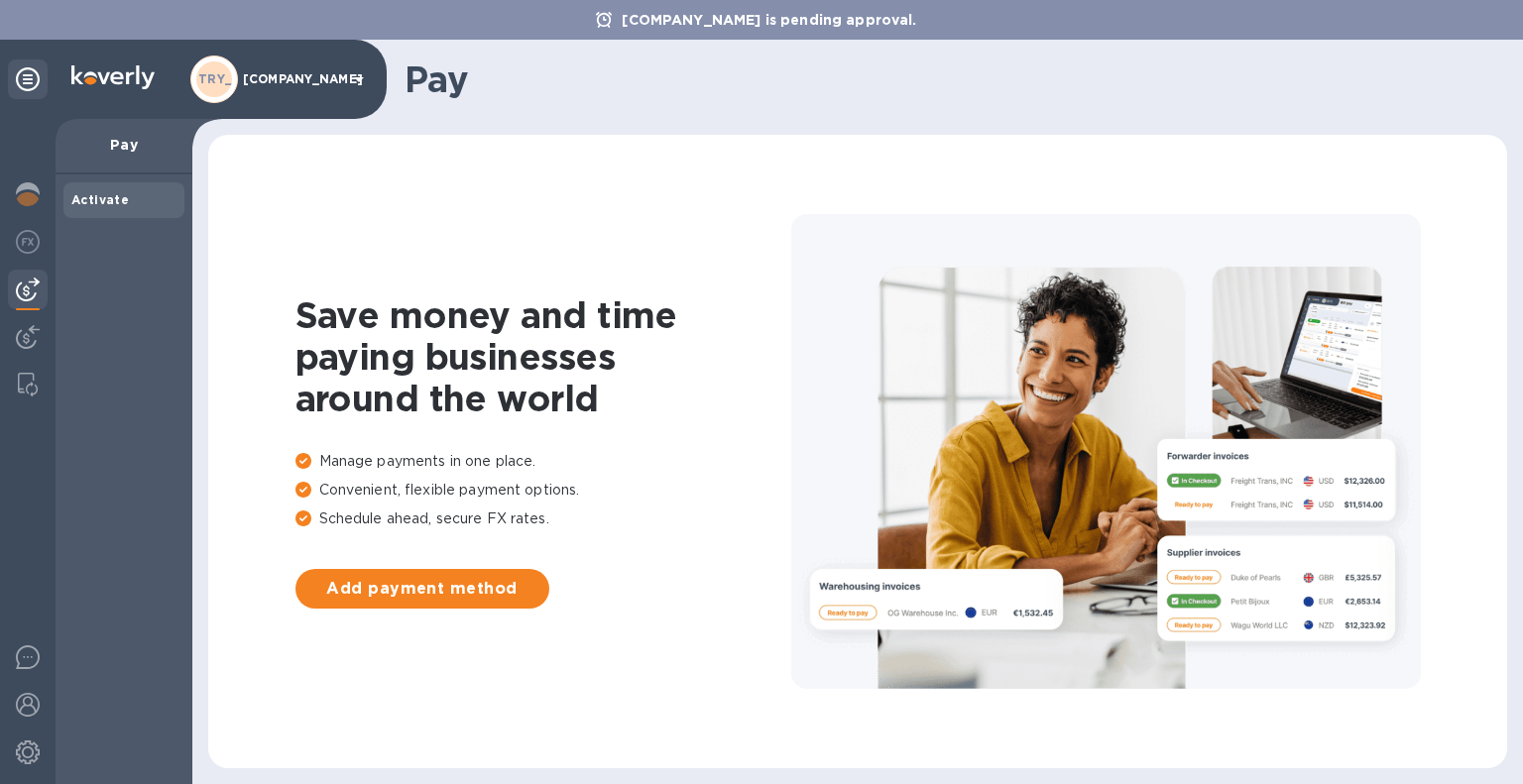 click on "KoverlyPay is pending approval." at bounding box center [762, 20] 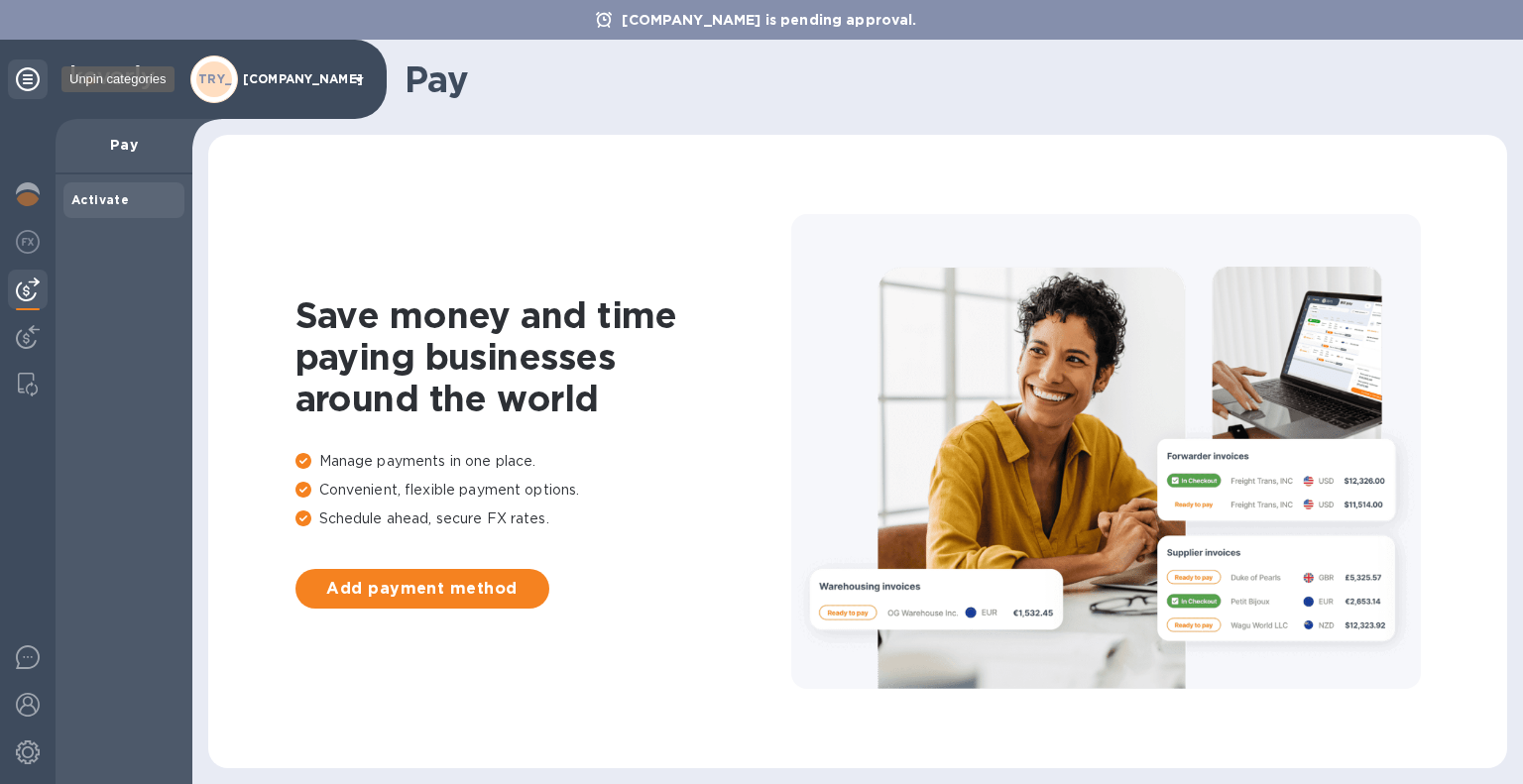 click 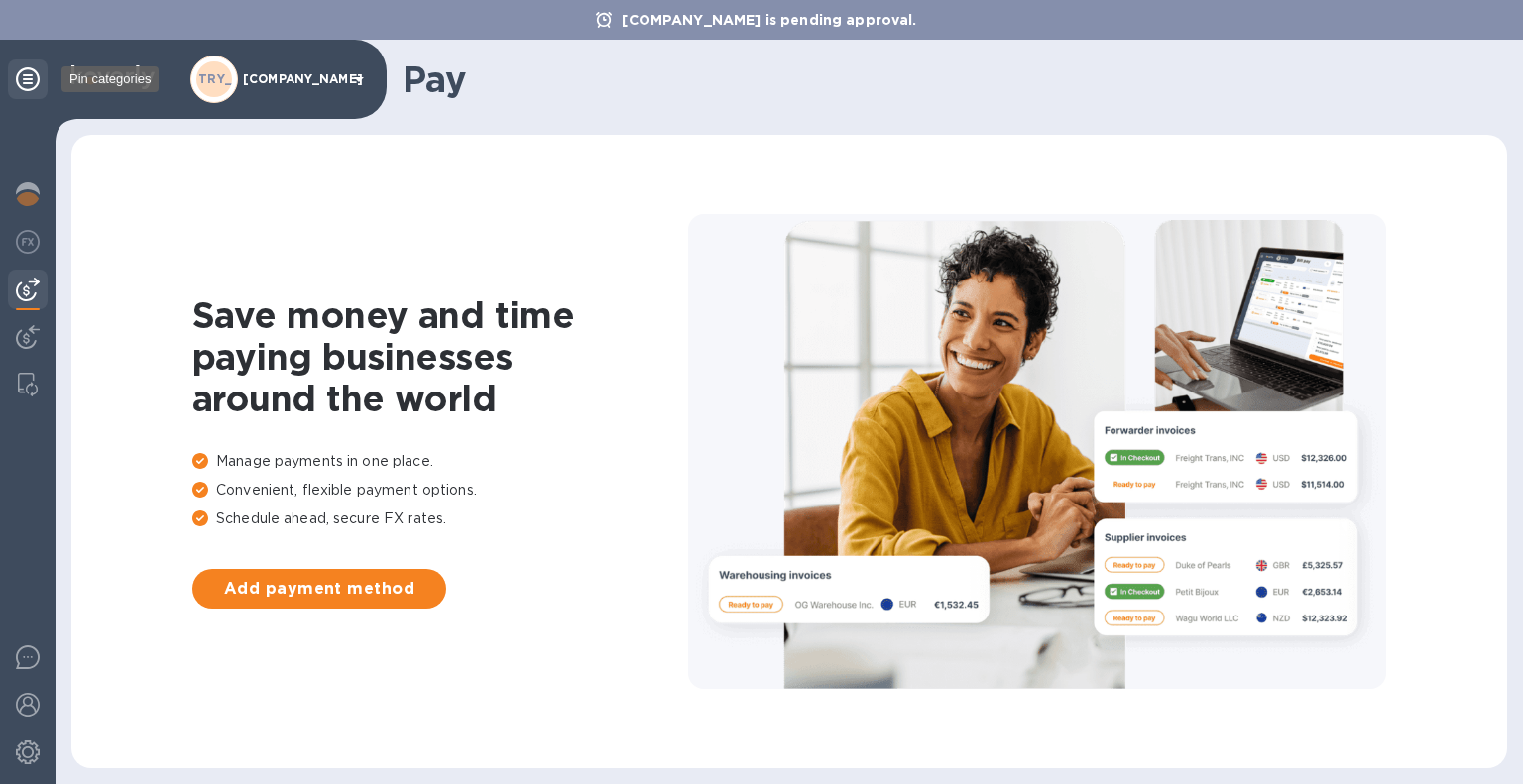 click 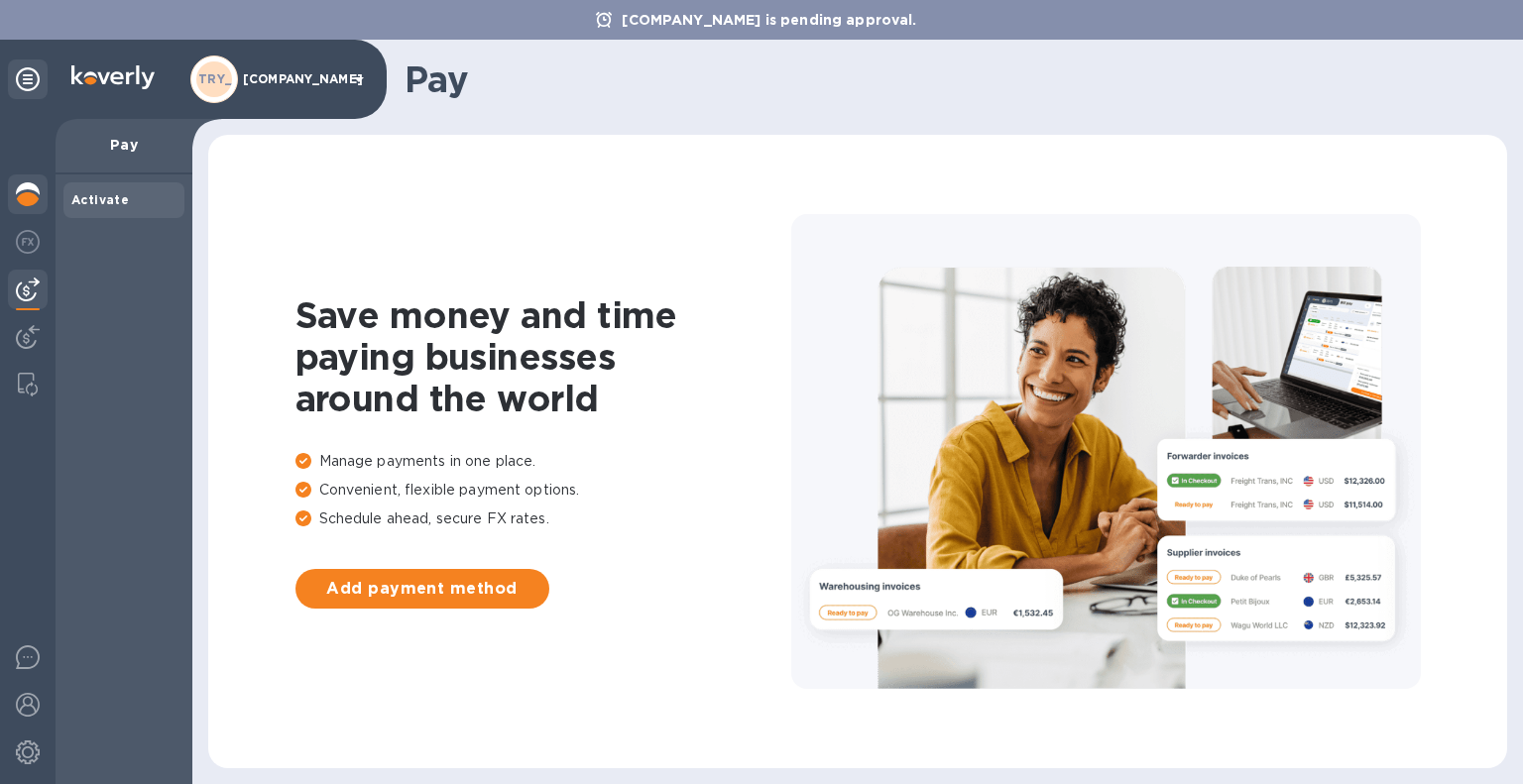 click at bounding box center [28, 194] 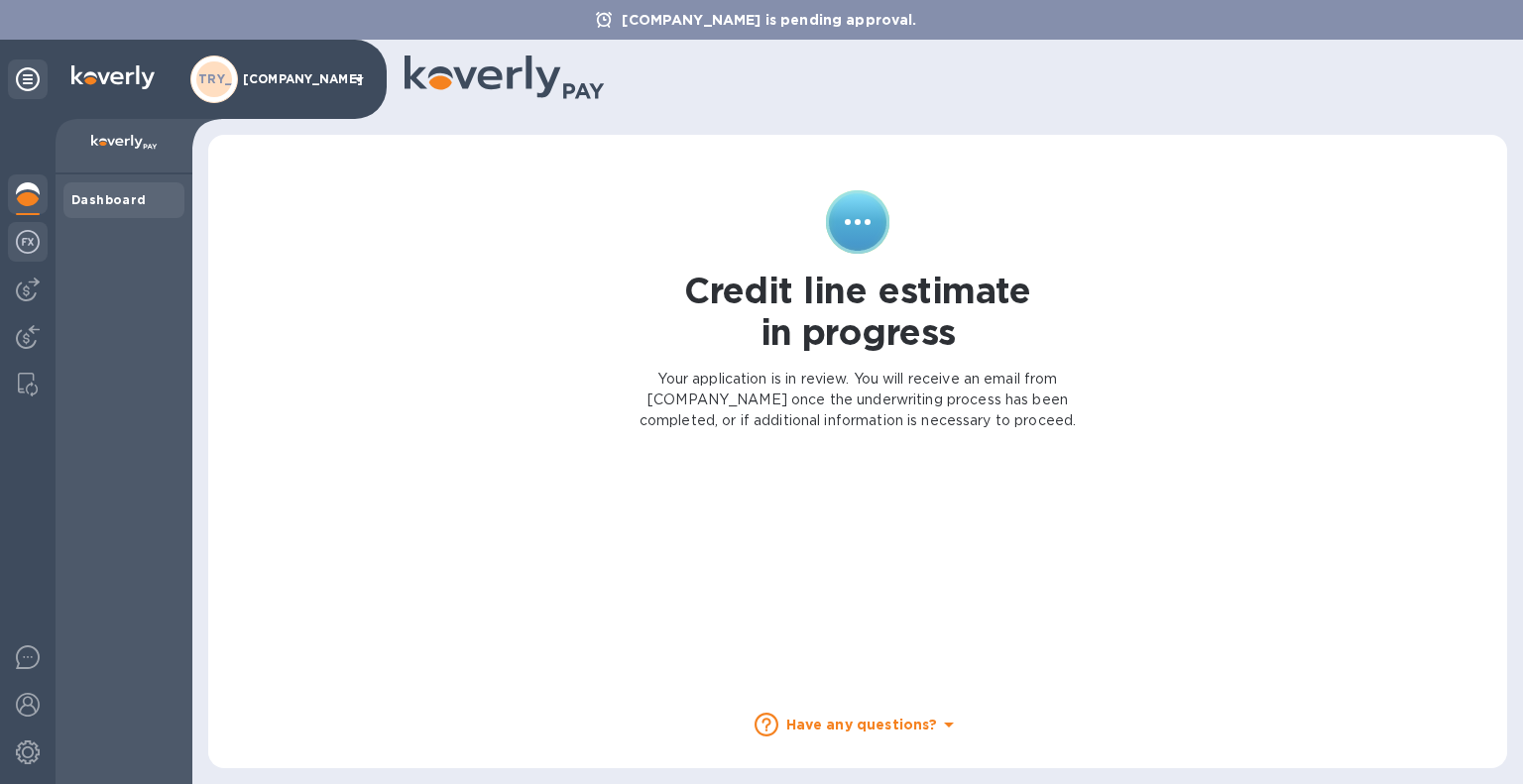 click at bounding box center [28, 242] 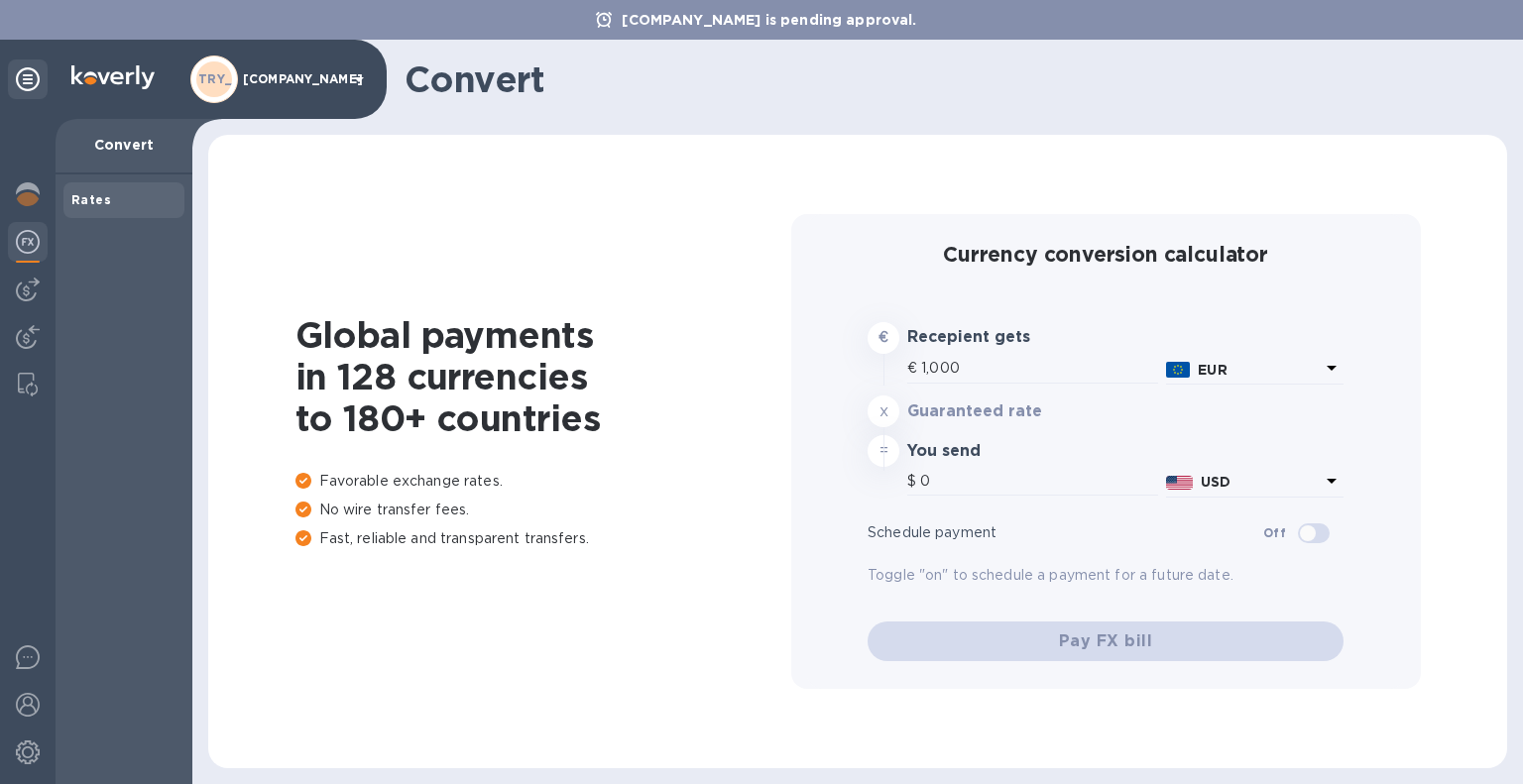 type on "1,163.79" 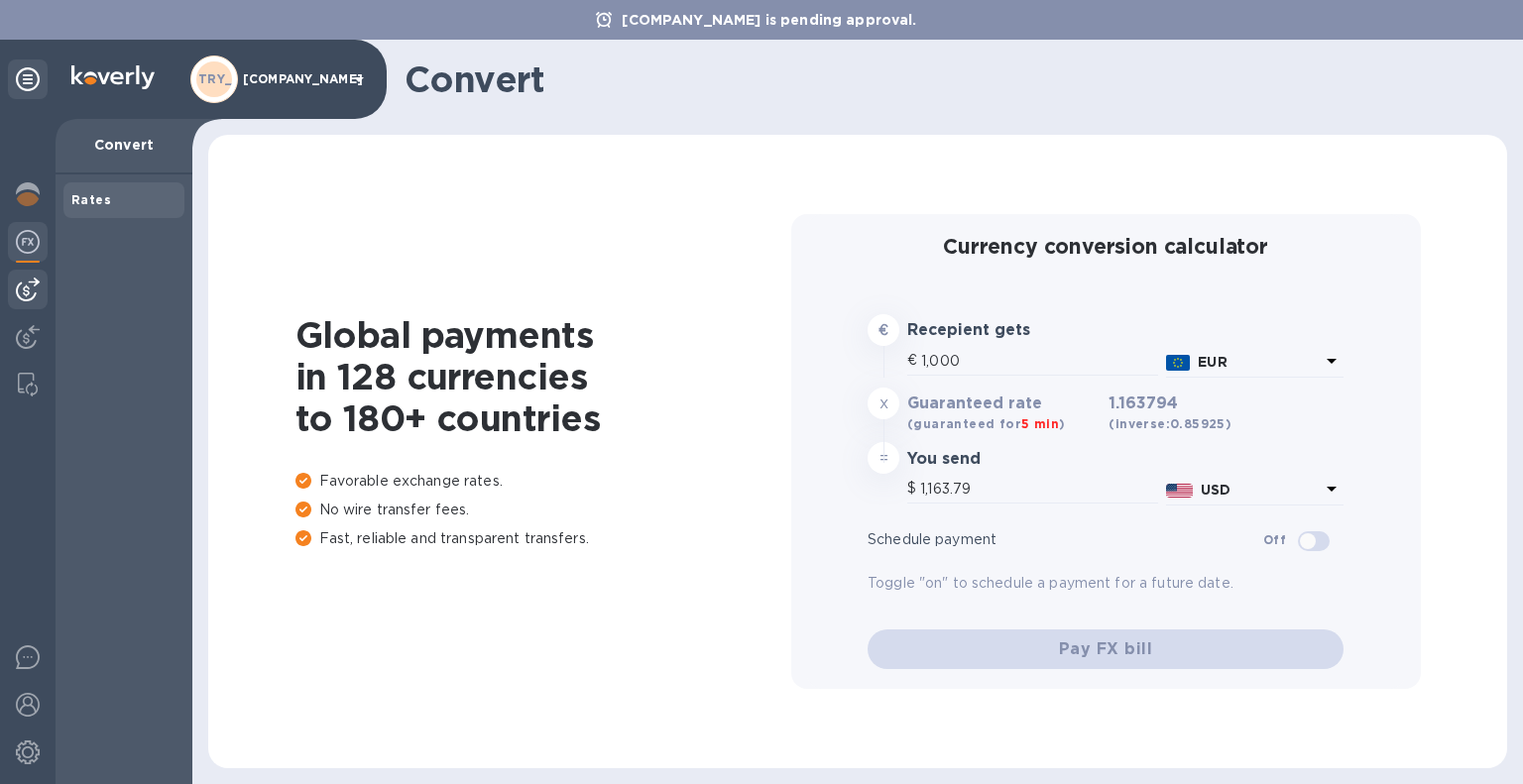 click at bounding box center (28, 289) 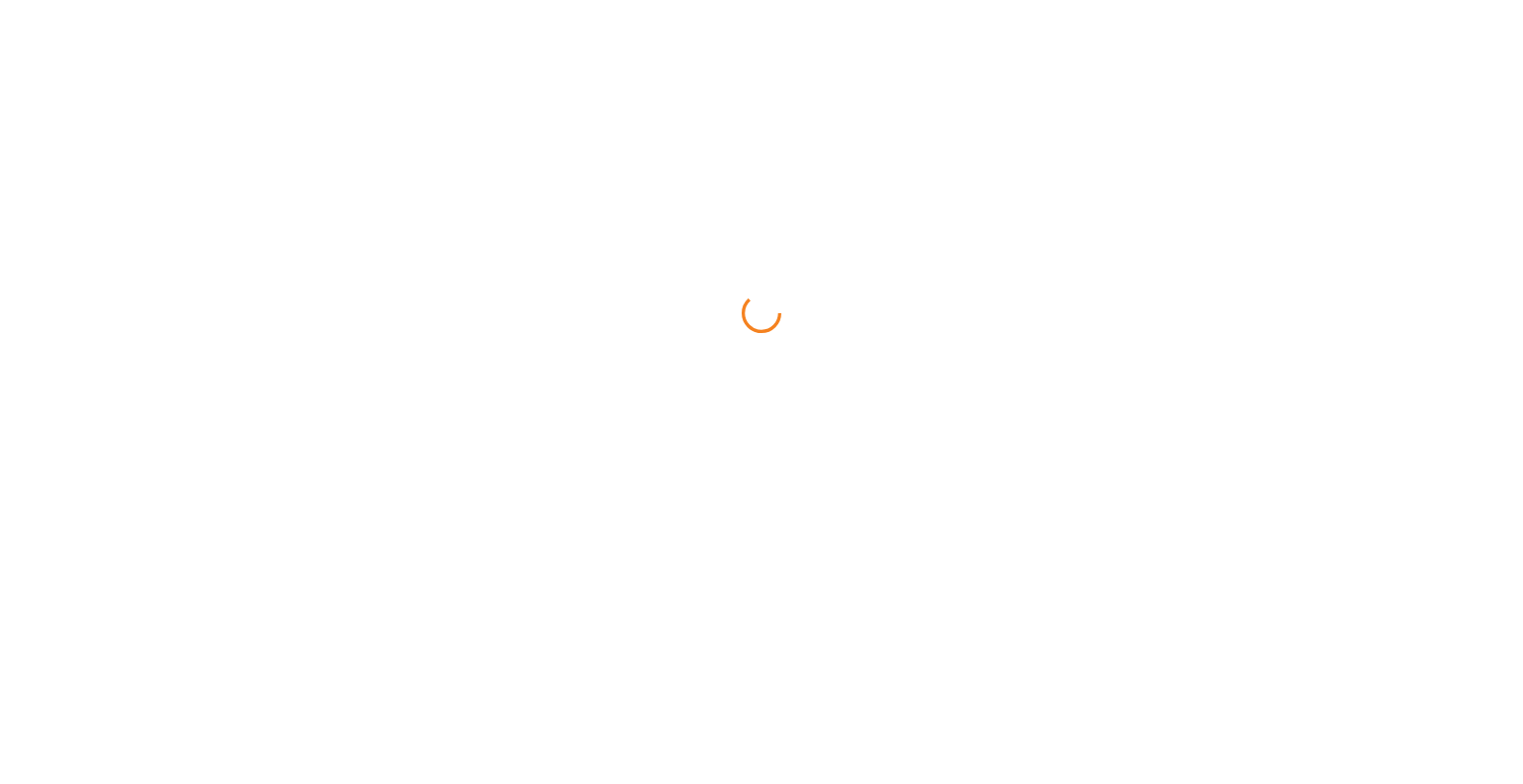 scroll, scrollTop: 0, scrollLeft: 0, axis: both 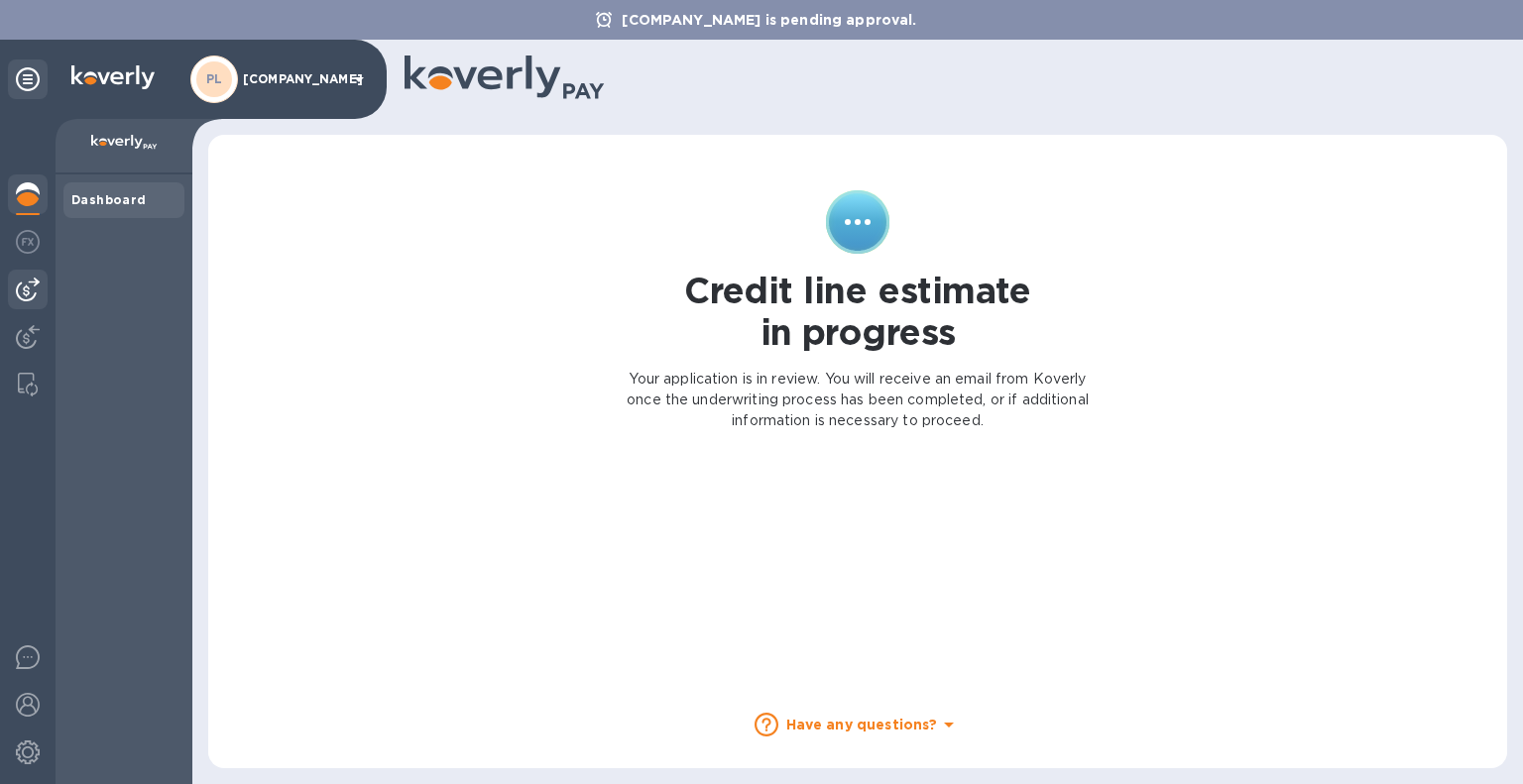 click at bounding box center [28, 289] 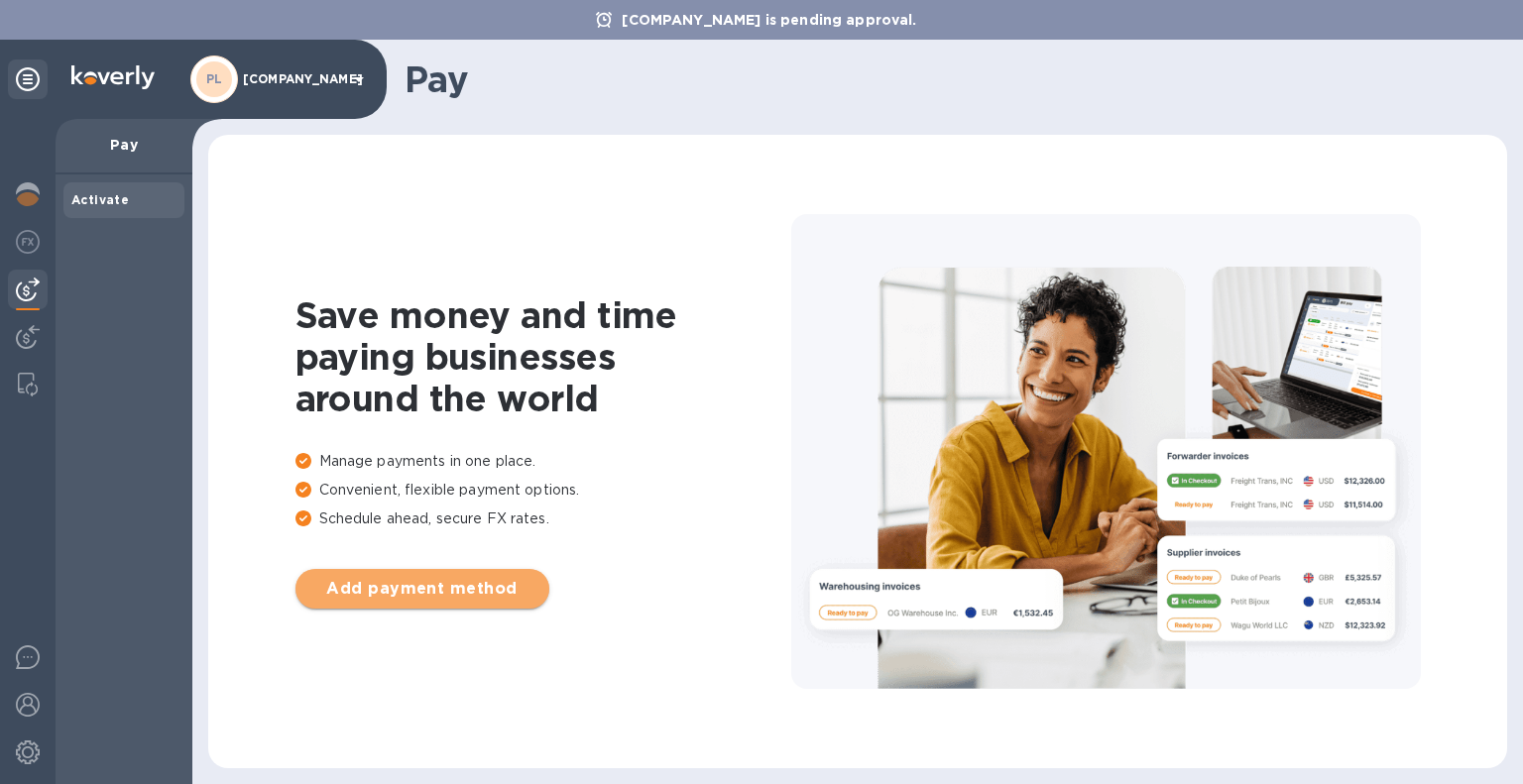 click on "Add payment method" at bounding box center [422, 589] 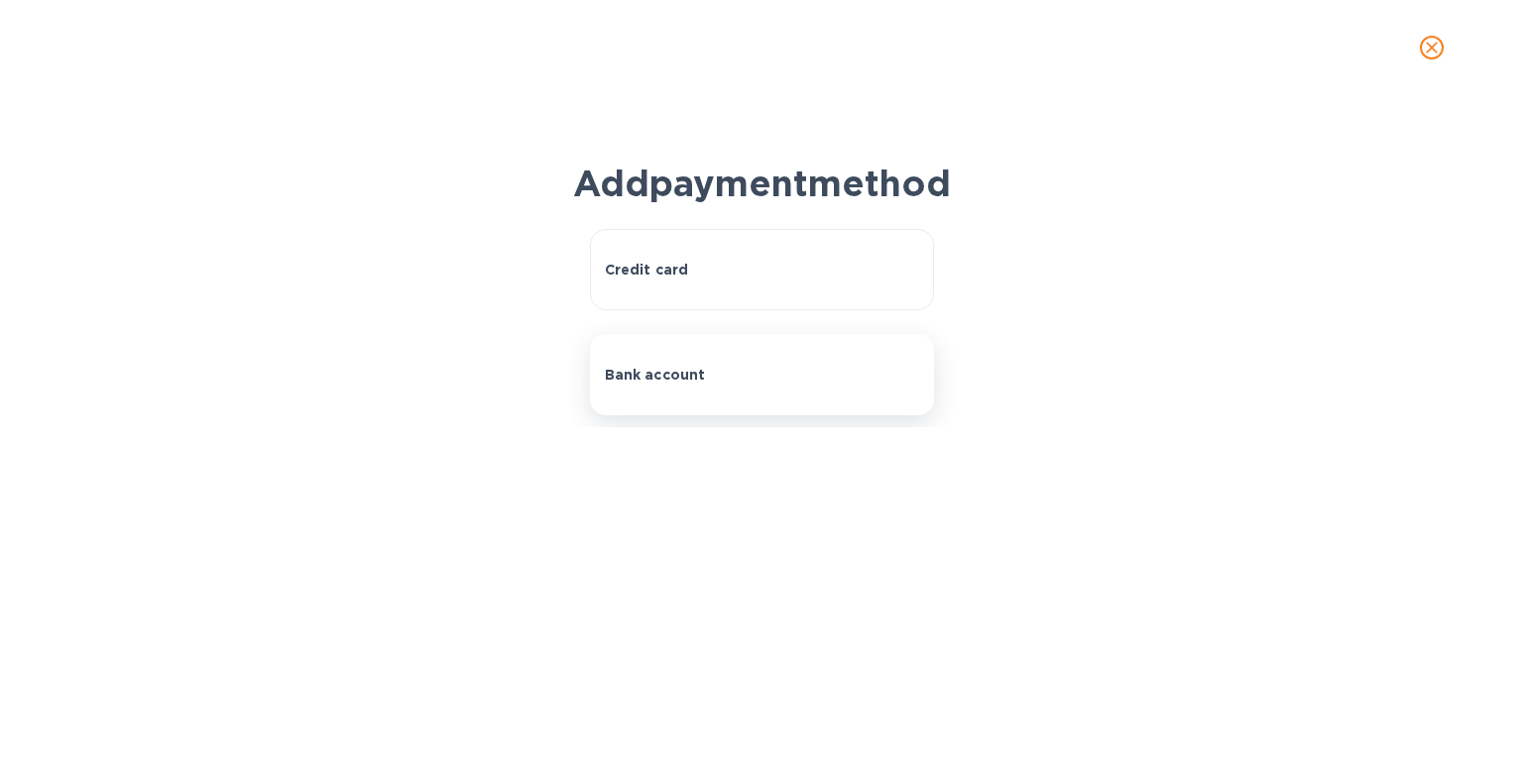 click on "Bank account" at bounding box center [762, 375] 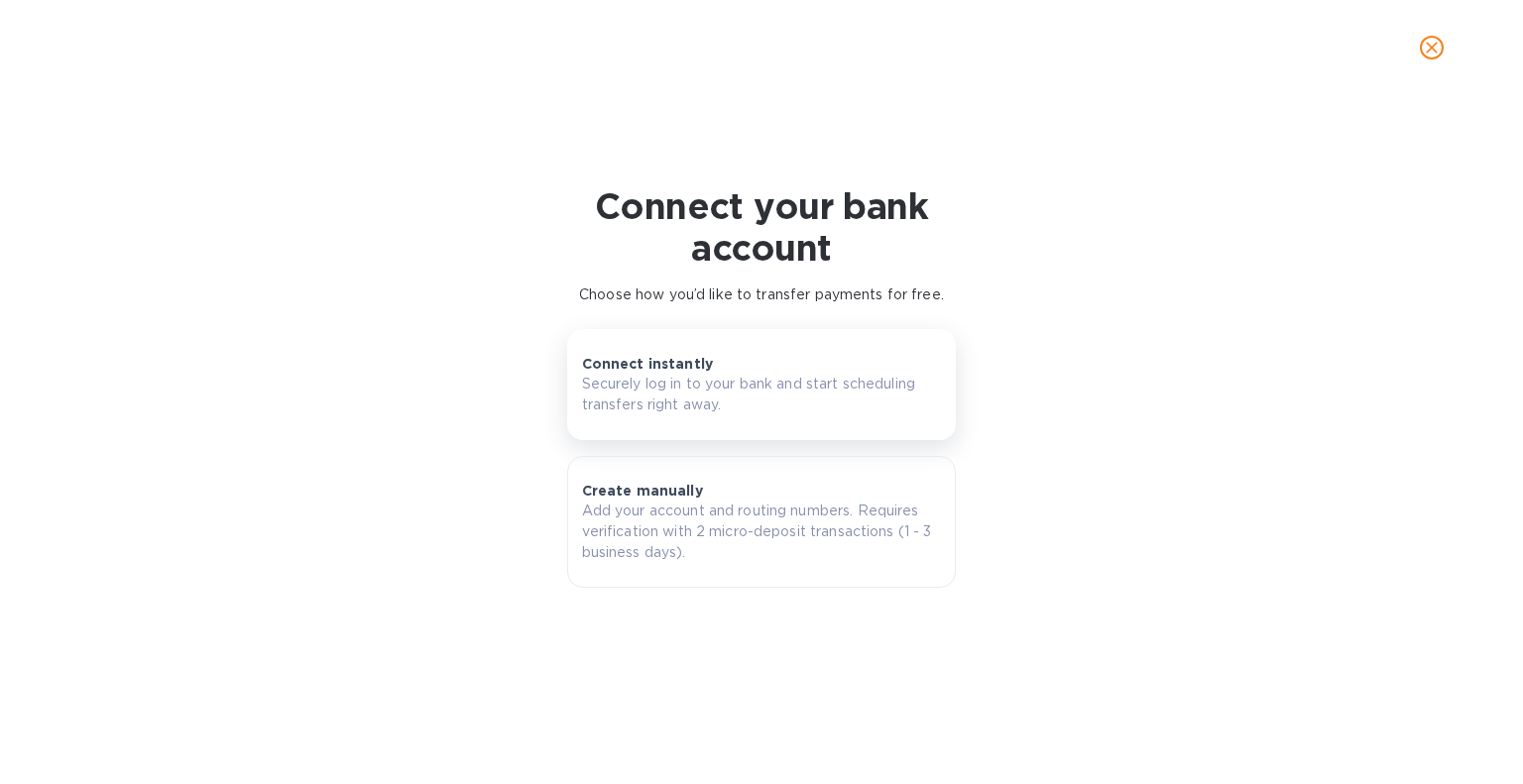 click on "Securely log in to your bank and start scheduling transfers right away." at bounding box center (762, 394) 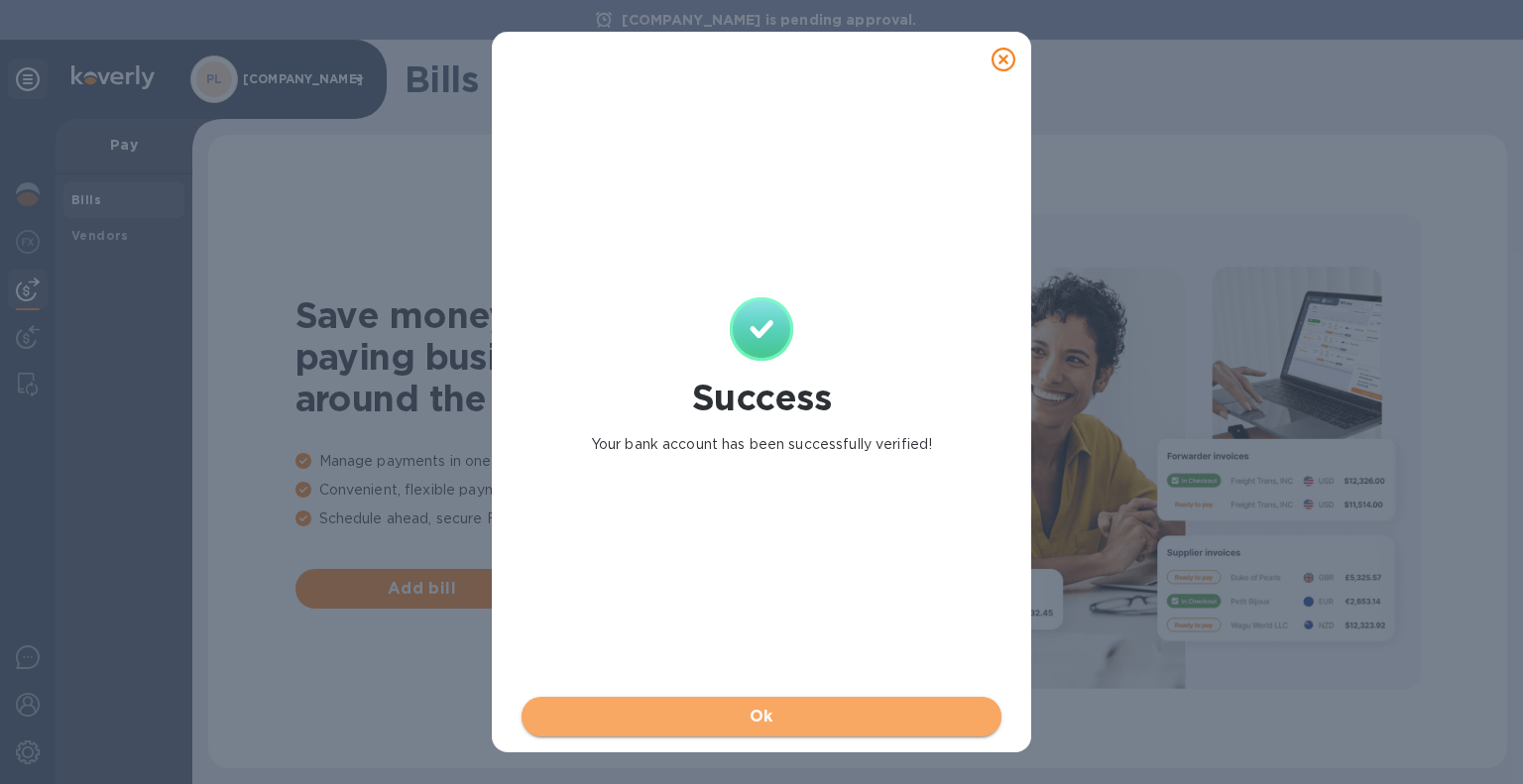 click on "Ok" at bounding box center [762, 717] 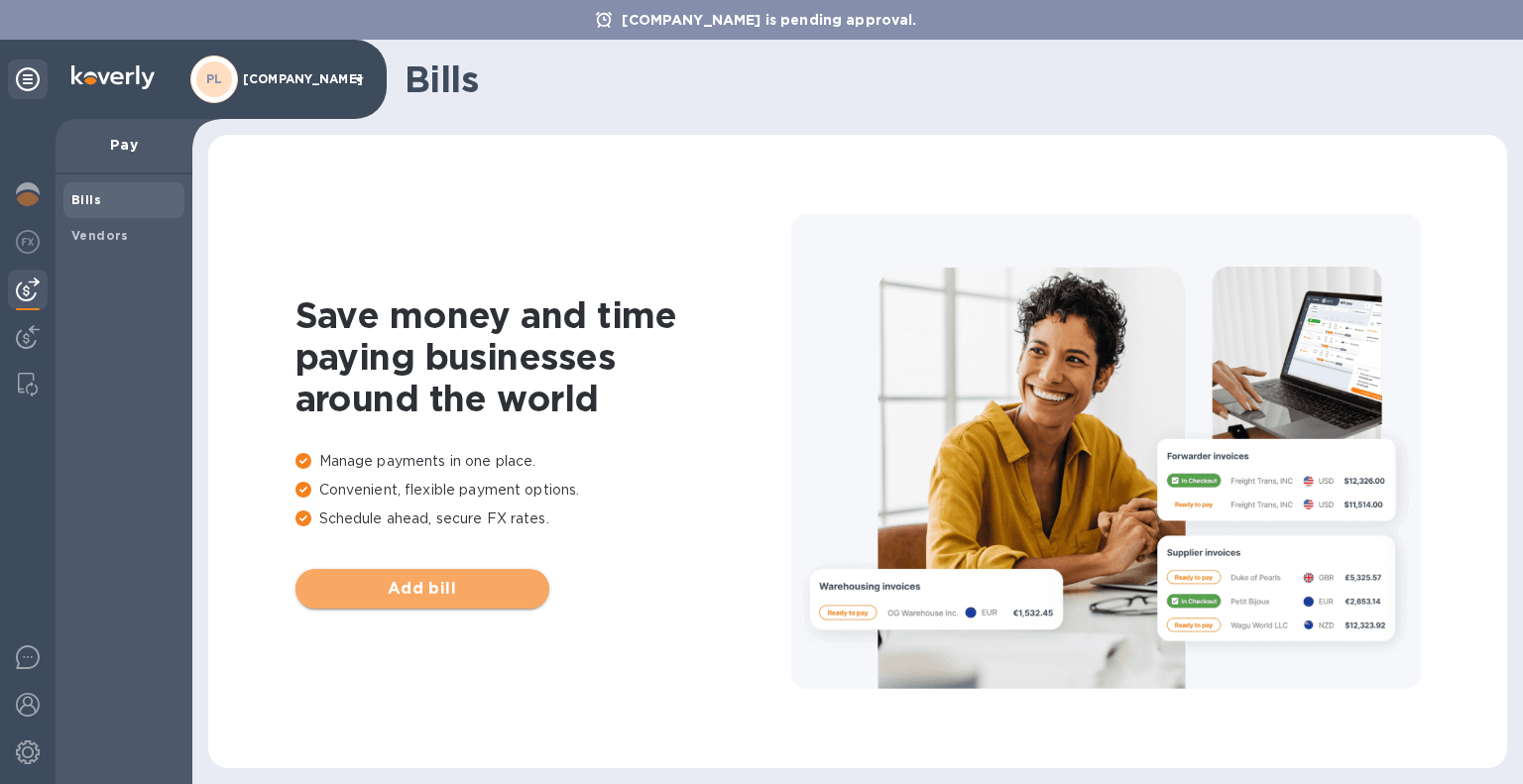 click on "Add bill" at bounding box center (422, 589) 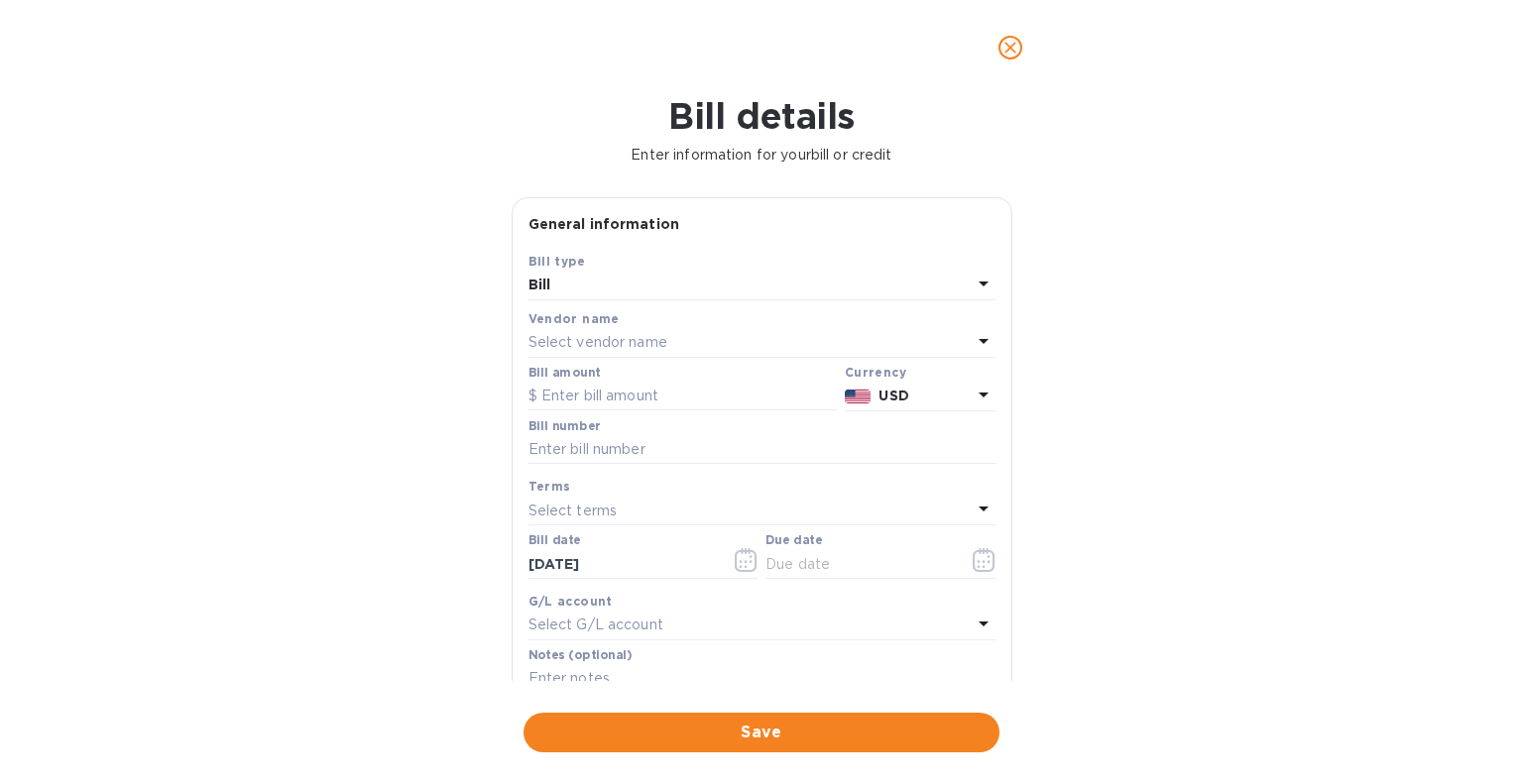 click on "Vendor name" at bounding box center [762, 318] 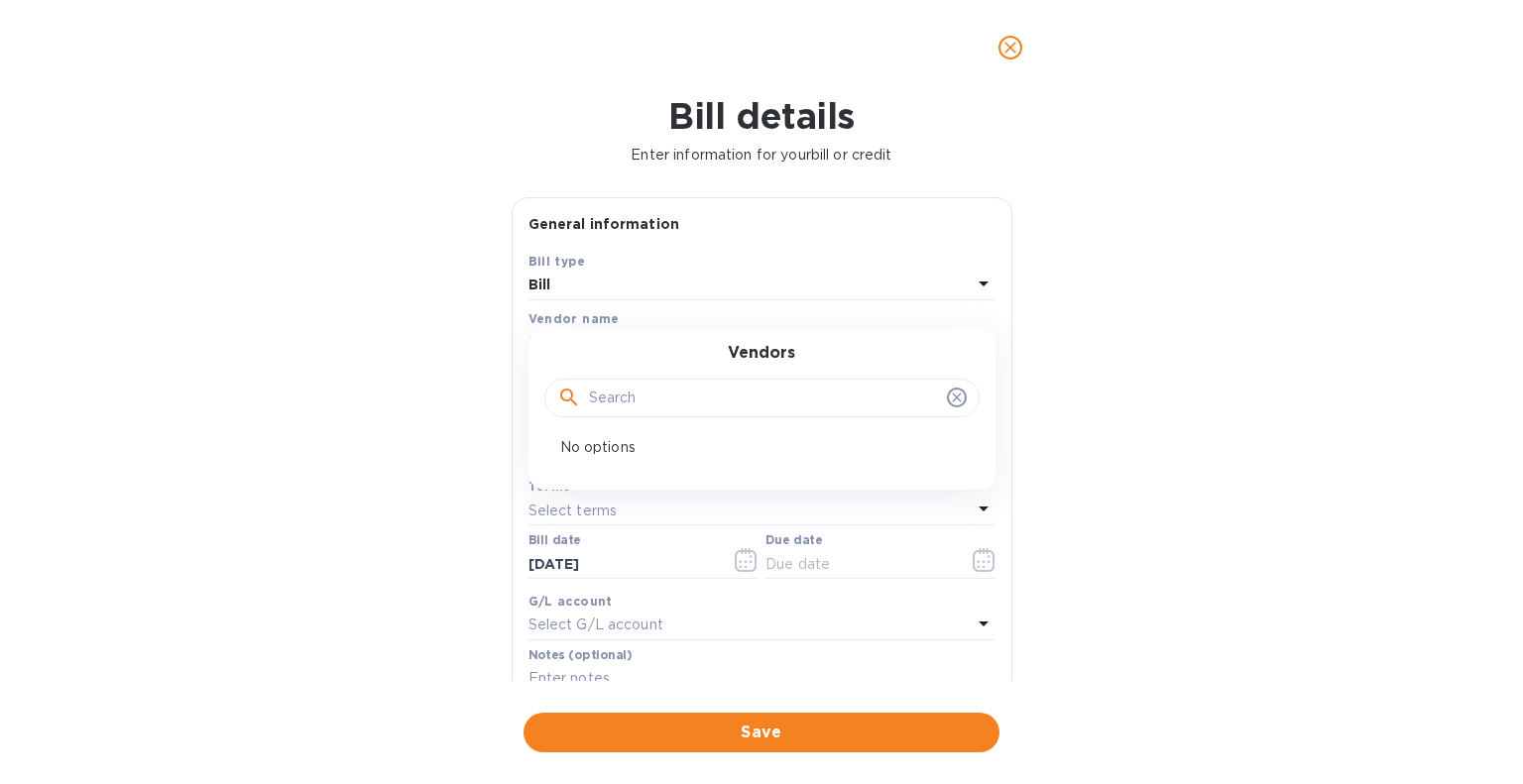 click on "[COMPANY_NAME] No options" at bounding box center [762, 408] 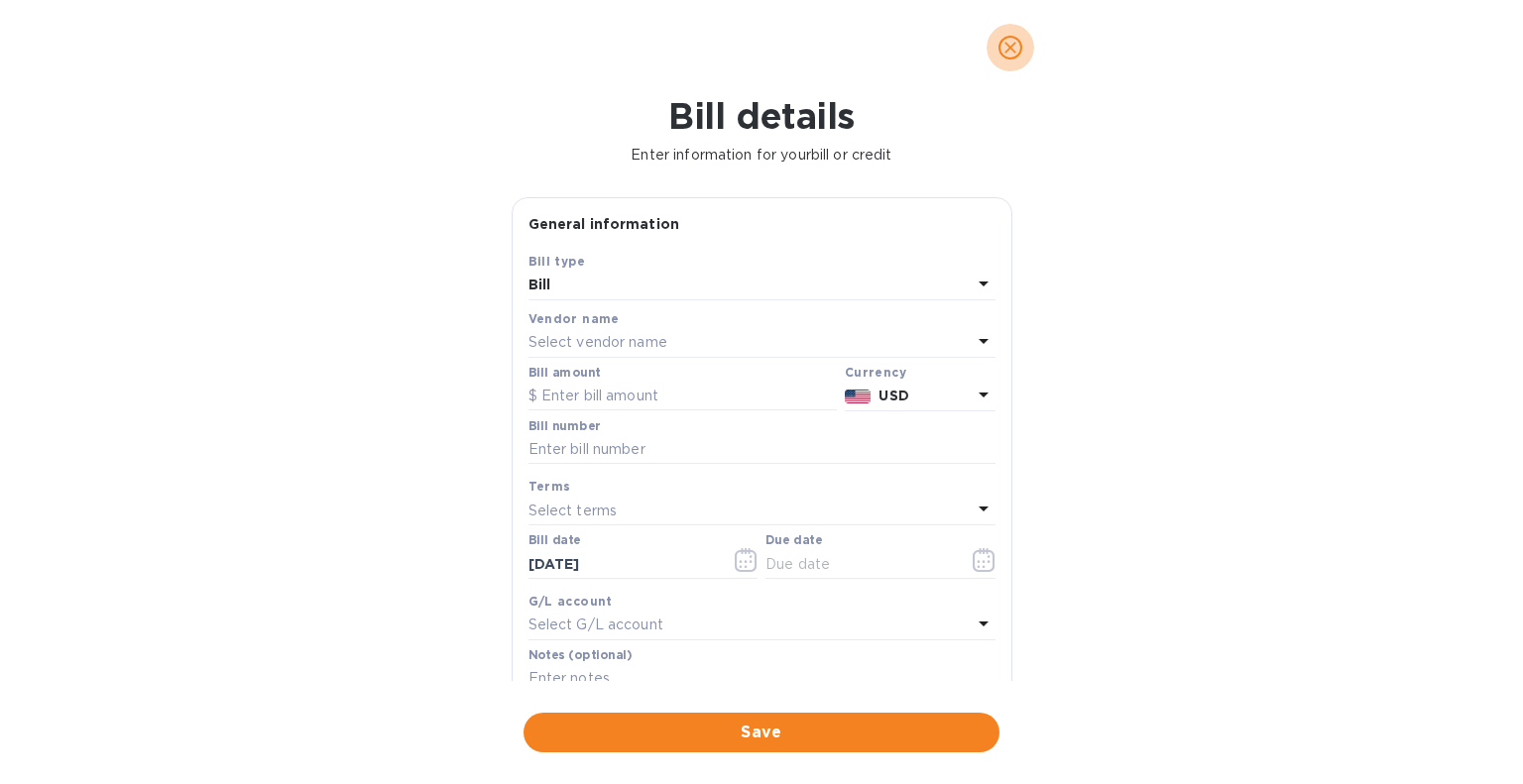 click 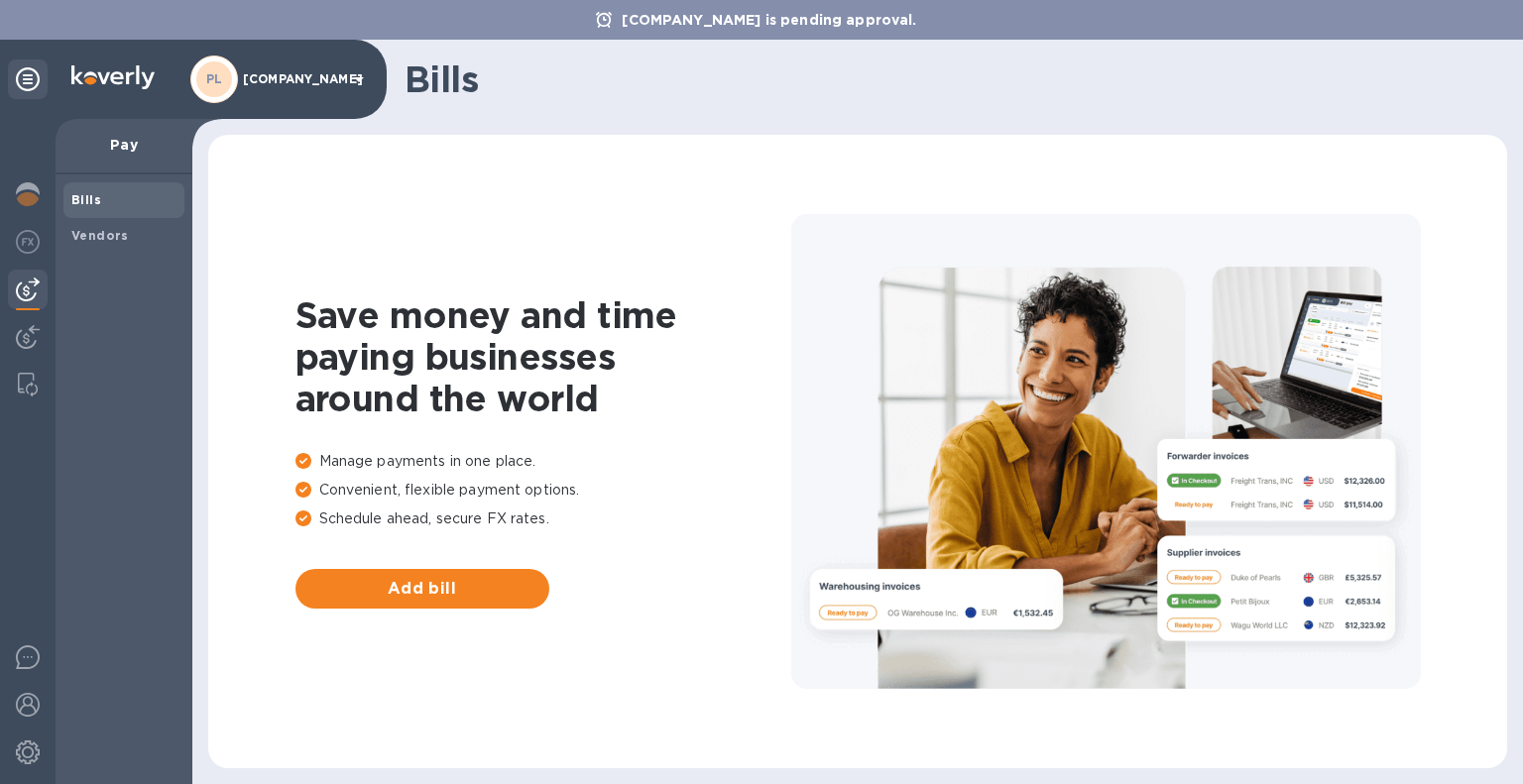 click at bounding box center (28, 289) 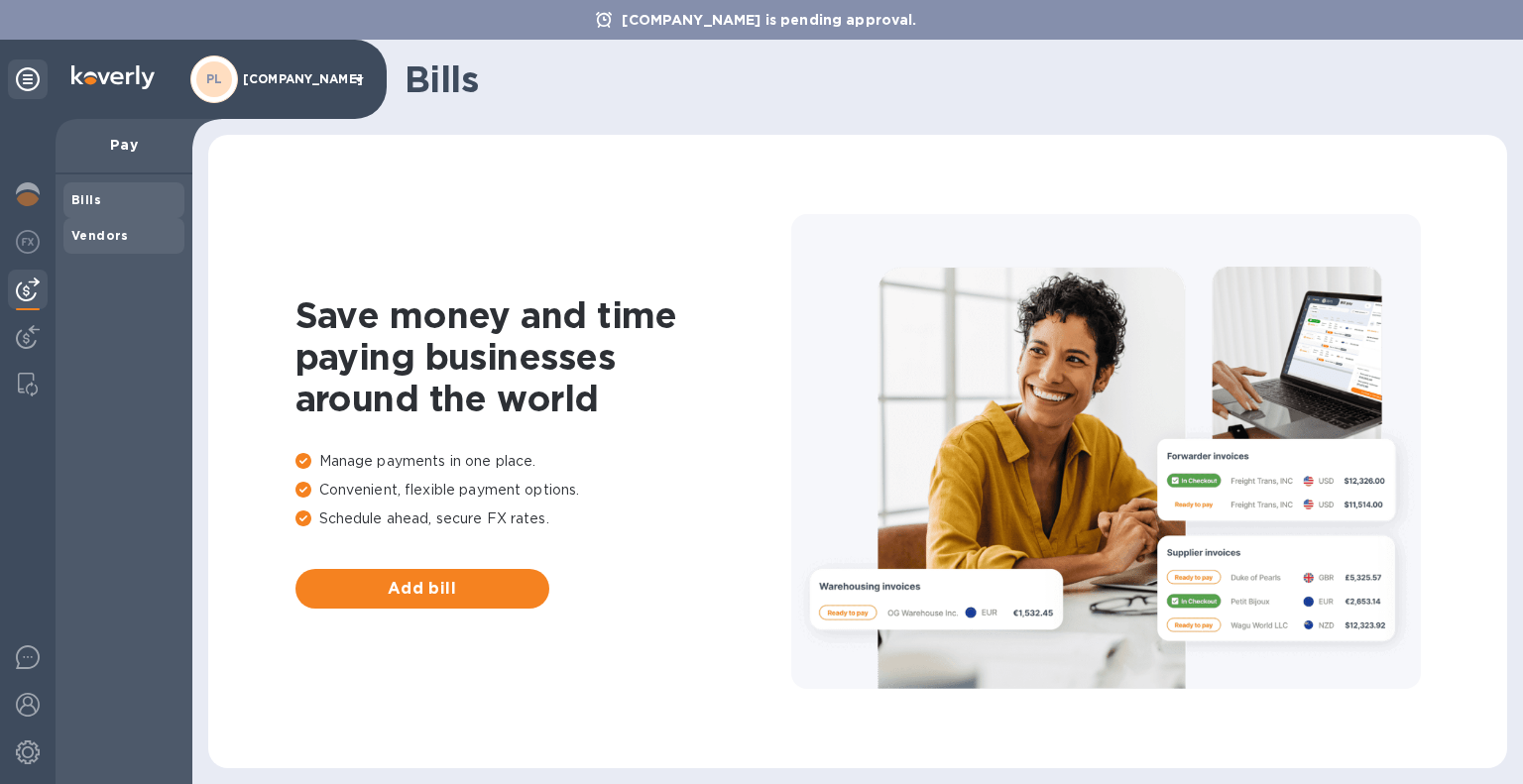 click on "Vendors" at bounding box center [100, 235] 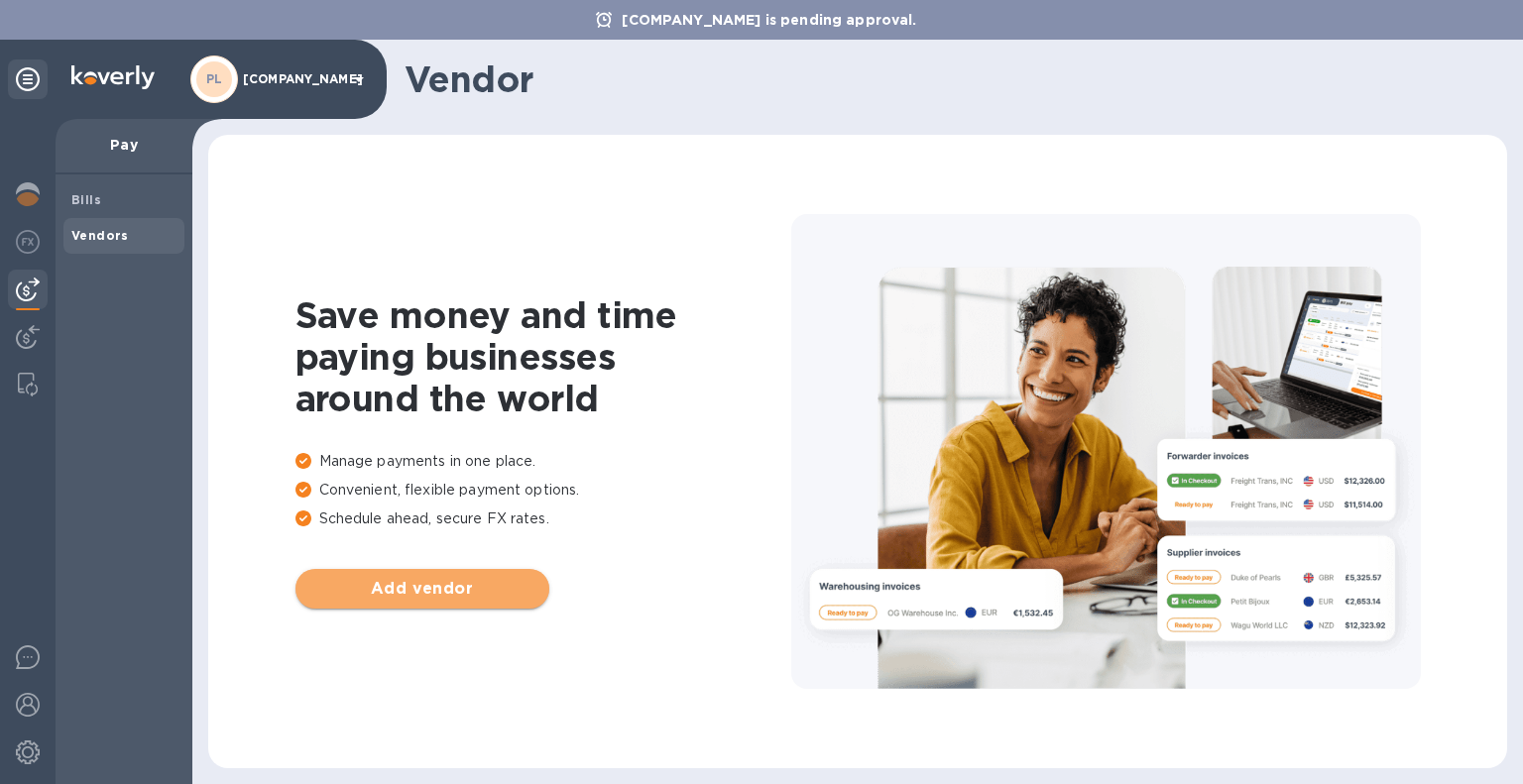 click on "Add vendor" at bounding box center (422, 589) 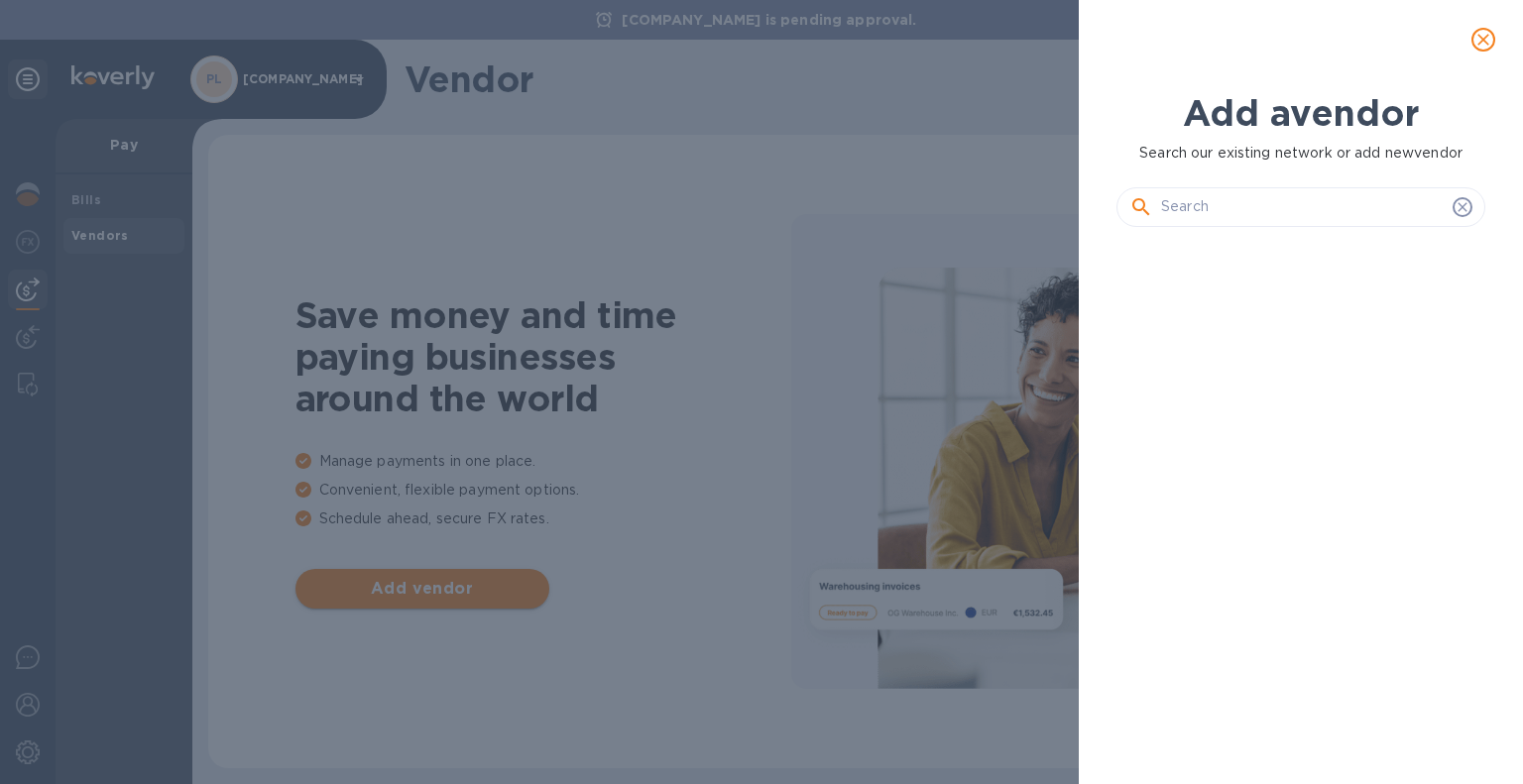 scroll, scrollTop: 16, scrollLeft: 8, axis: both 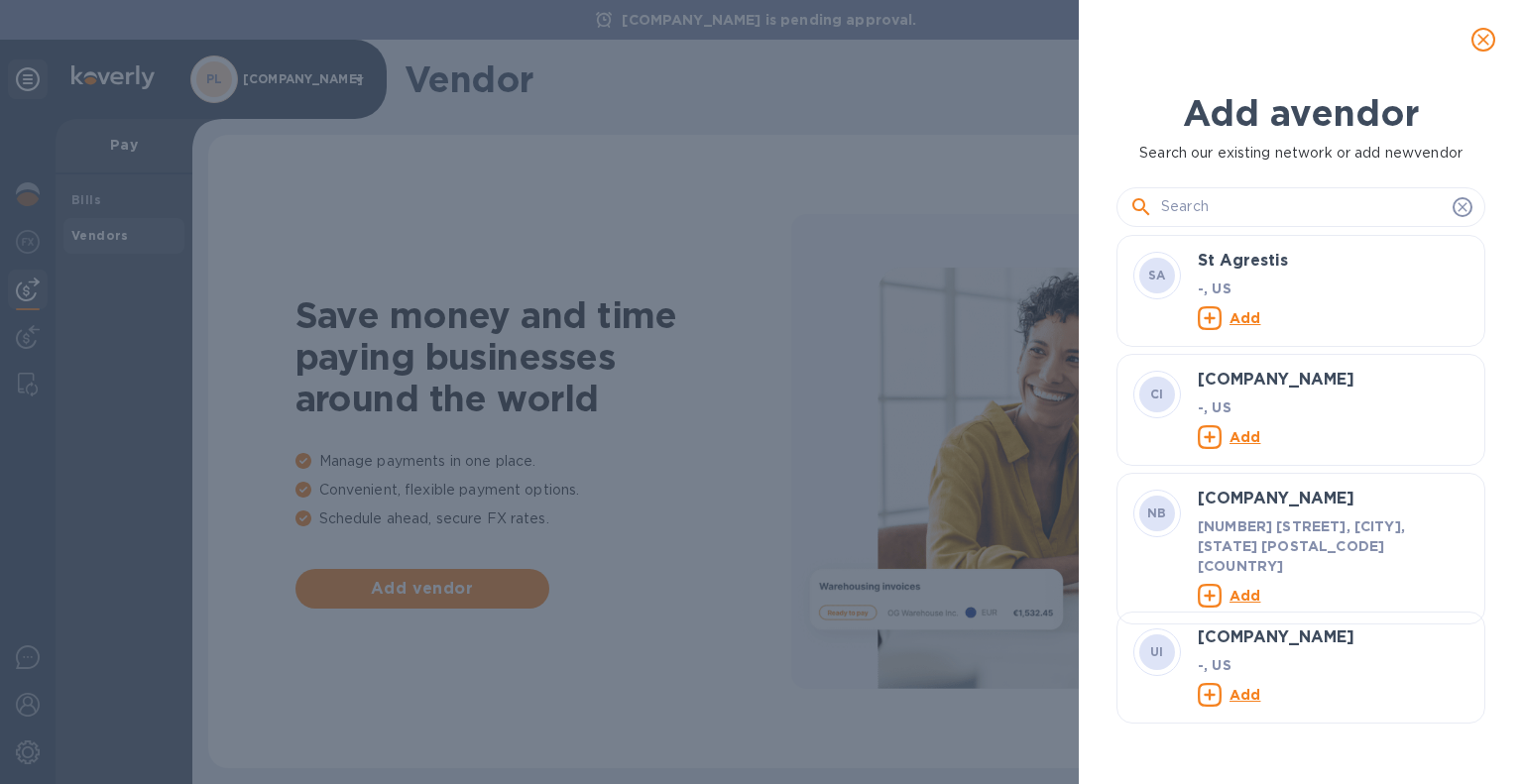 click on "Add" at bounding box center (1244, 595) 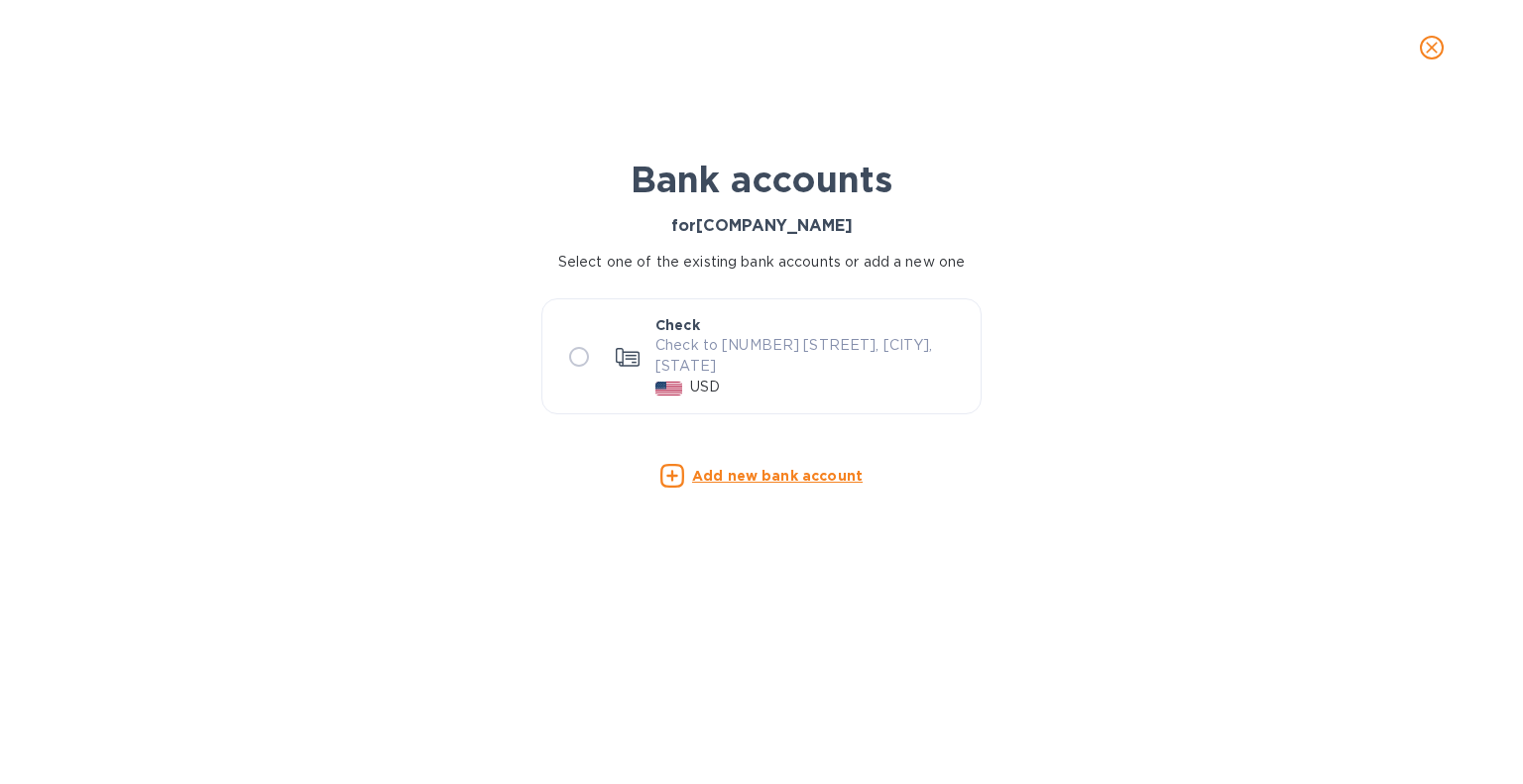 click at bounding box center [579, 357] 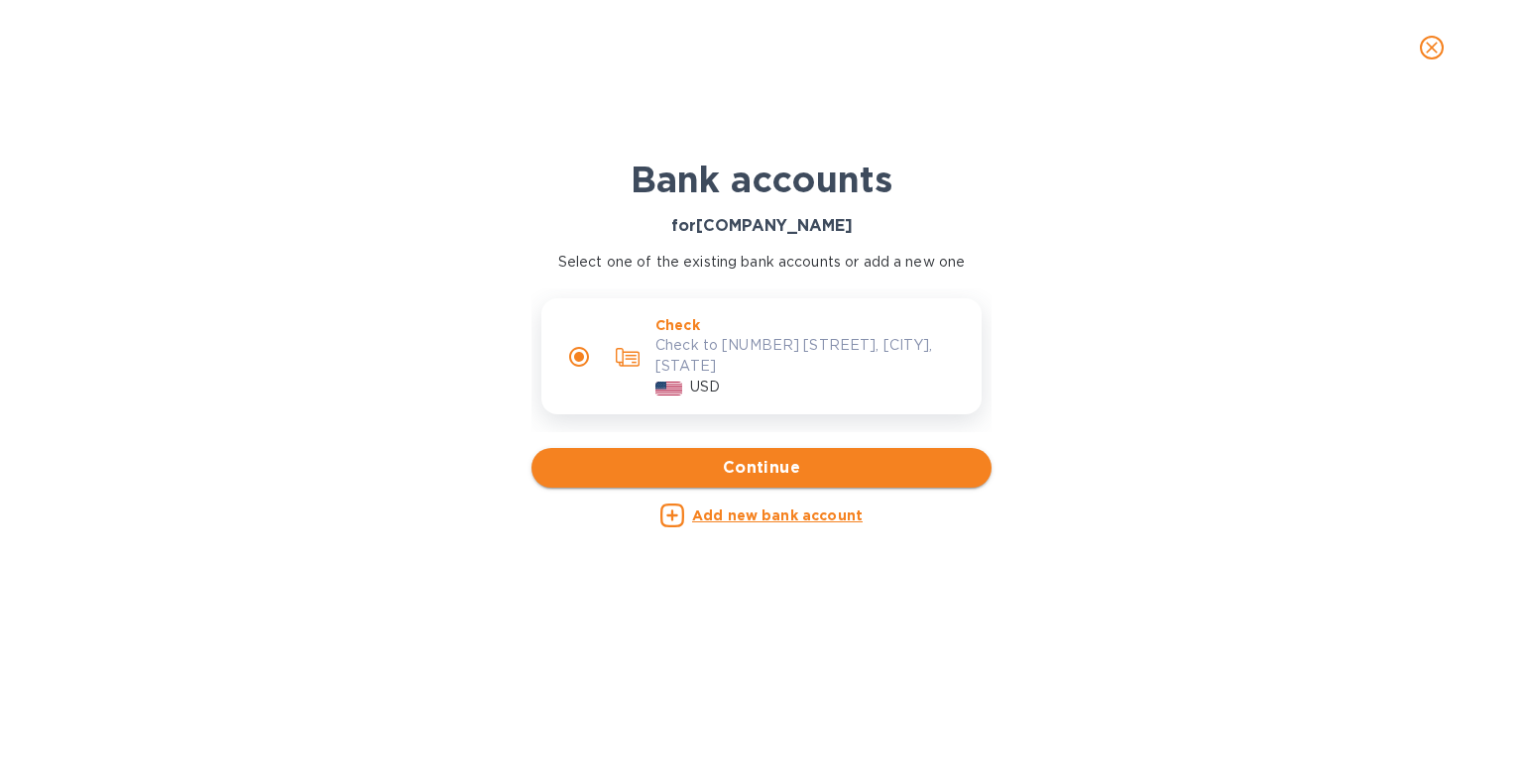 click on "Continue" at bounding box center (762, 468) 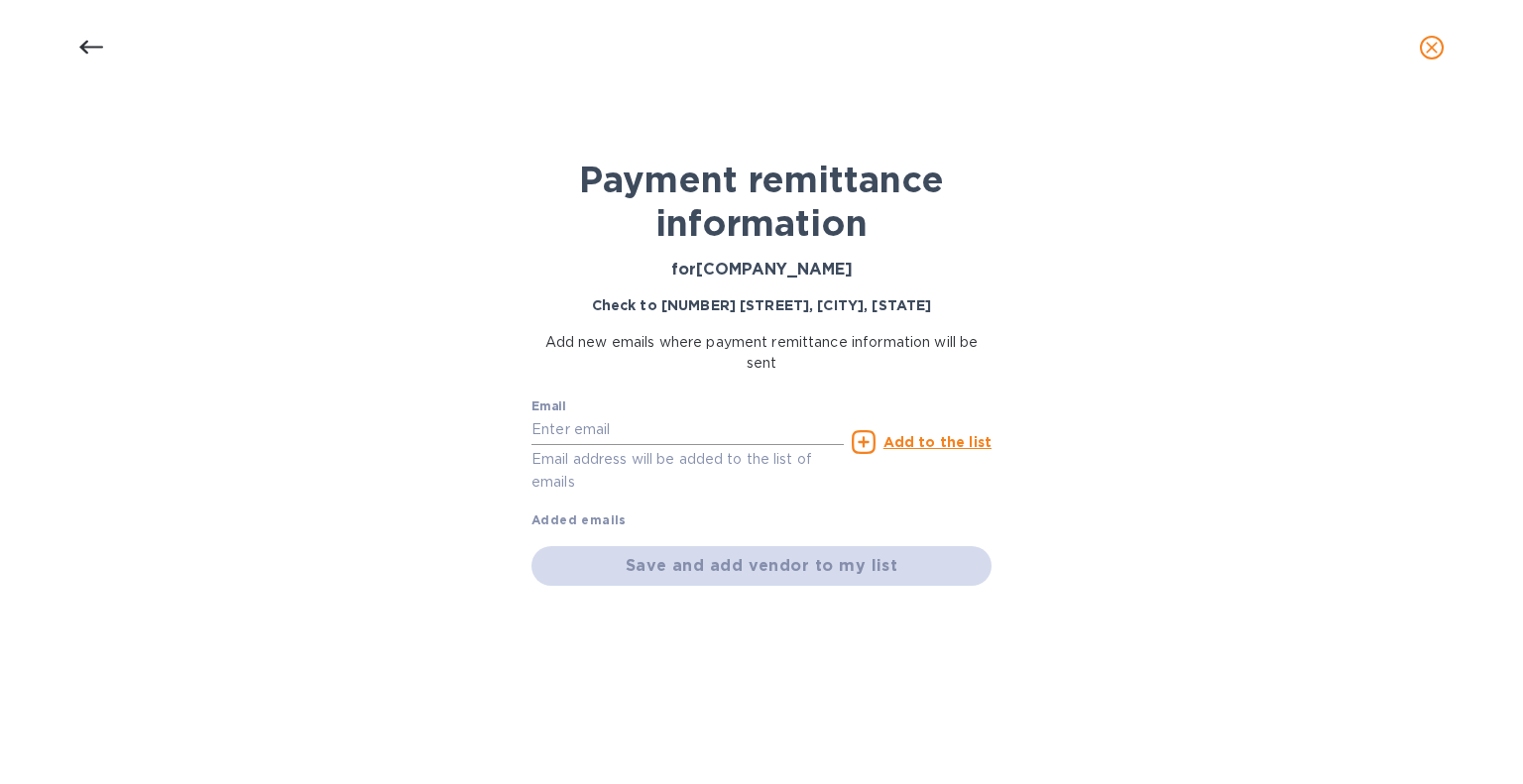 click at bounding box center (687, 430) 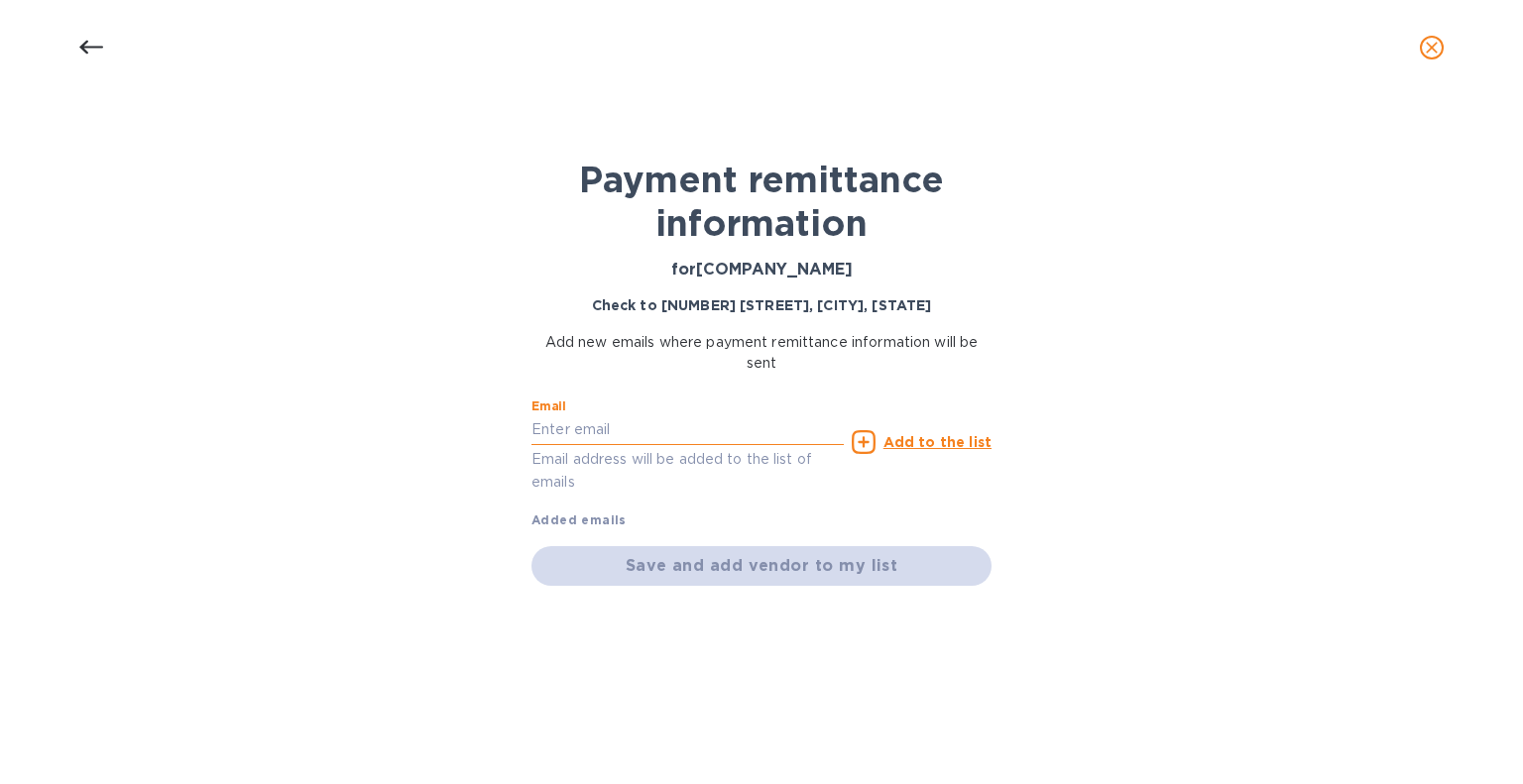 type on "[EMAIL]" 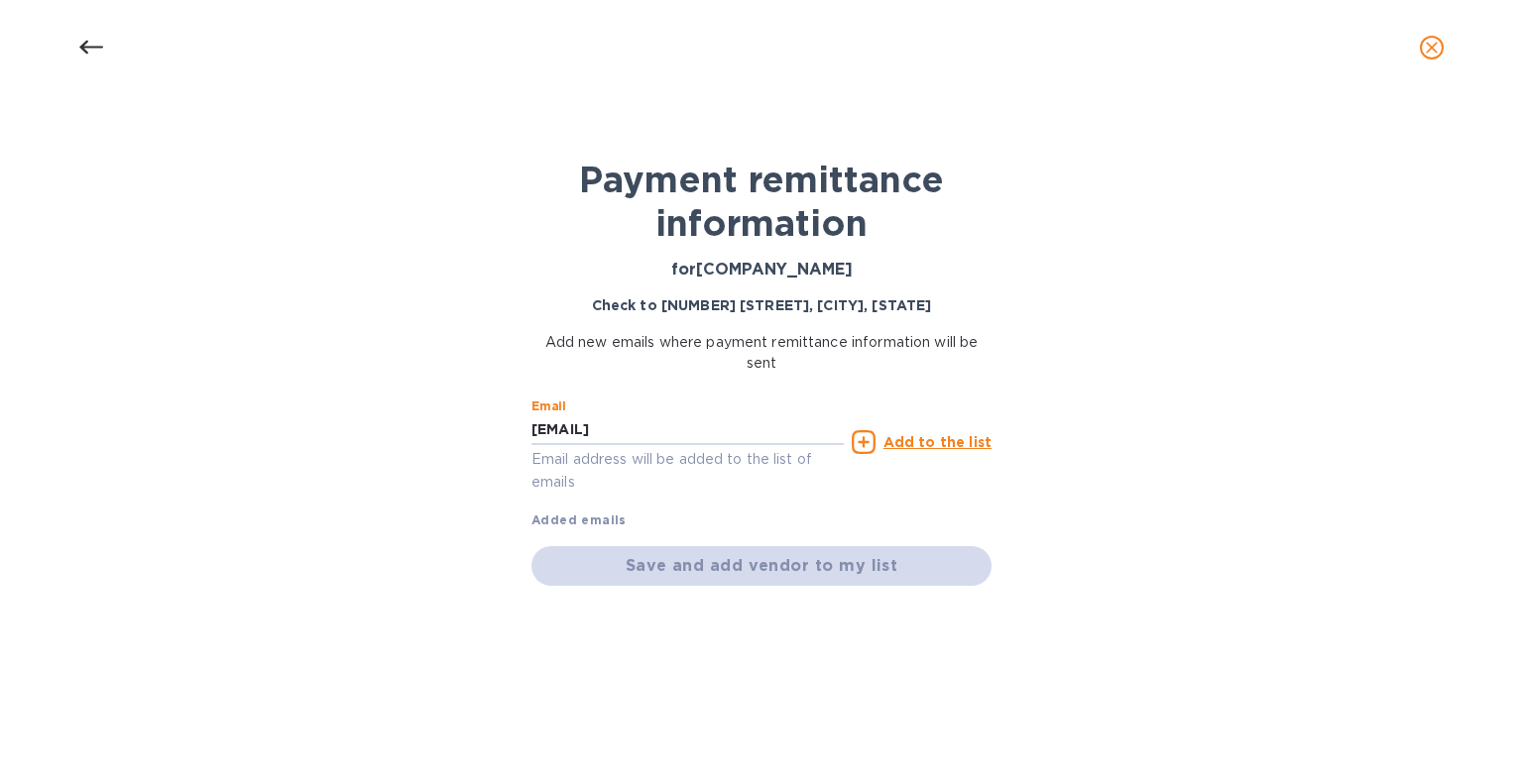 click on "Email address will be added to the list of emails" at bounding box center [687, 471] 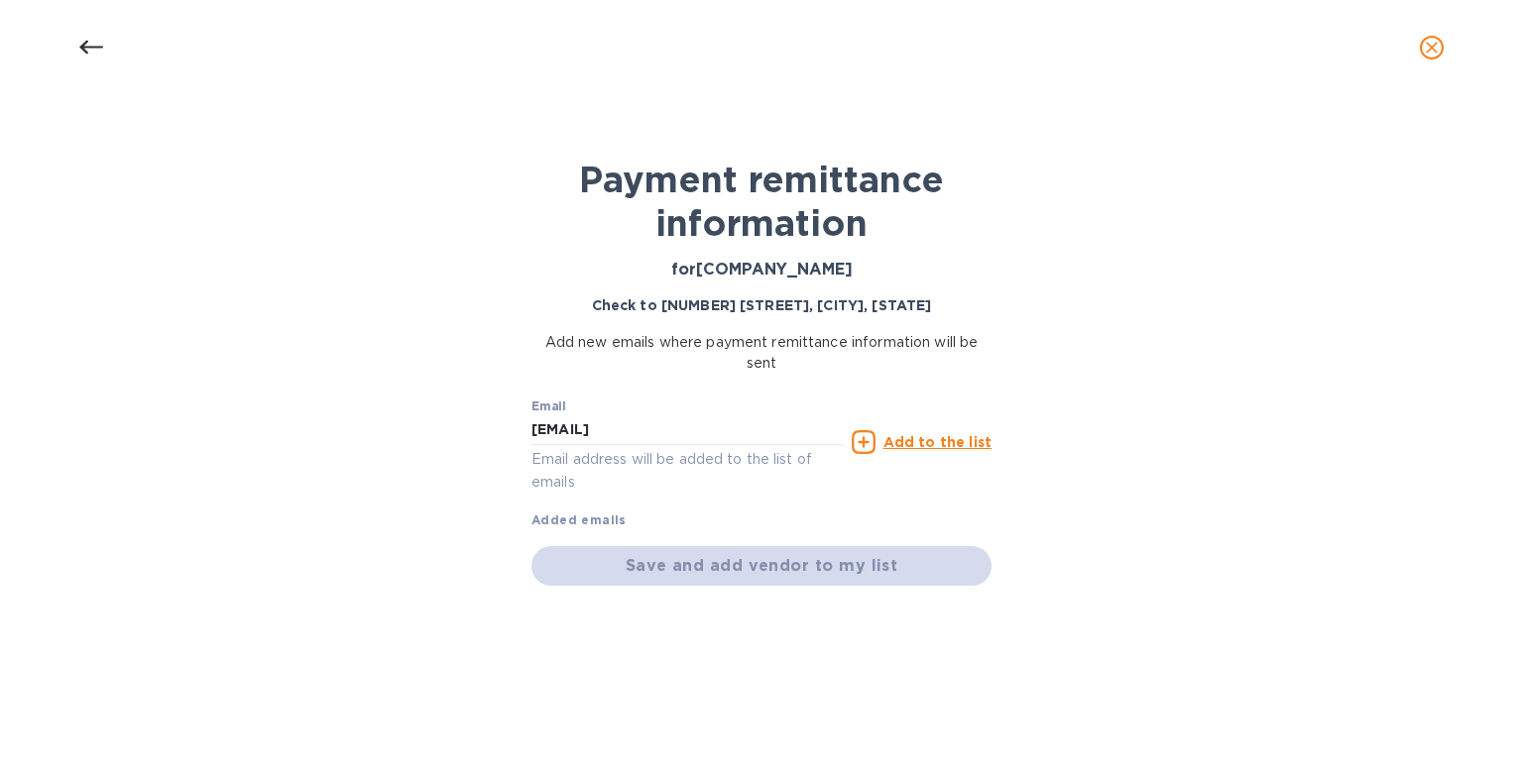 click on "Add to the list" at bounding box center [937, 442] 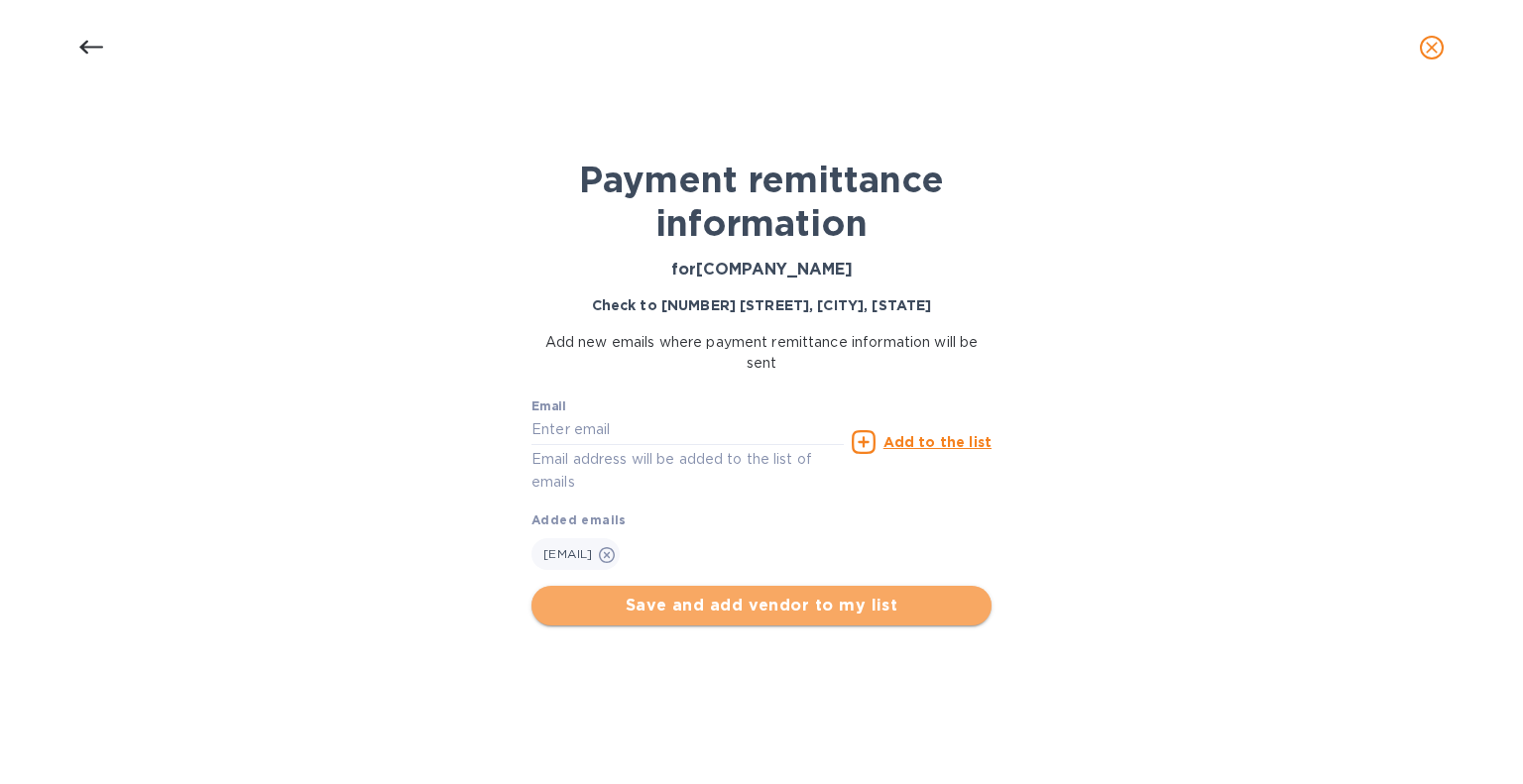 click on "Save and add vendor to my list" at bounding box center (762, 606) 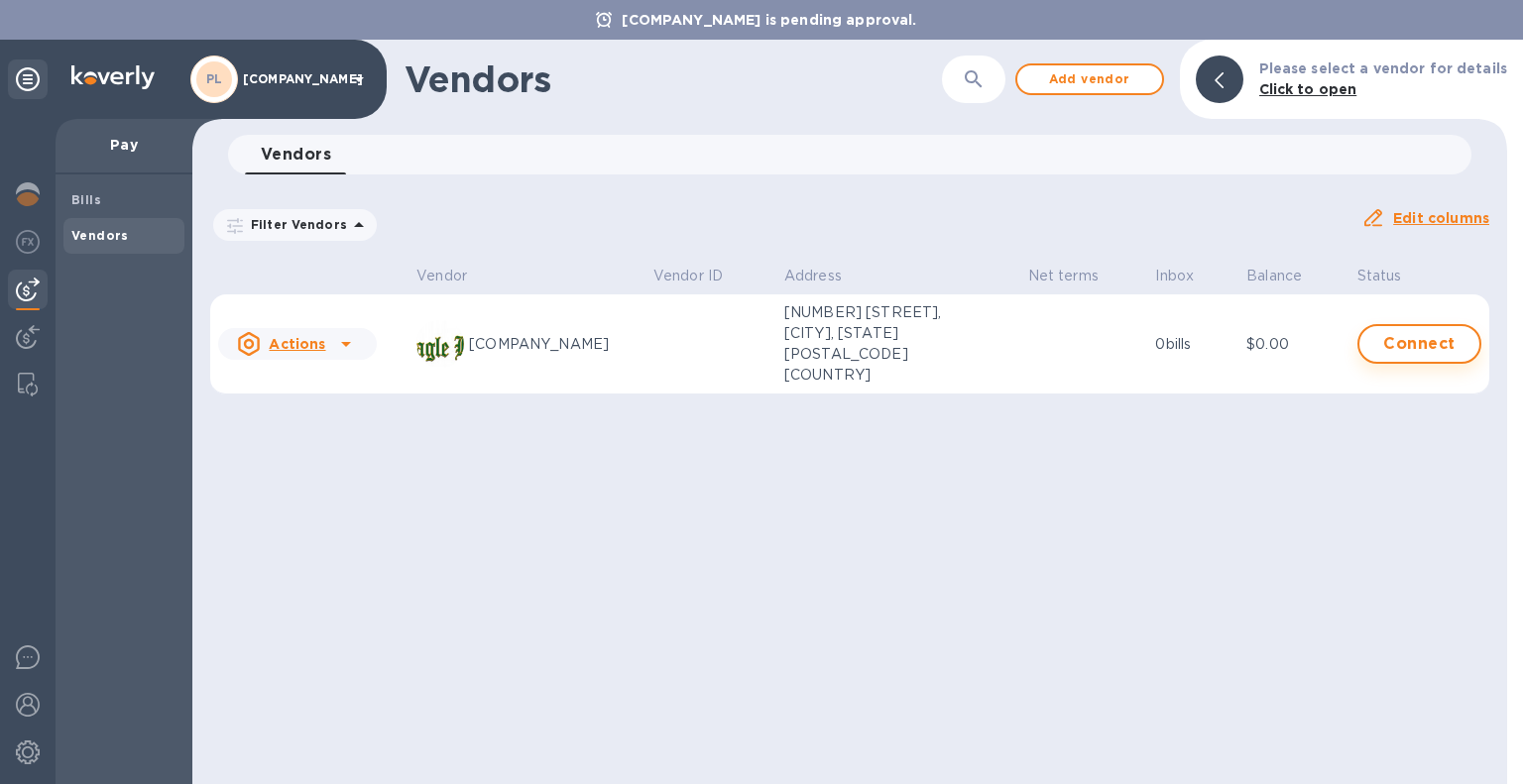 click on "Connect" at bounding box center (1419, 344) 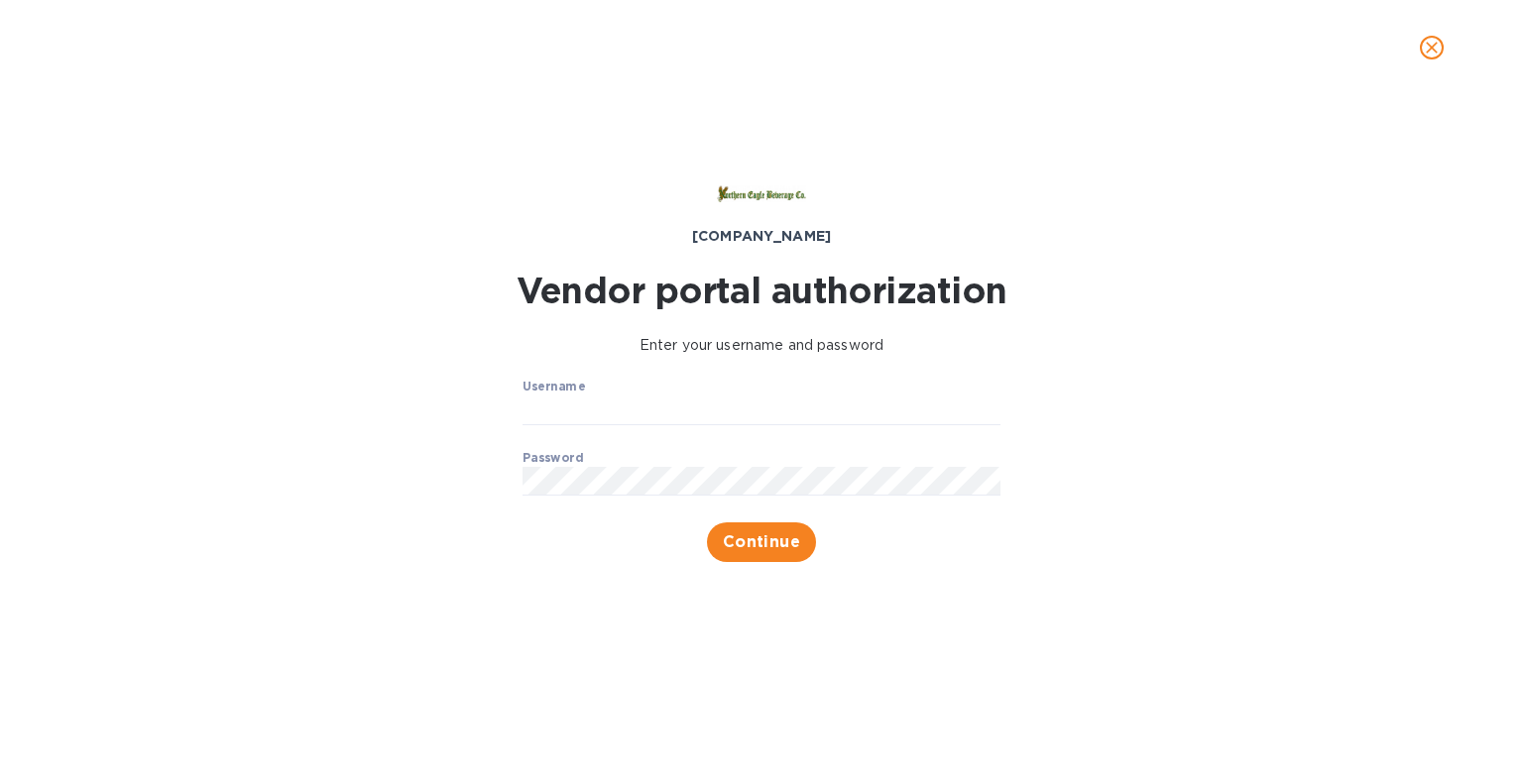 type on "[EMAIL]" 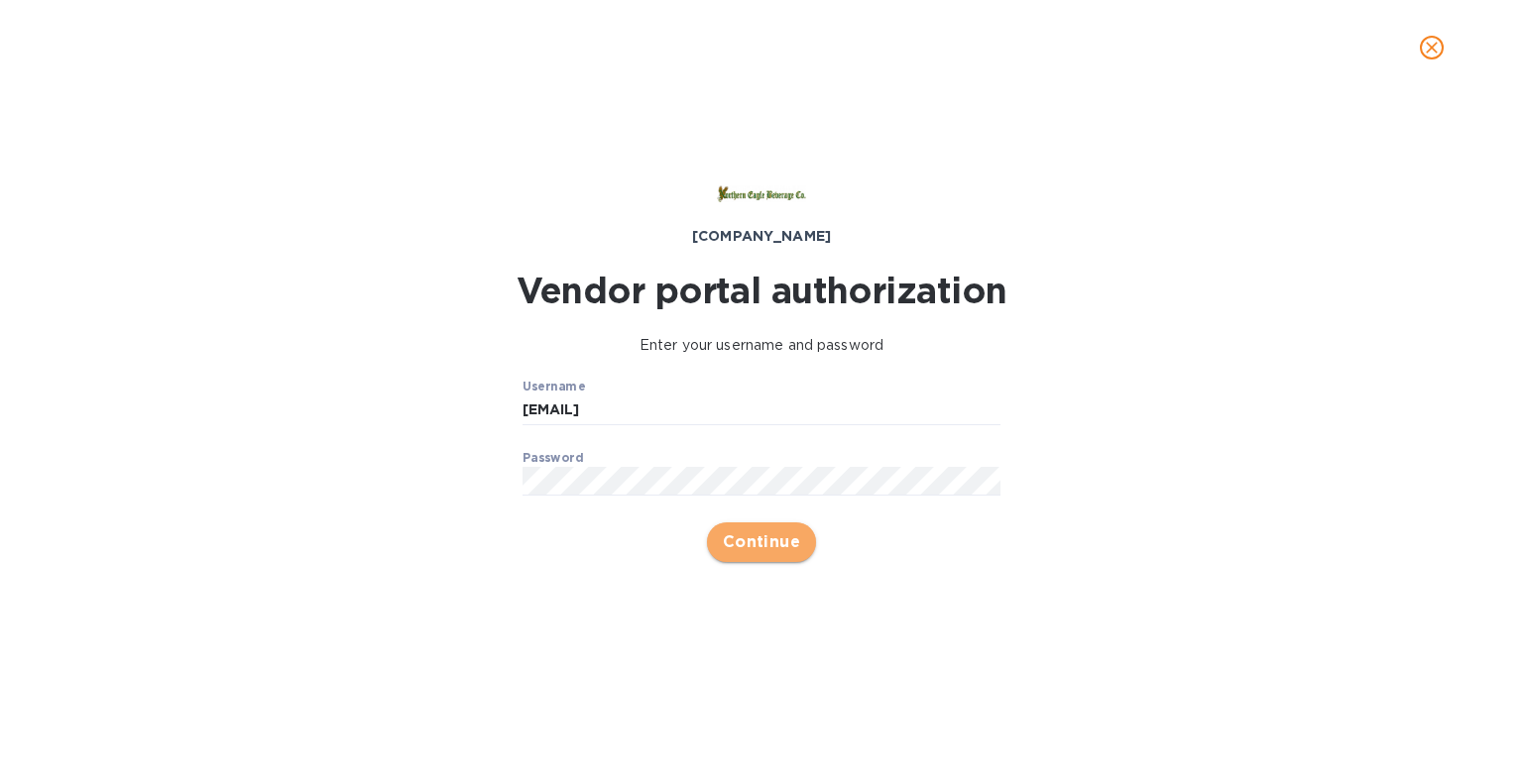 click on "Continue" at bounding box center (762, 542) 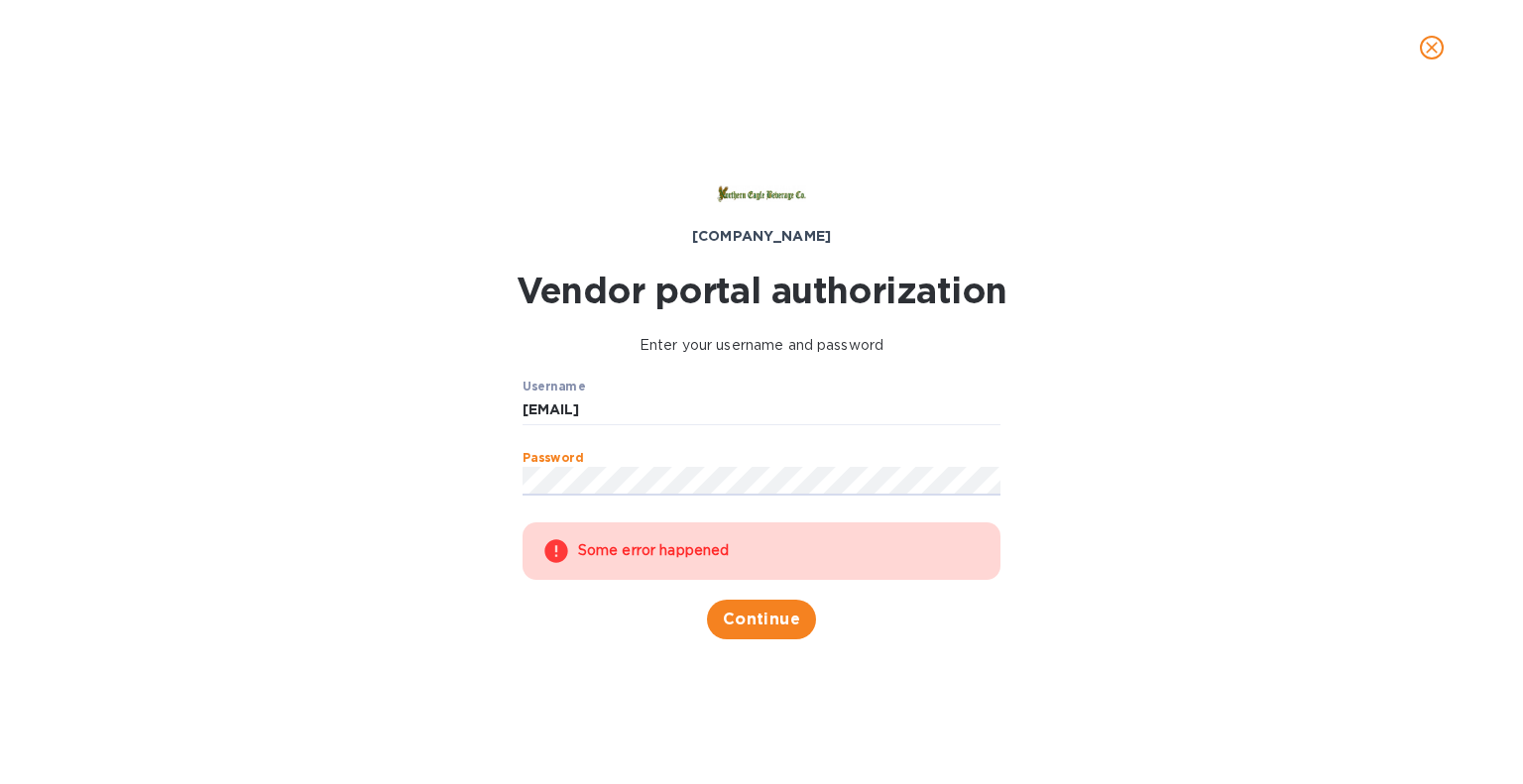 click on "[COMPANY_NAME] Vendor portal authorization Enter your username and password Username [EMAIL] ​ Password ​ Some error happened Continue" at bounding box center [761, 509] 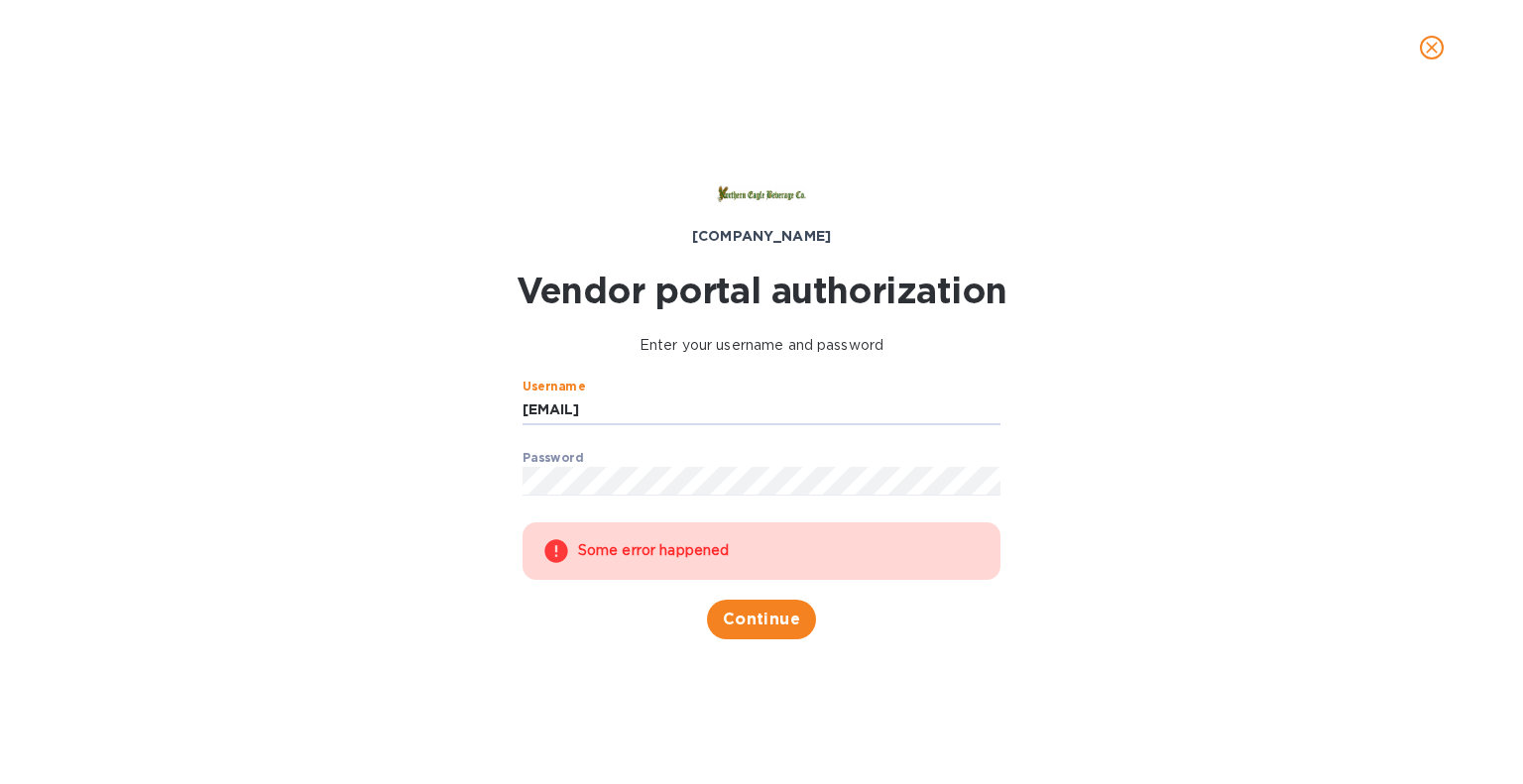 drag, startPoint x: 362, startPoint y: 411, endPoint x: 172, endPoint y: 403, distance: 190.1683 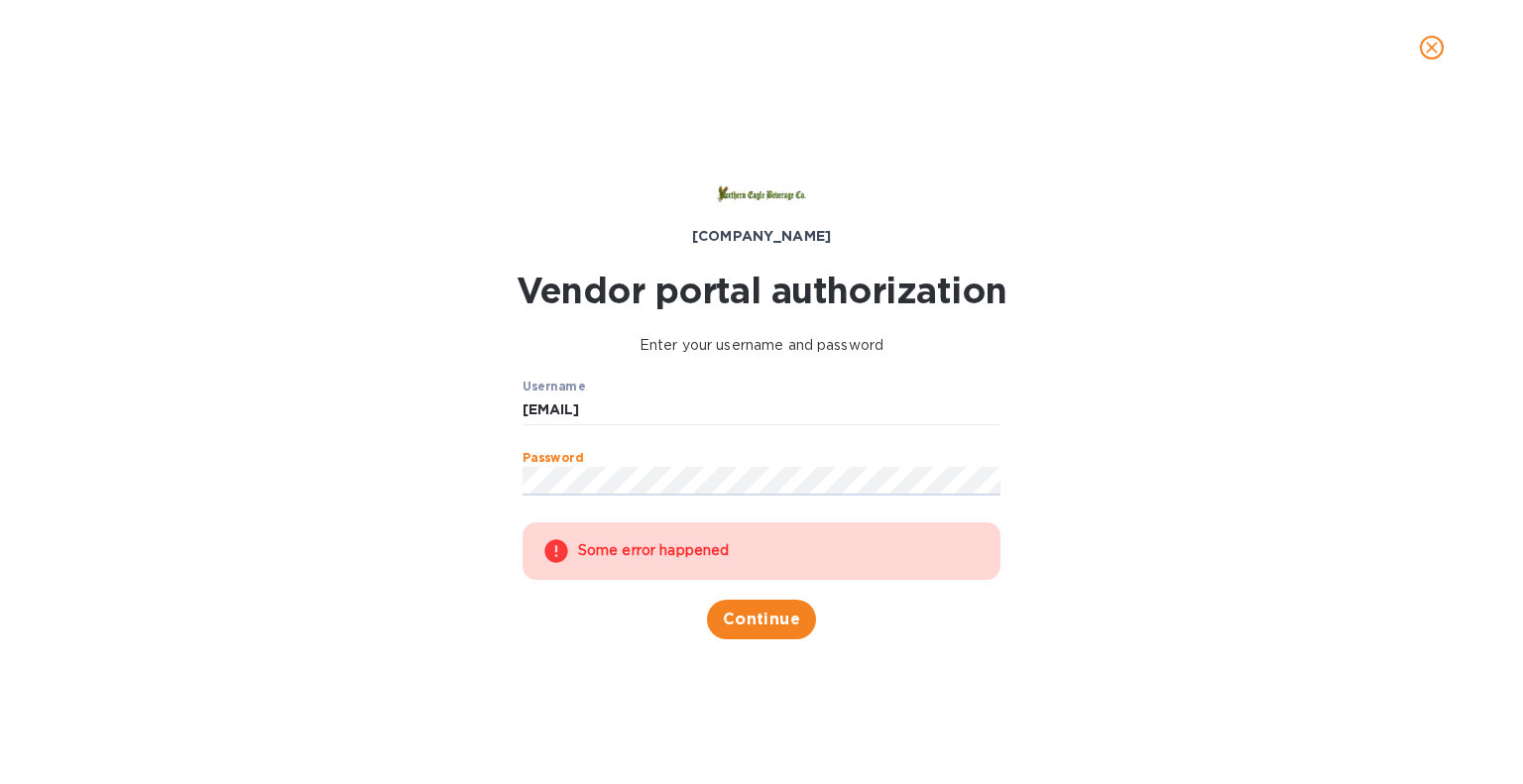click on "Continue" at bounding box center (762, 619) 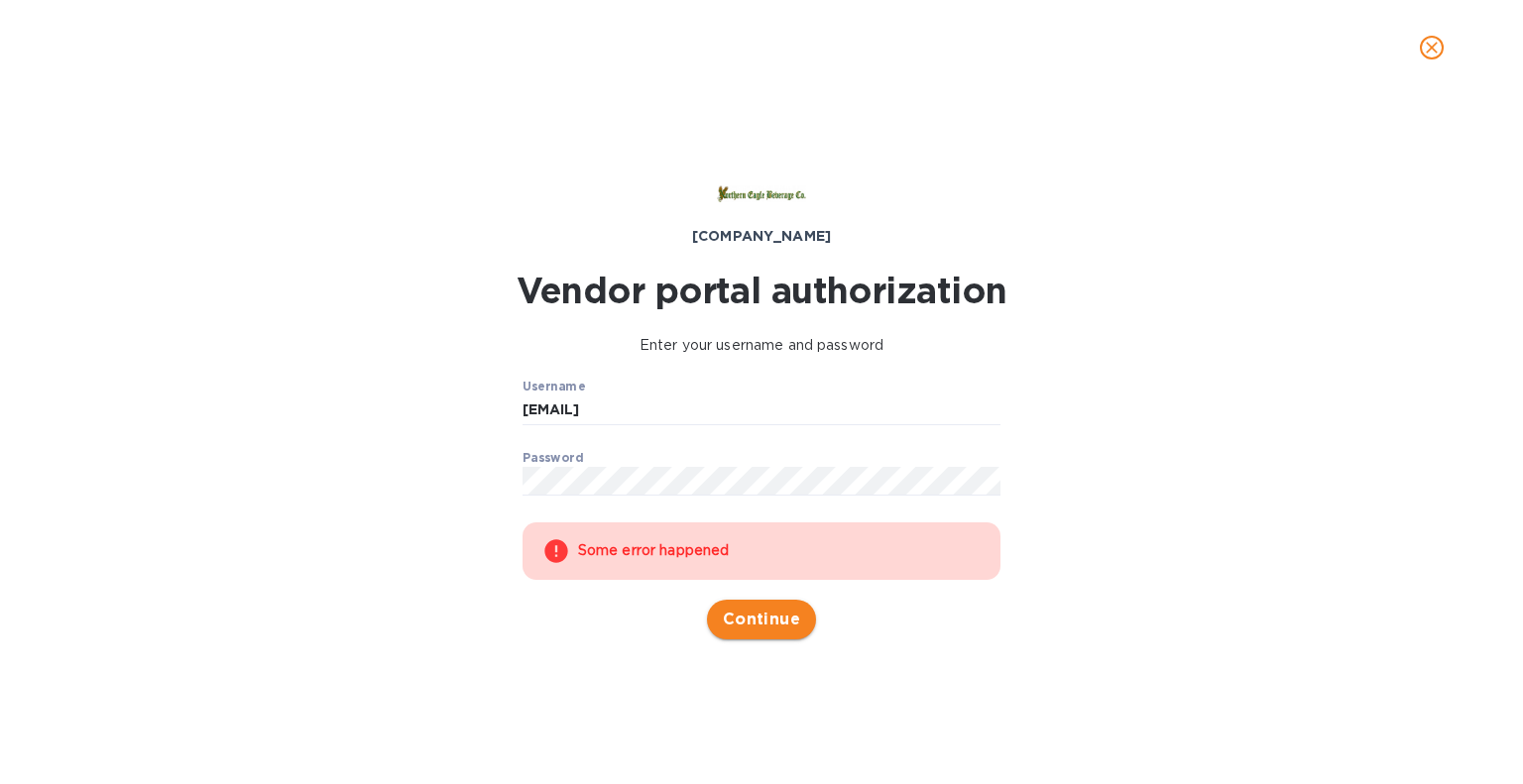 click on "Continue" at bounding box center (762, 619) 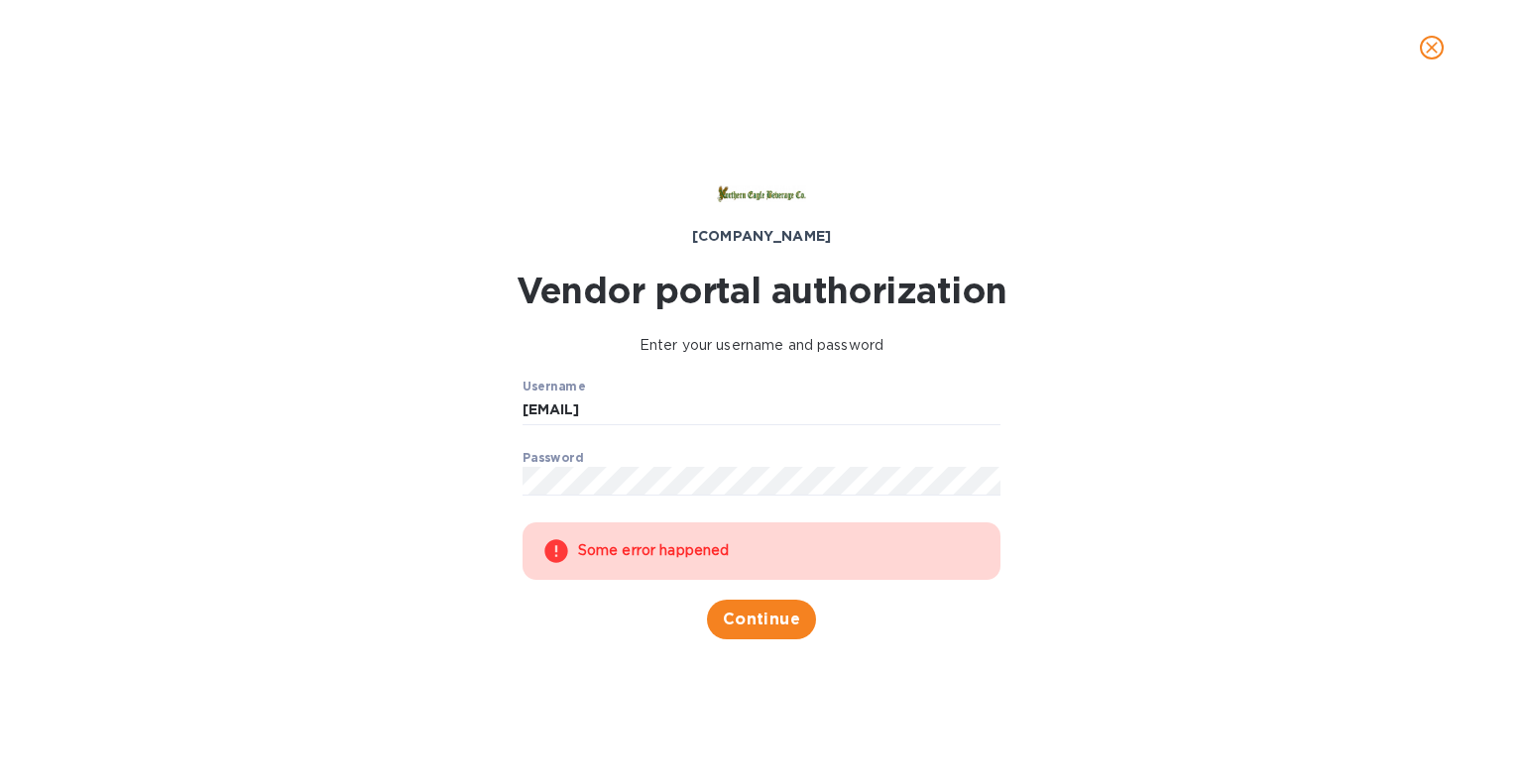 click on "Some error happened" at bounding box center (779, 551) 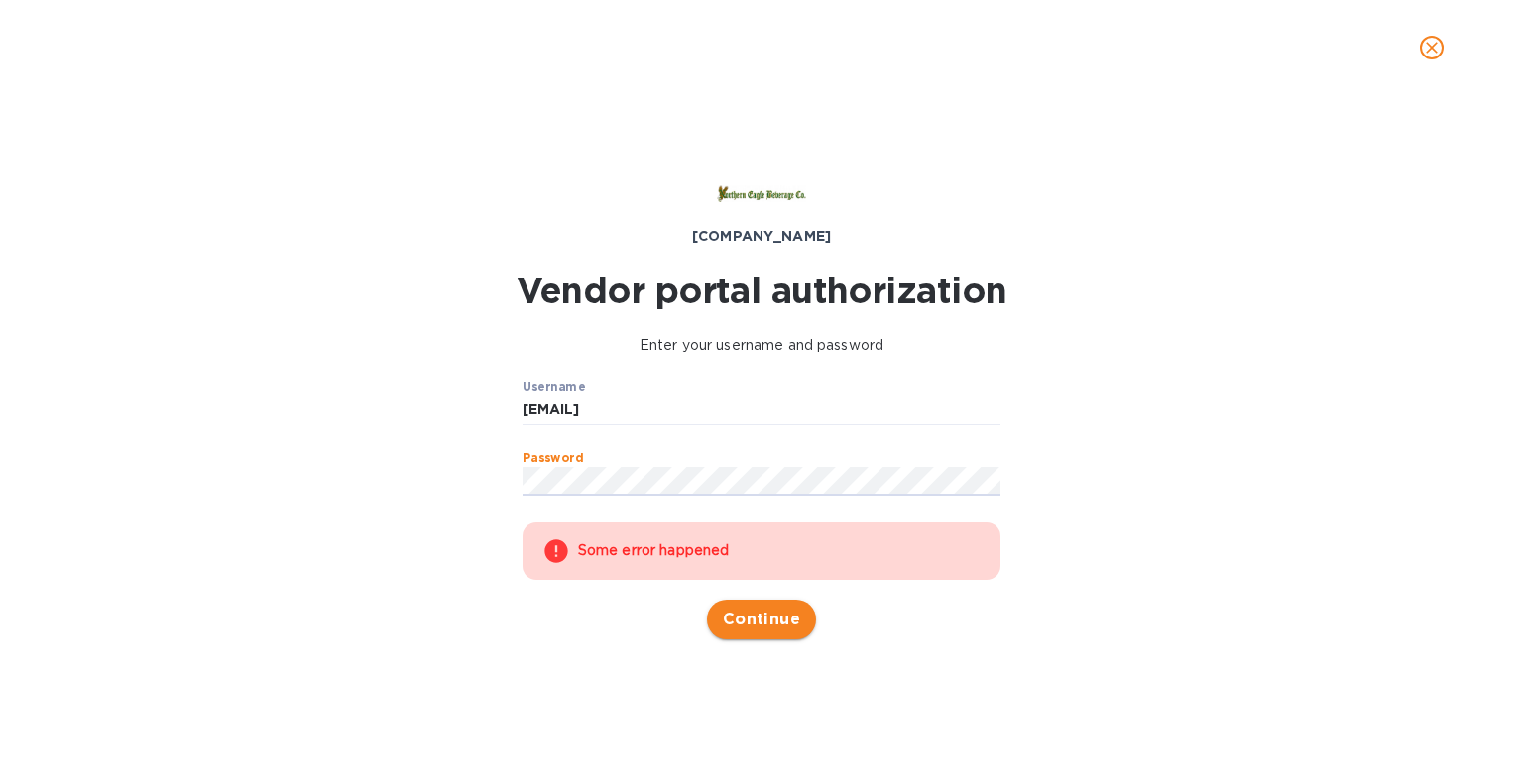 click on "Continue" at bounding box center (762, 619) 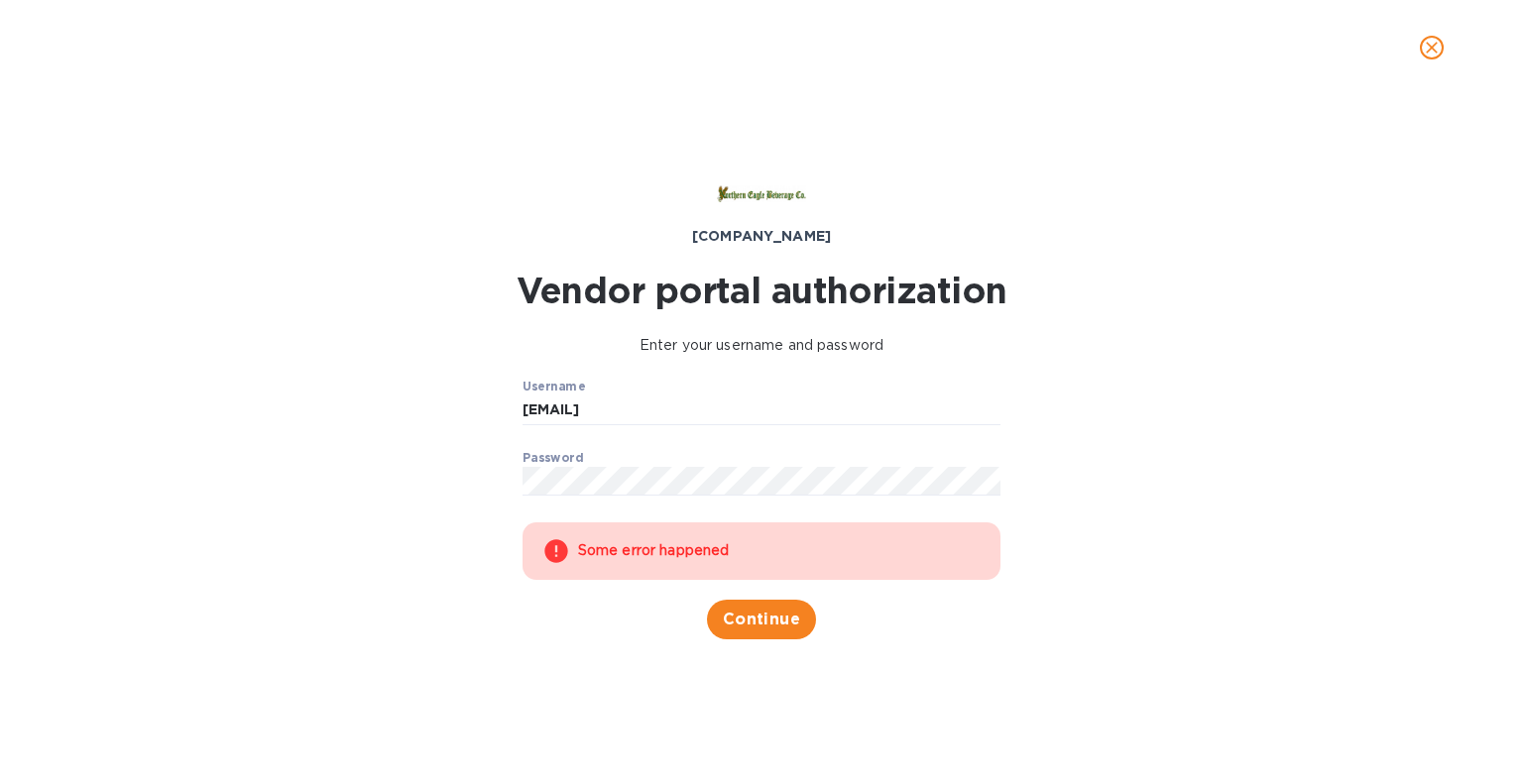 click 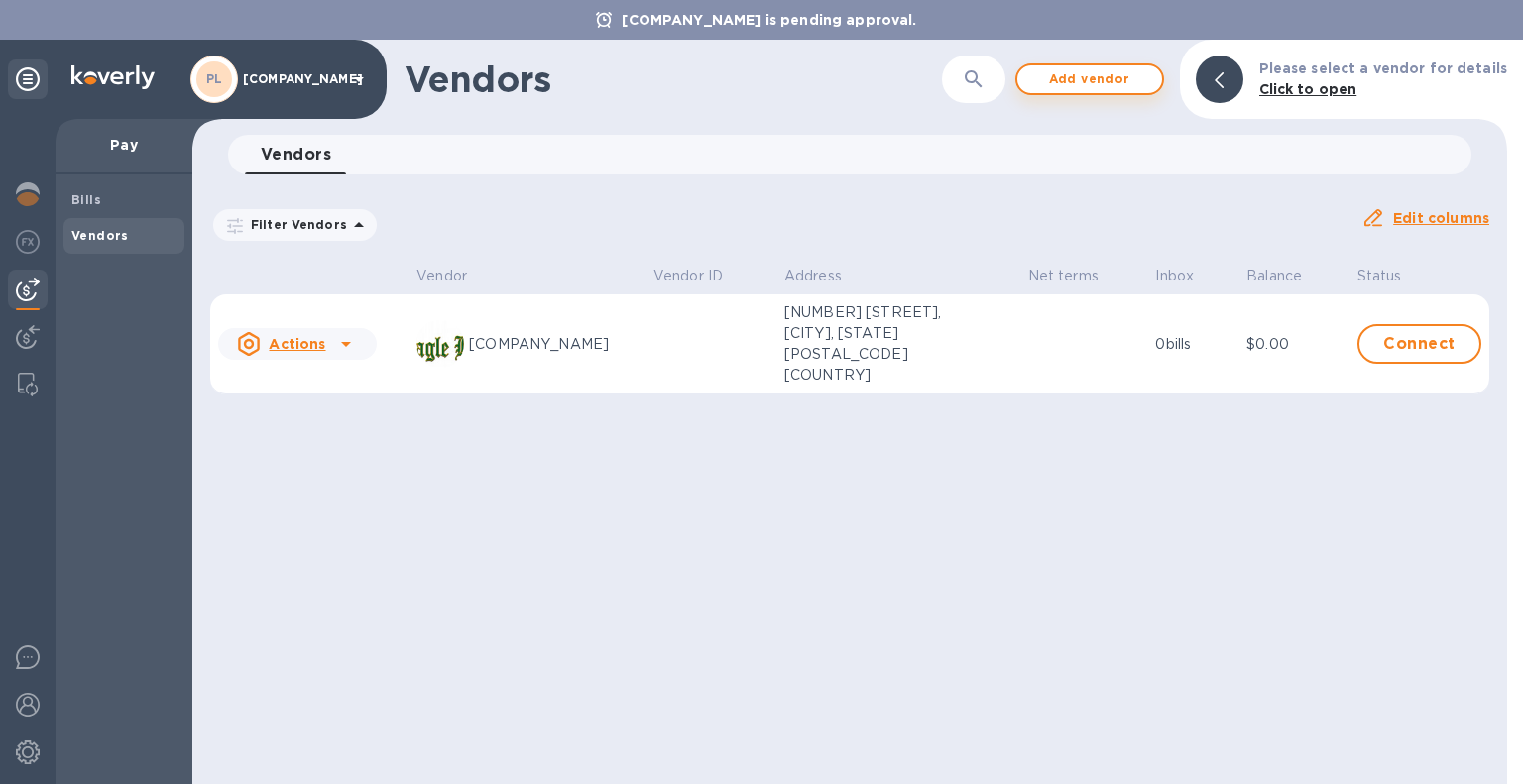 click on "Add vendor" at bounding box center [1090, 79] 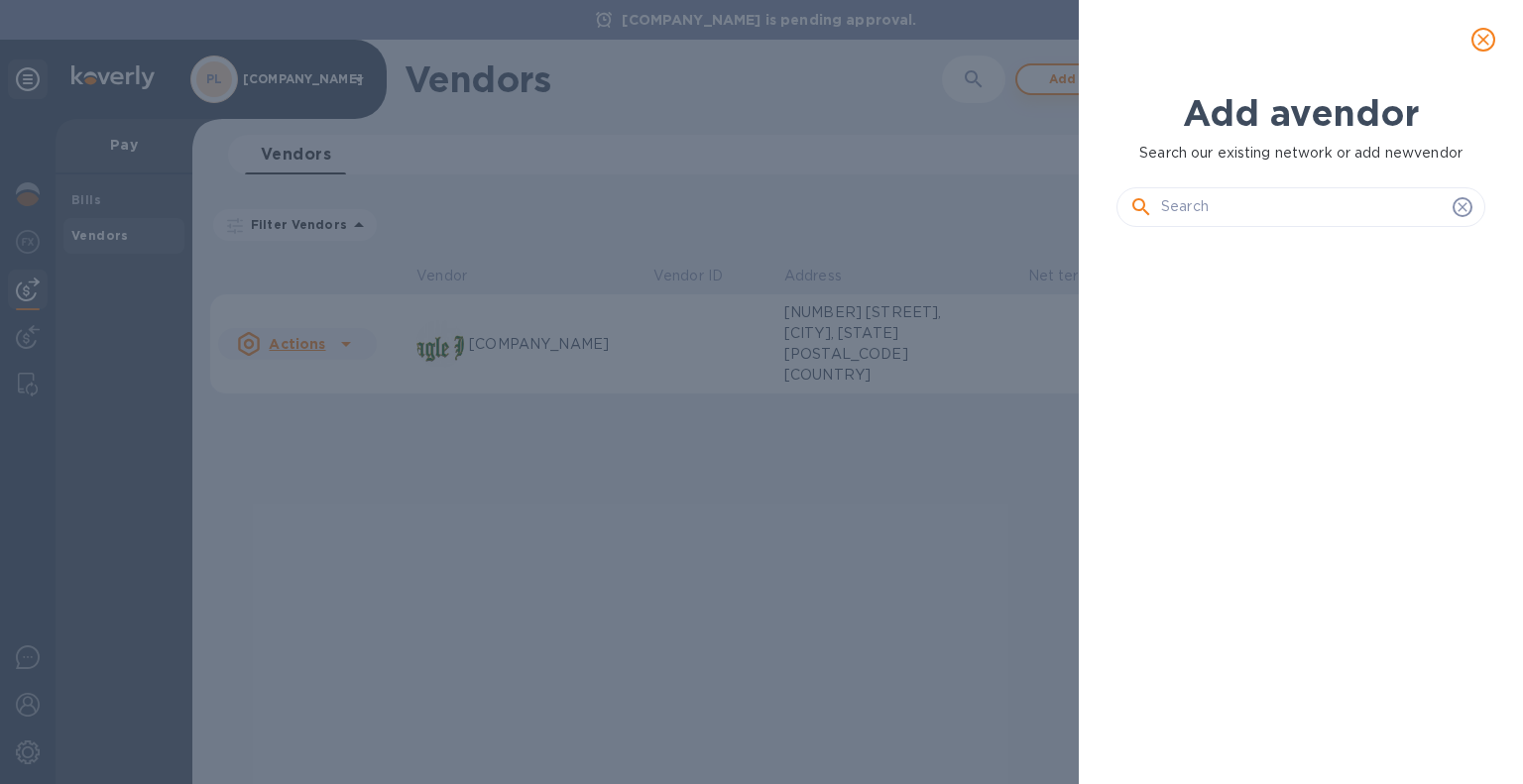 scroll, scrollTop: 16, scrollLeft: 8, axis: both 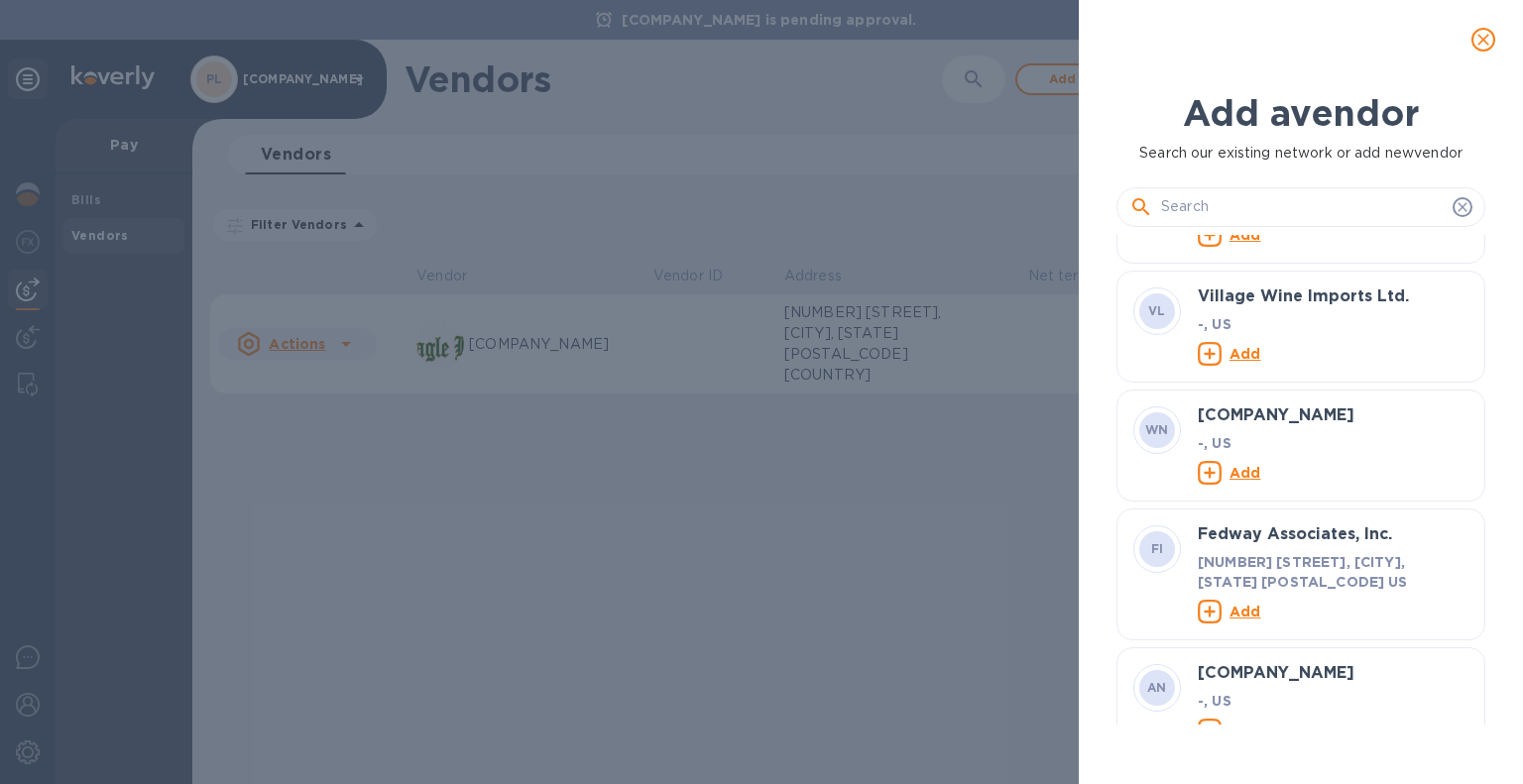click on "Add" at bounding box center [1244, 611] 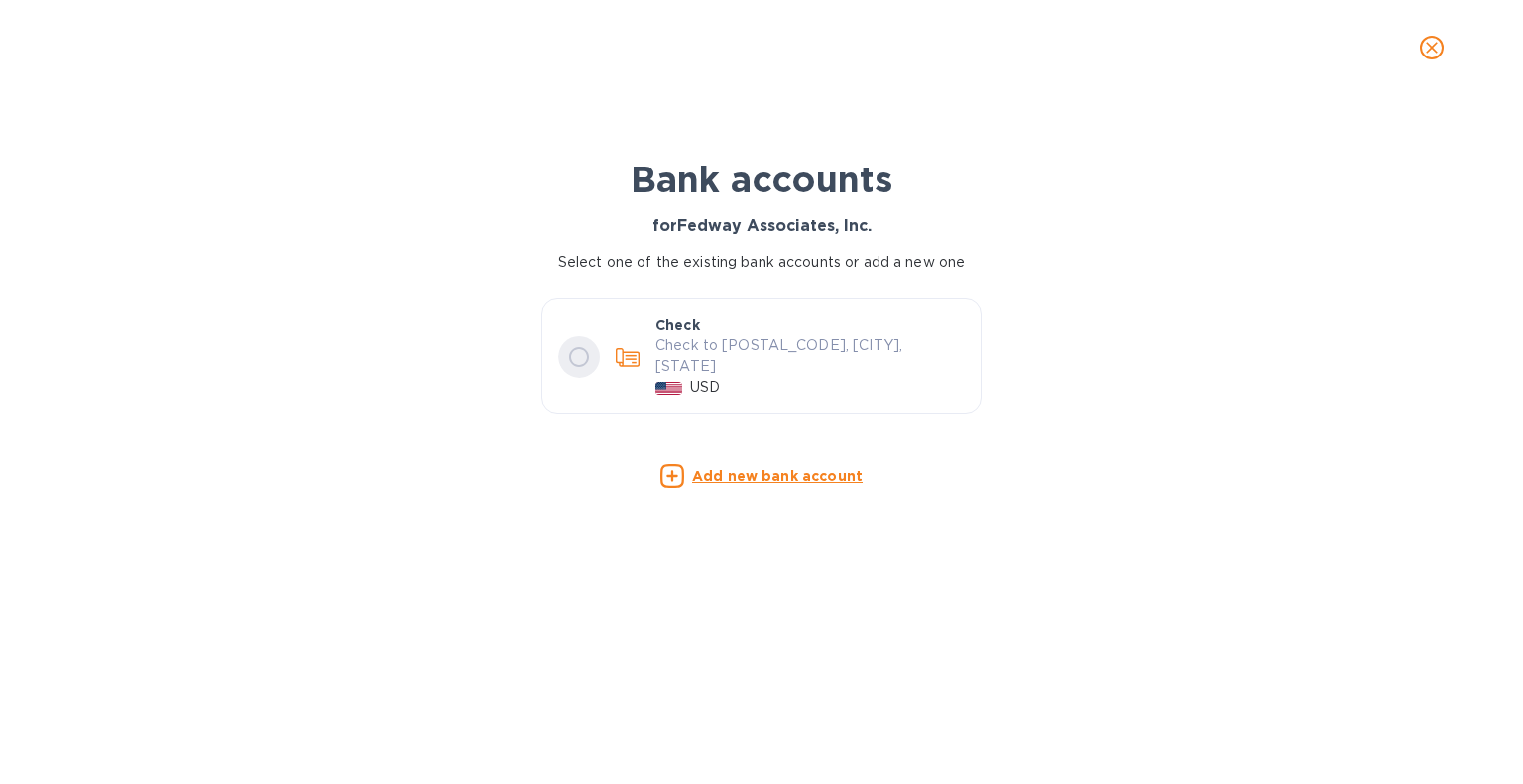 click at bounding box center [579, 357] 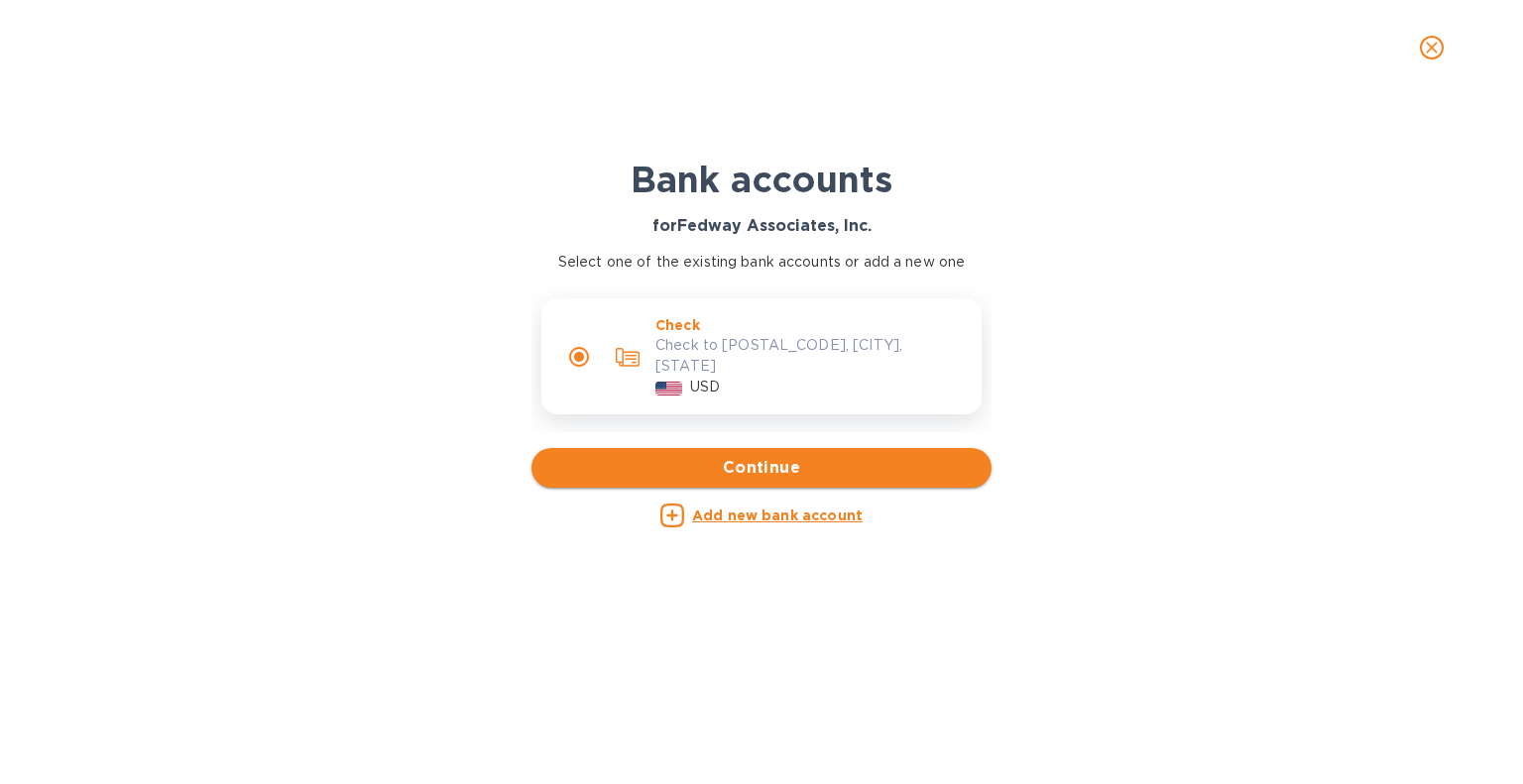 click on "Continue" at bounding box center [762, 468] 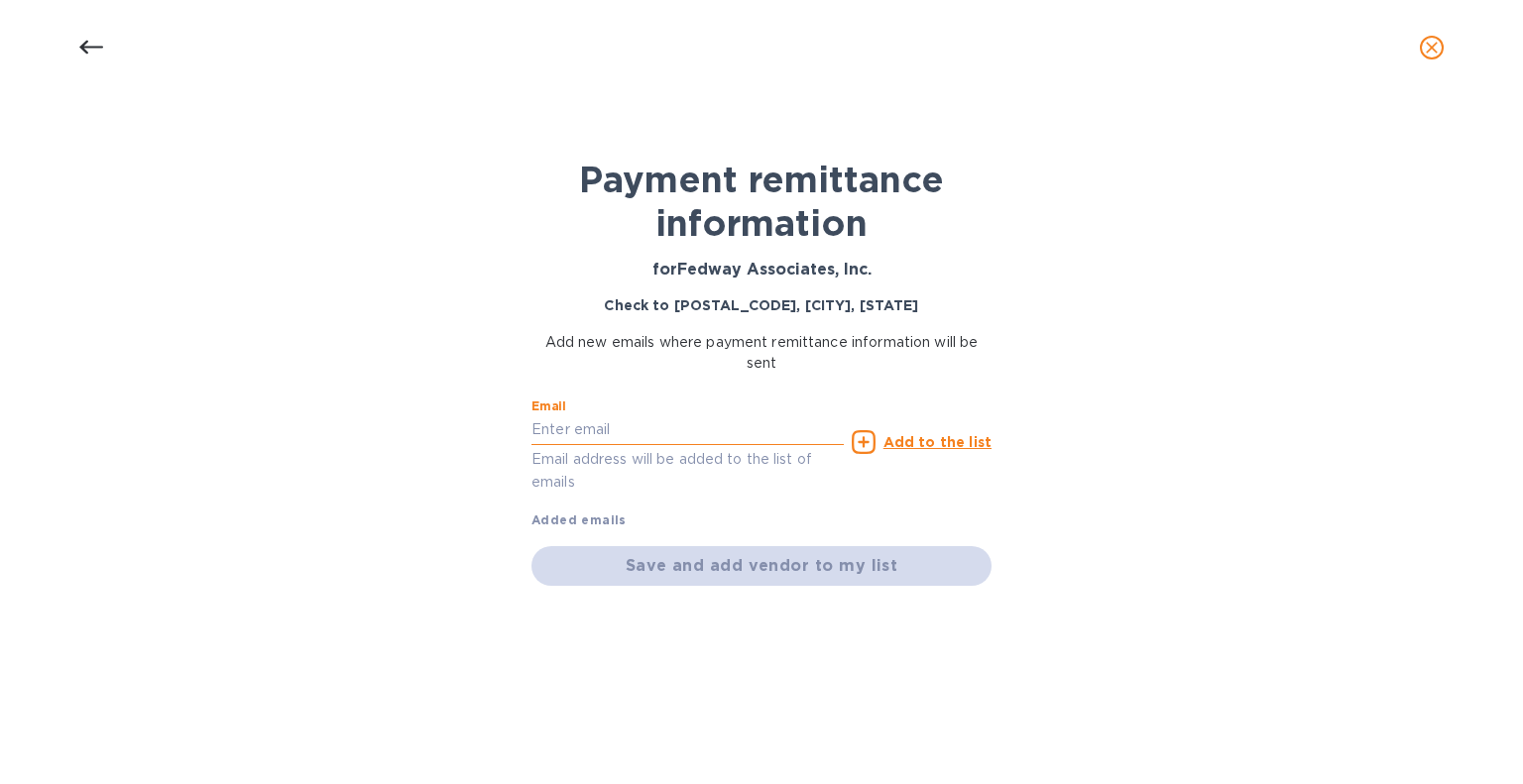 click at bounding box center (687, 430) 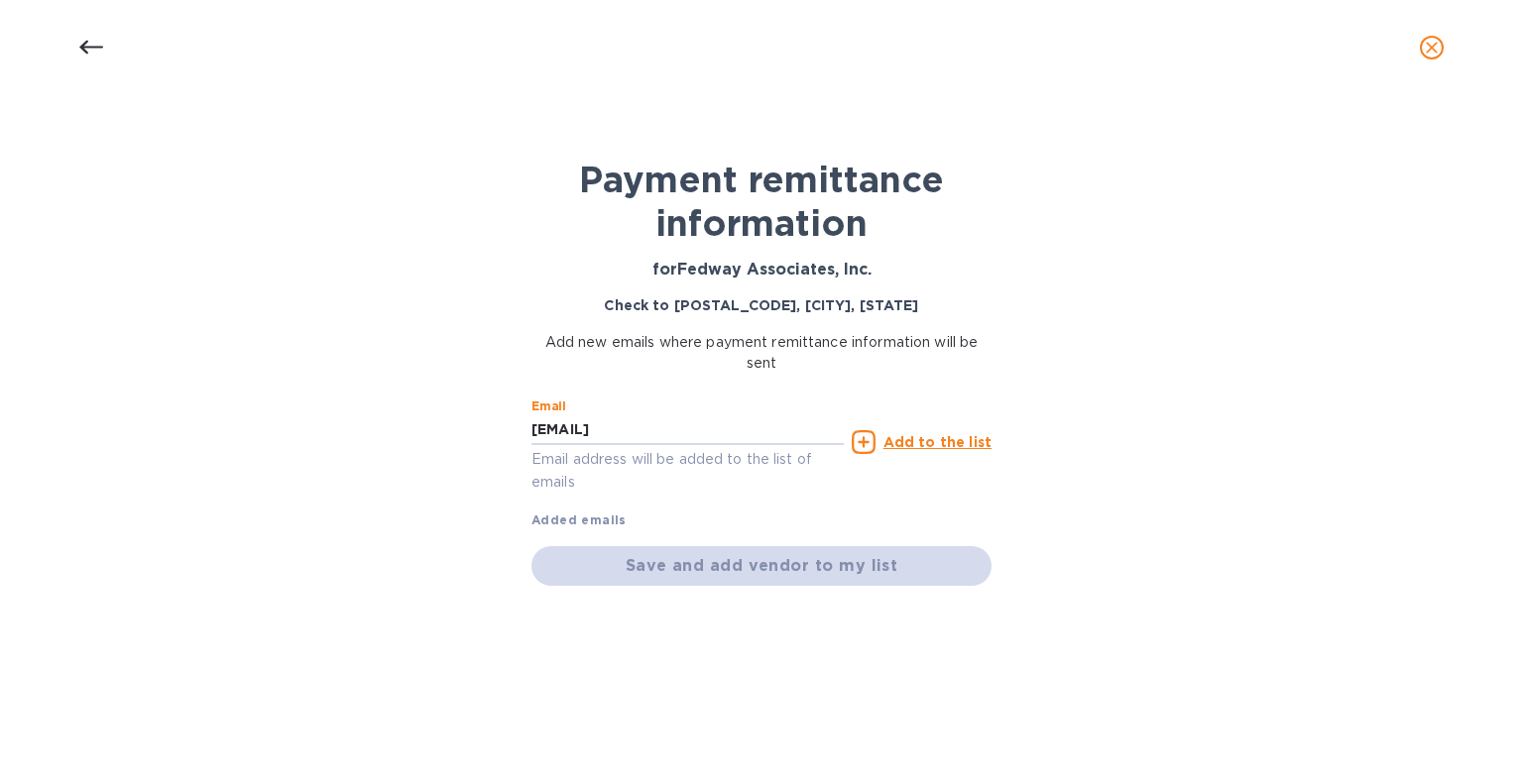 click on "Add to the list" at bounding box center (937, 442) 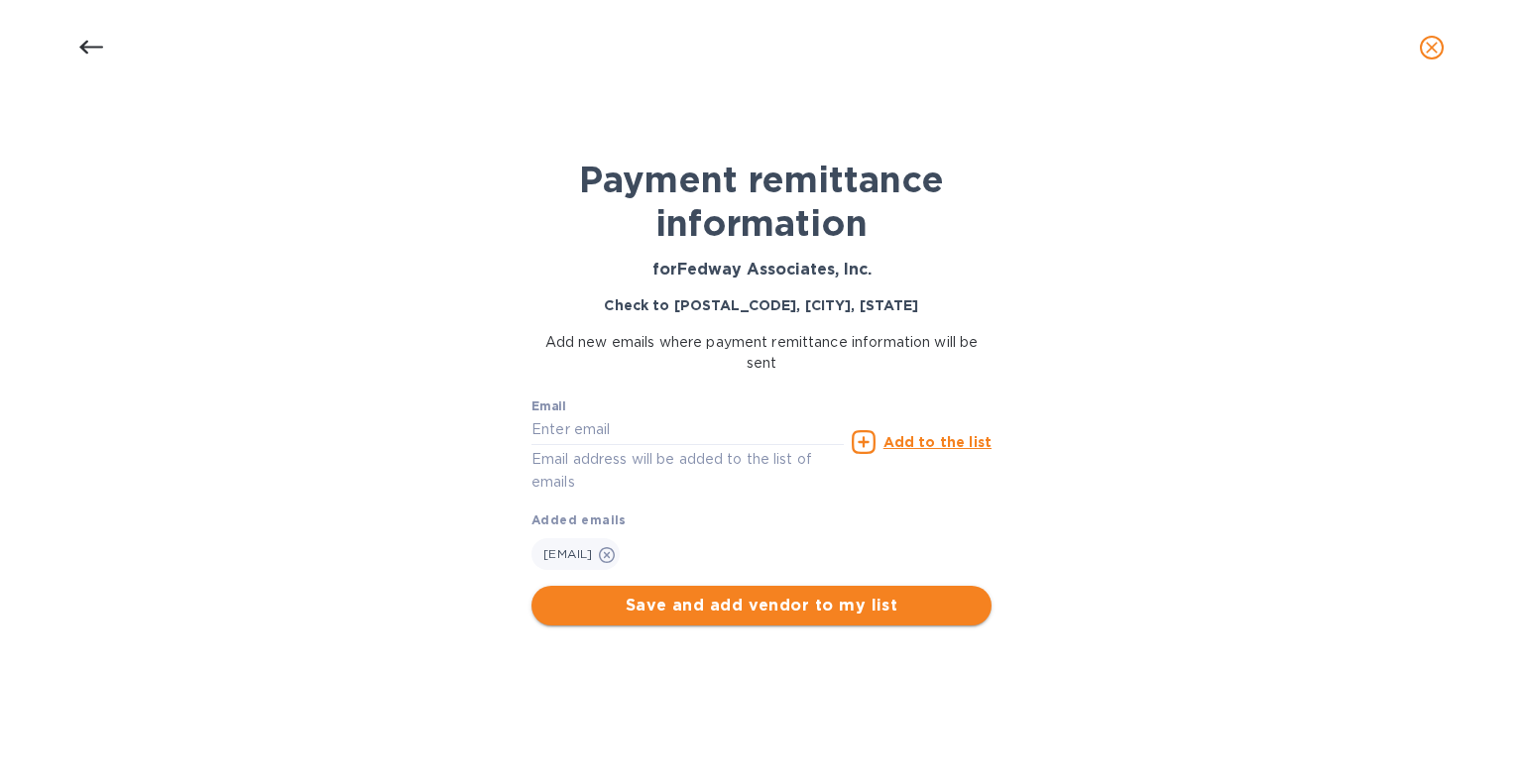 click on "Save and add vendor to my list" at bounding box center (762, 606) 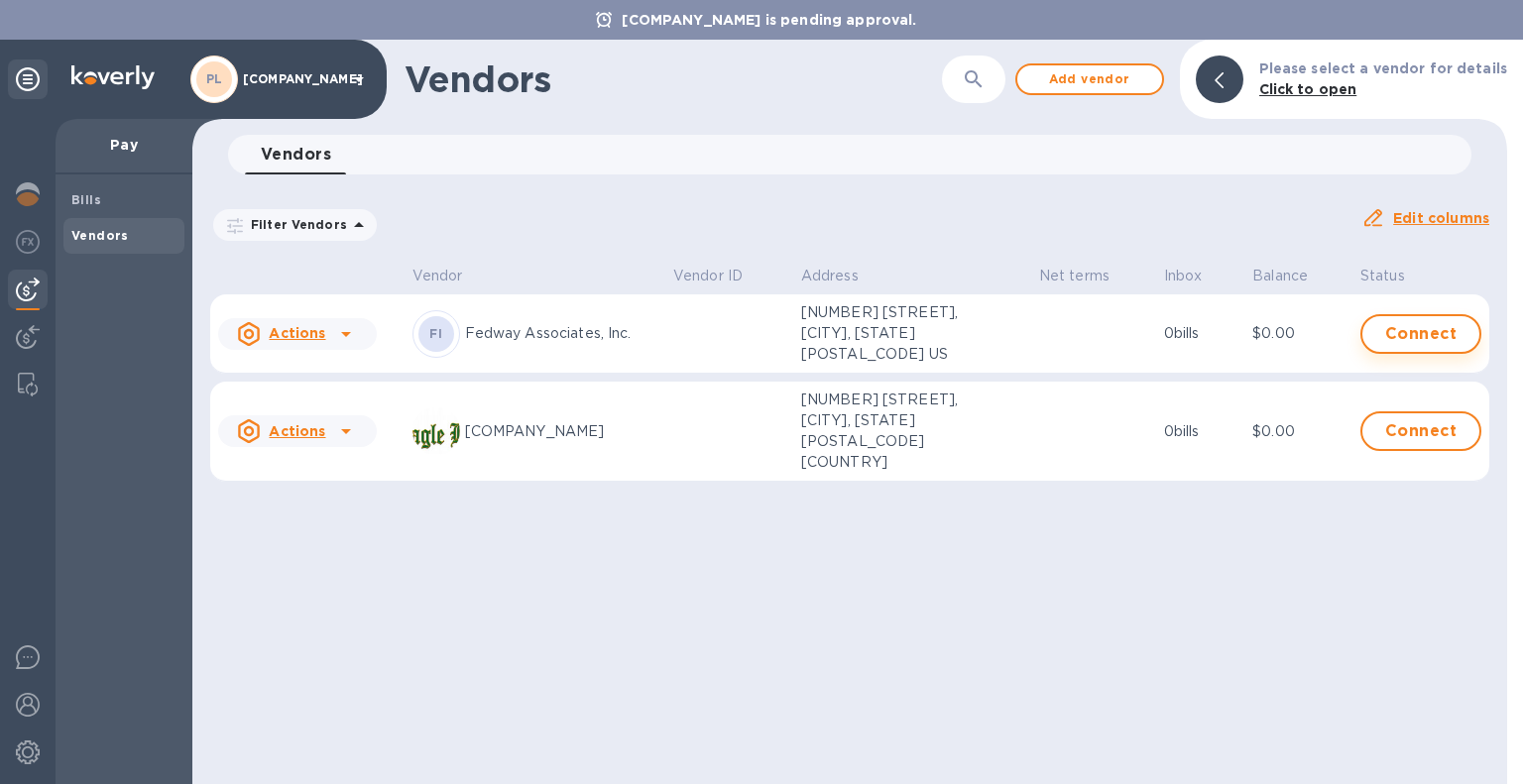 click on "Connect" at bounding box center (1421, 334) 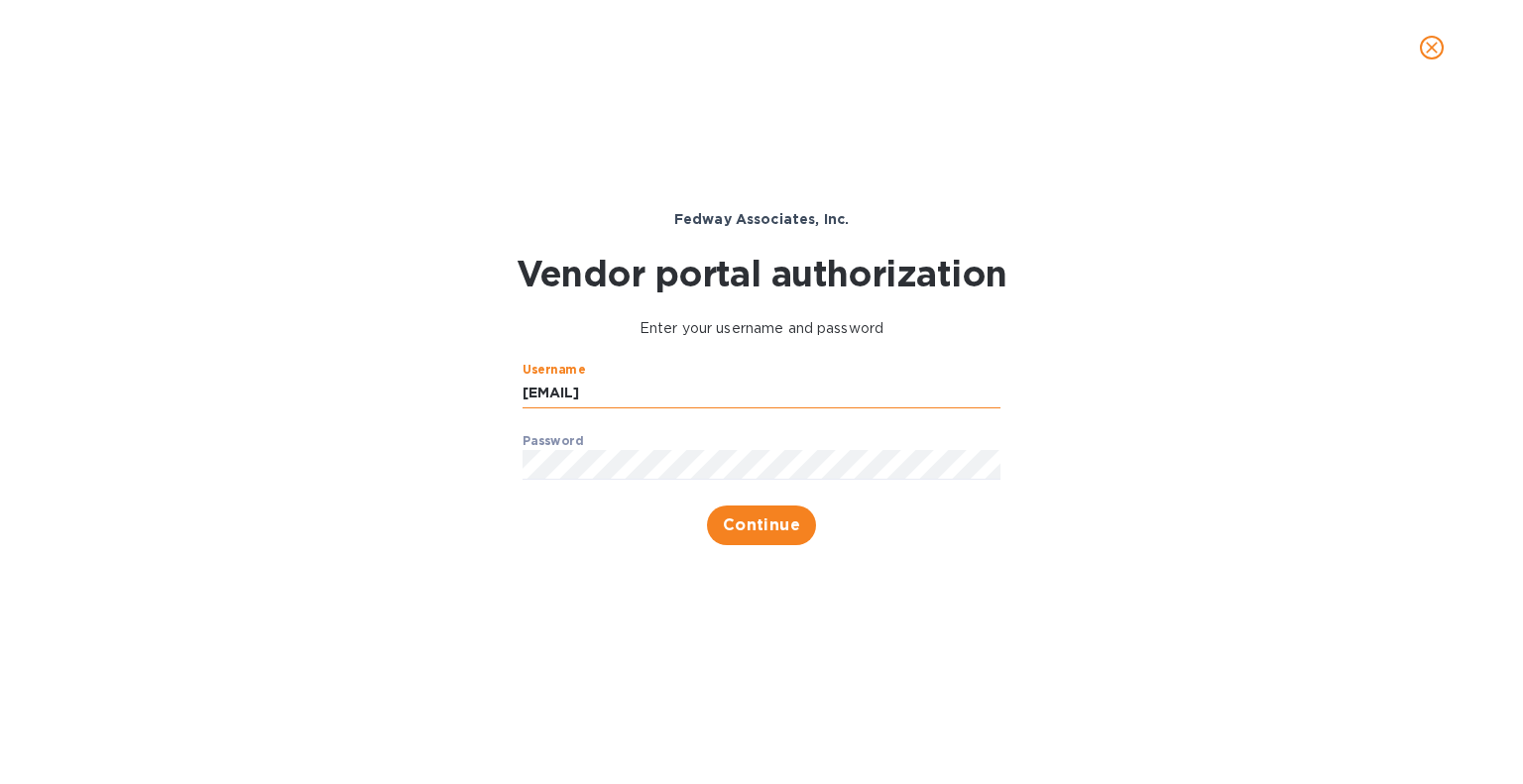 drag, startPoint x: 738, startPoint y: 383, endPoint x: 587, endPoint y: 396, distance: 151.55857 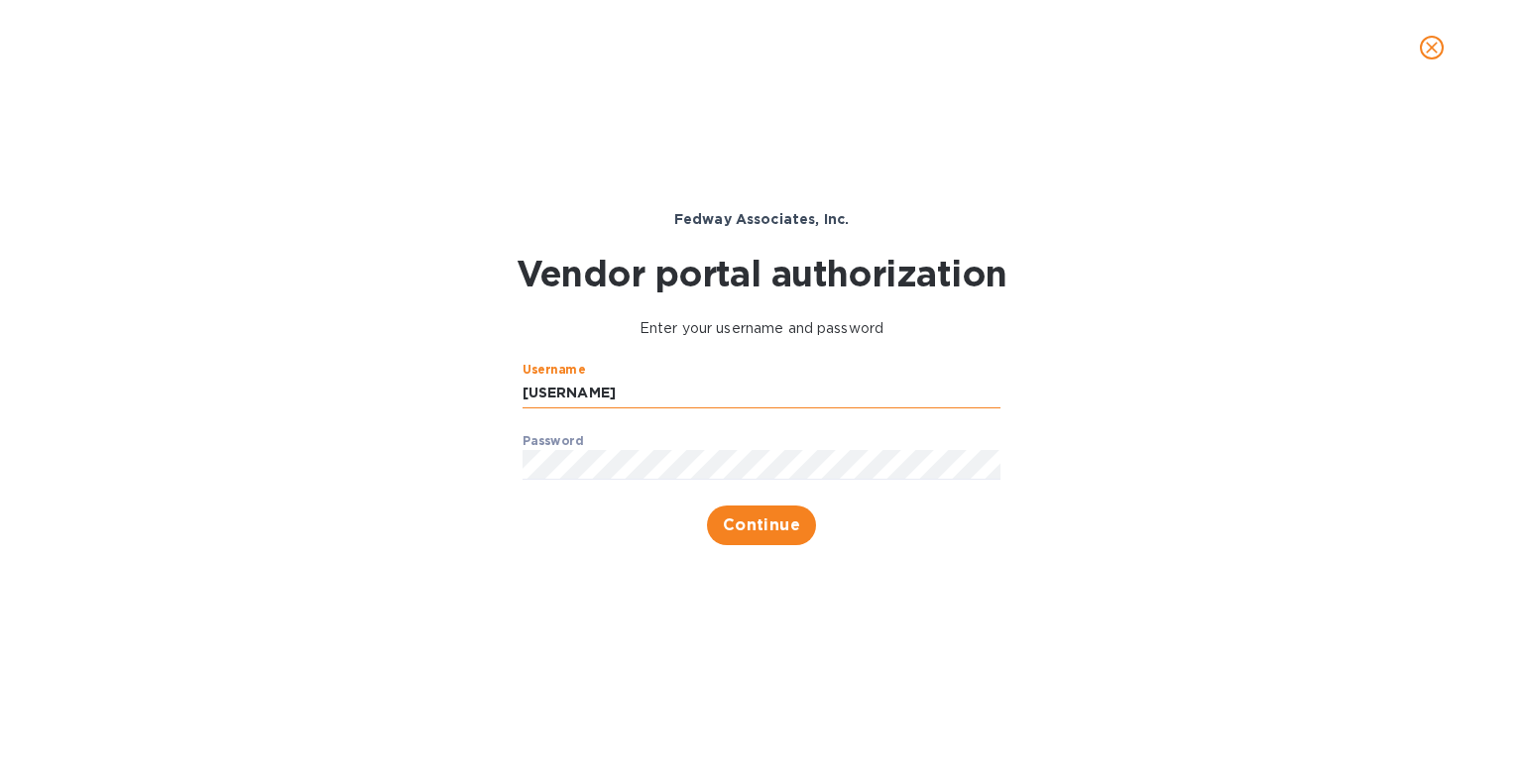 type on "[USERNAME]" 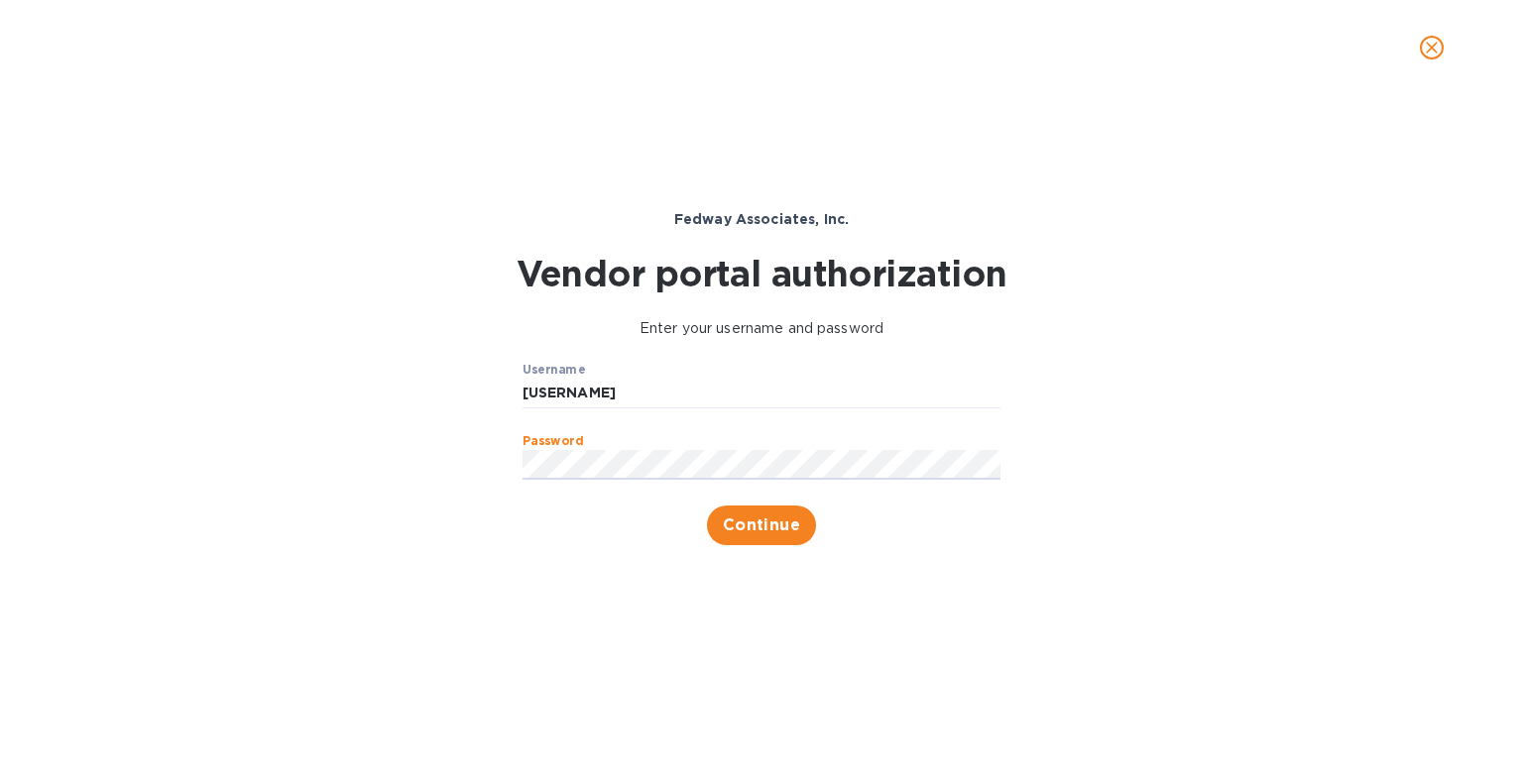 click on "Username [USERNAME] Password Continue" at bounding box center [761, 454] 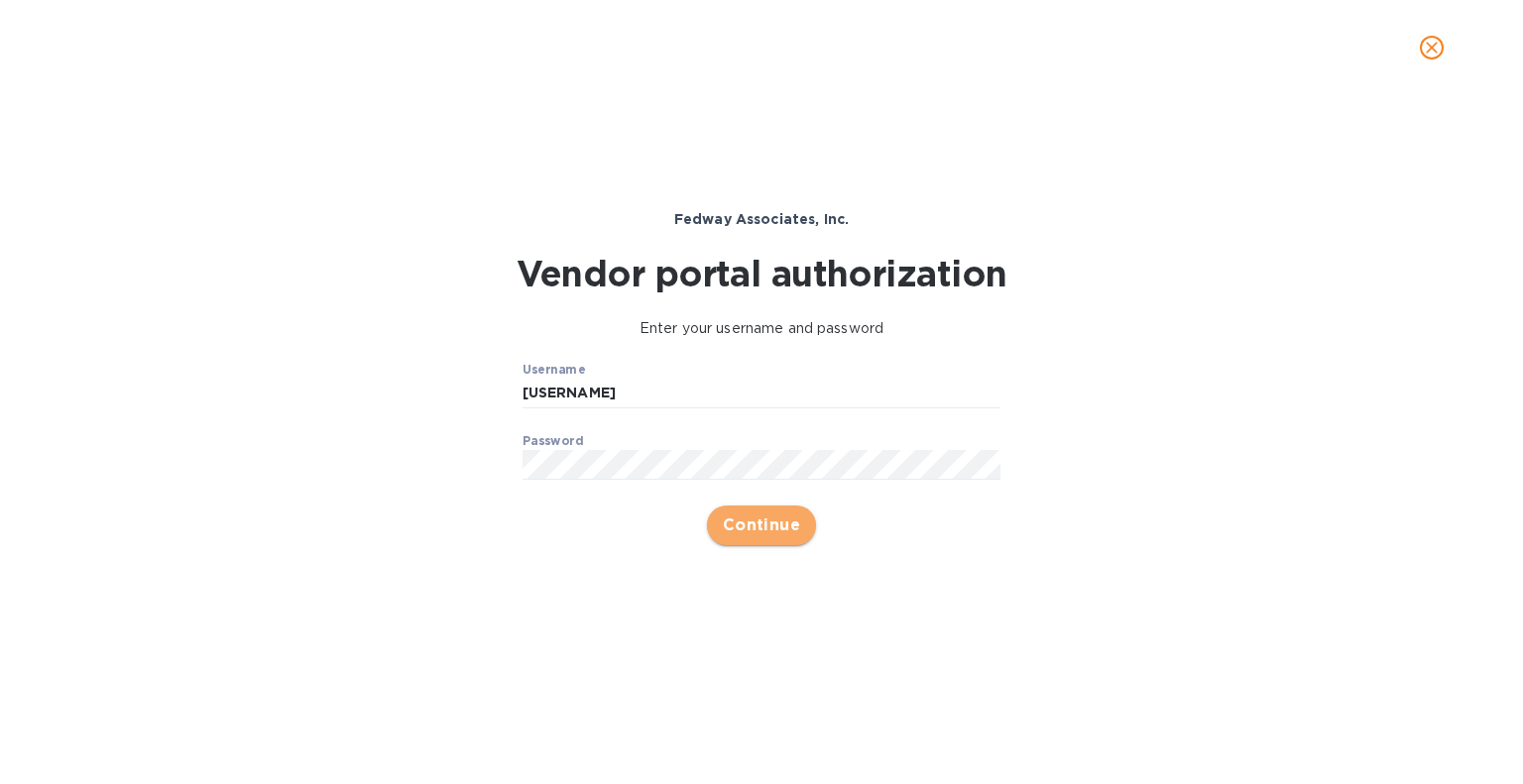 click on "Continue" at bounding box center (762, 525) 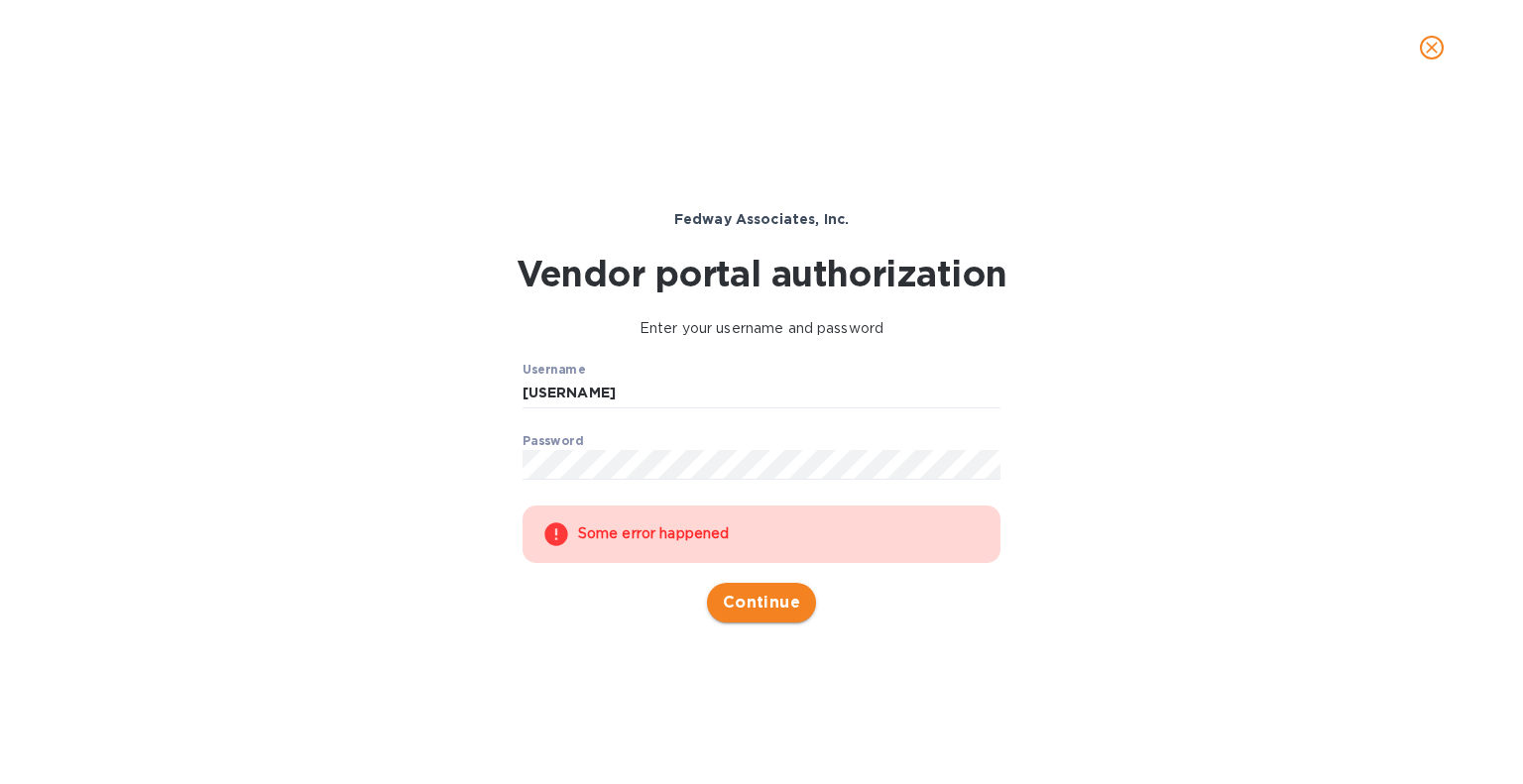 click on "Continue" at bounding box center [762, 603] 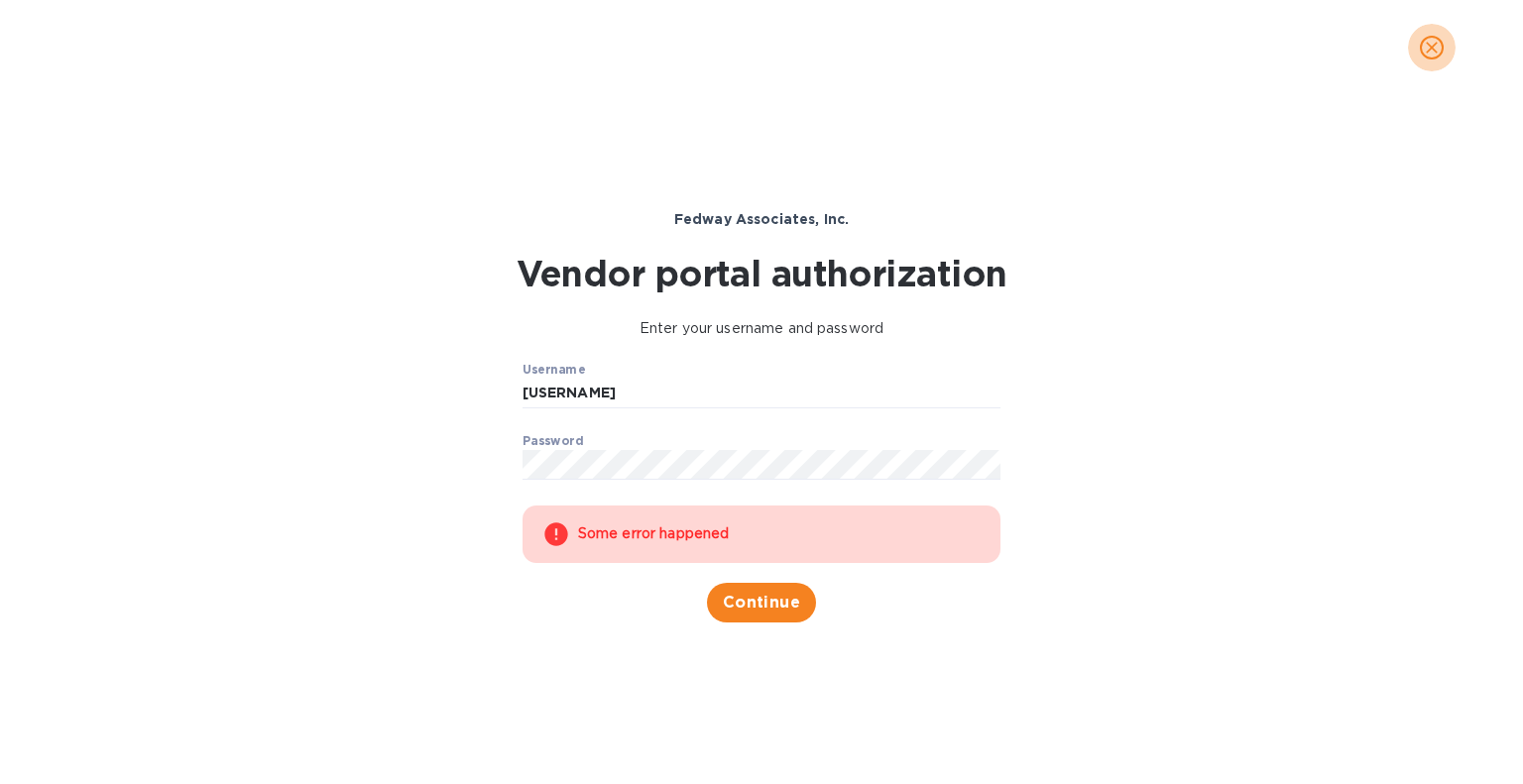 click 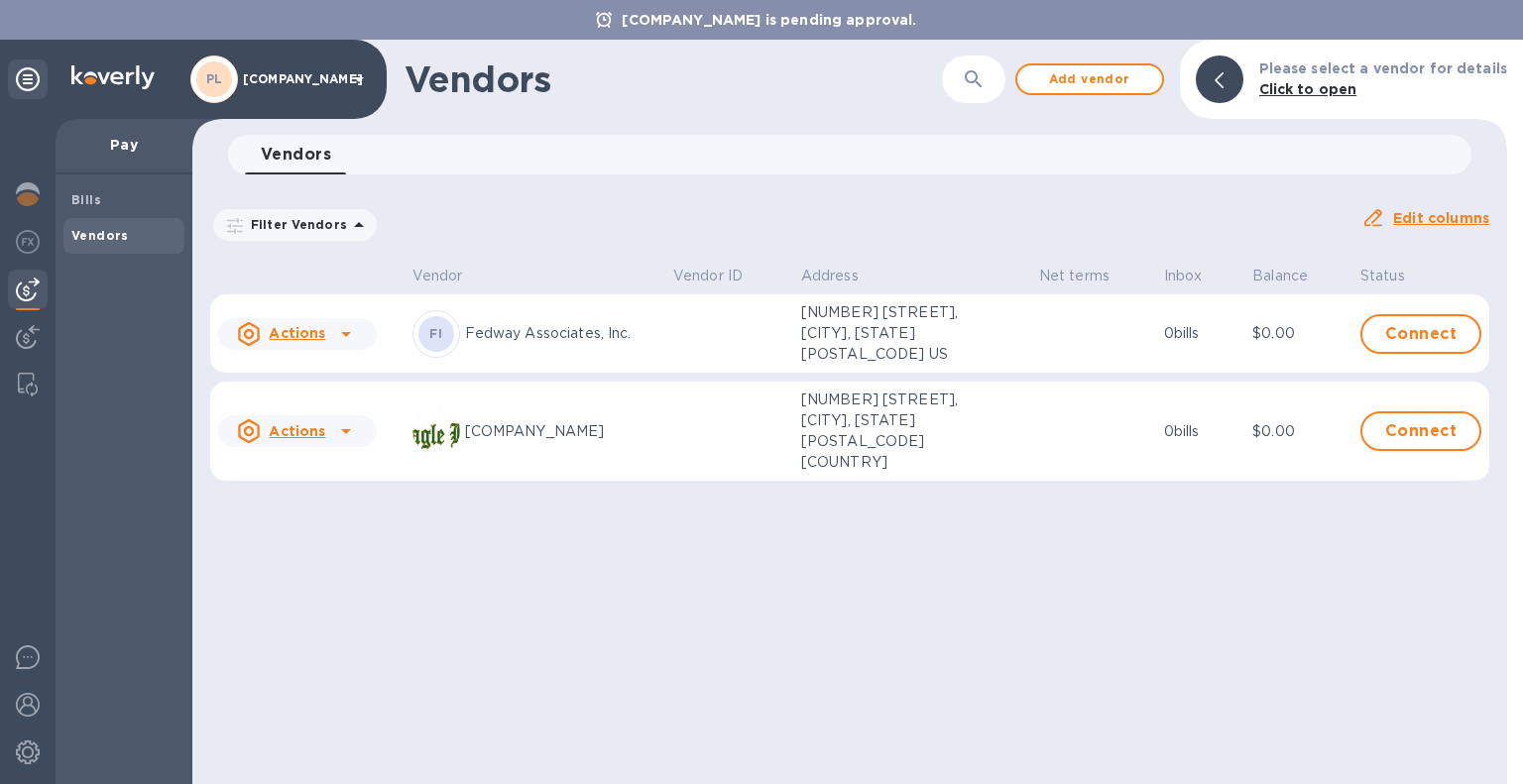 click on "Click to open" at bounding box center (1308, 89) 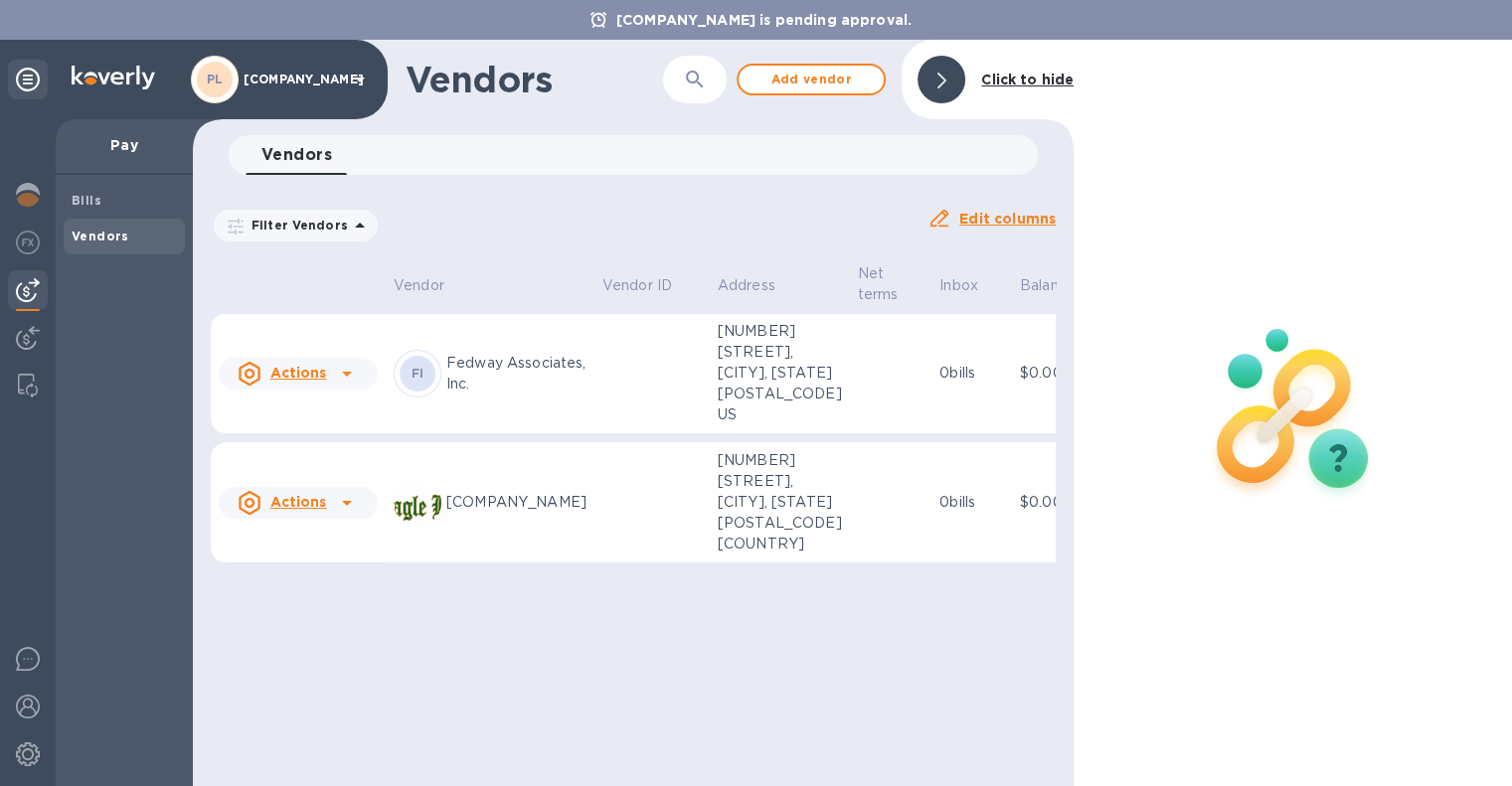 click at bounding box center [891, 374] 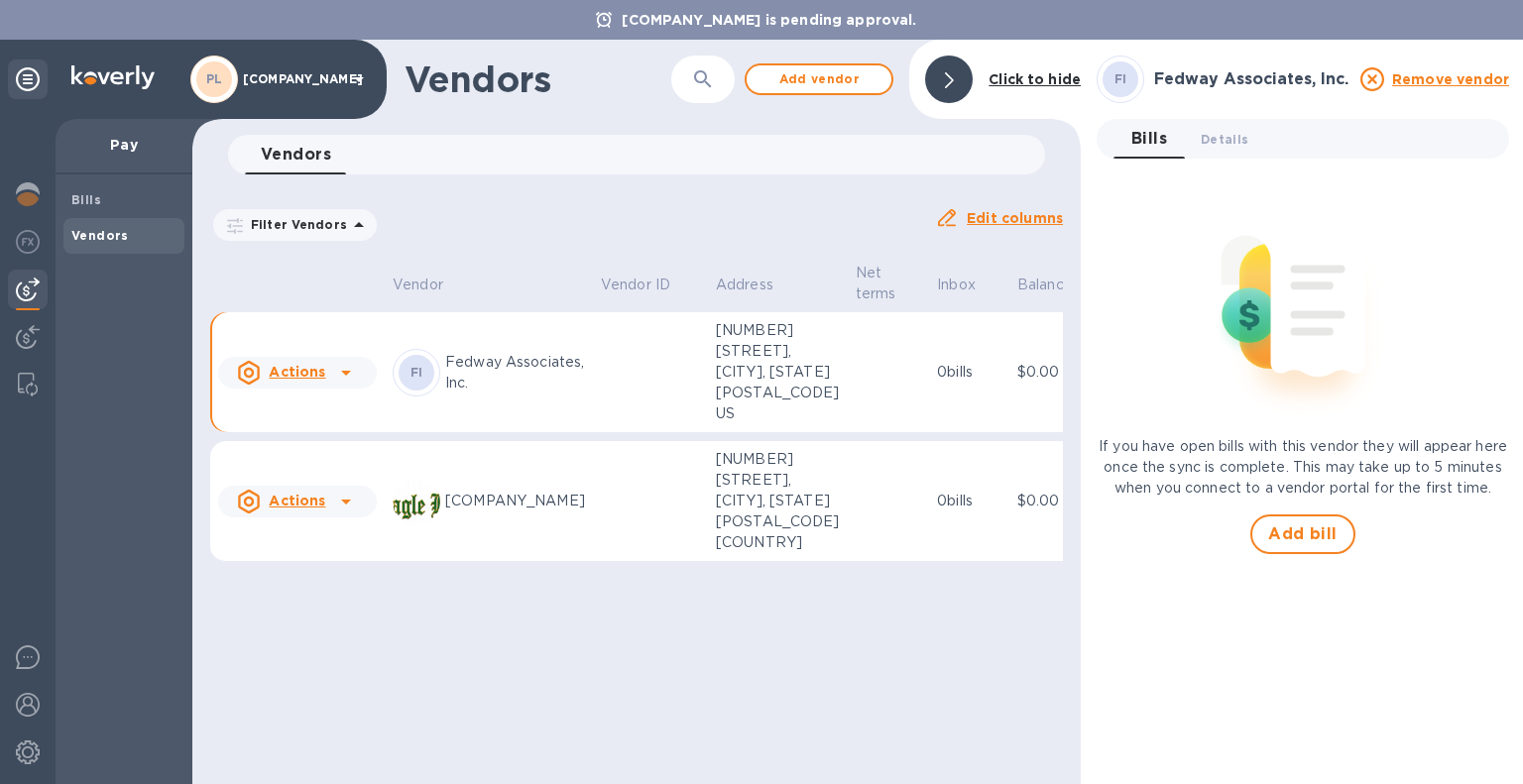 click on "Filter Vendors Auto pay: All" at bounding box center (564, 225) 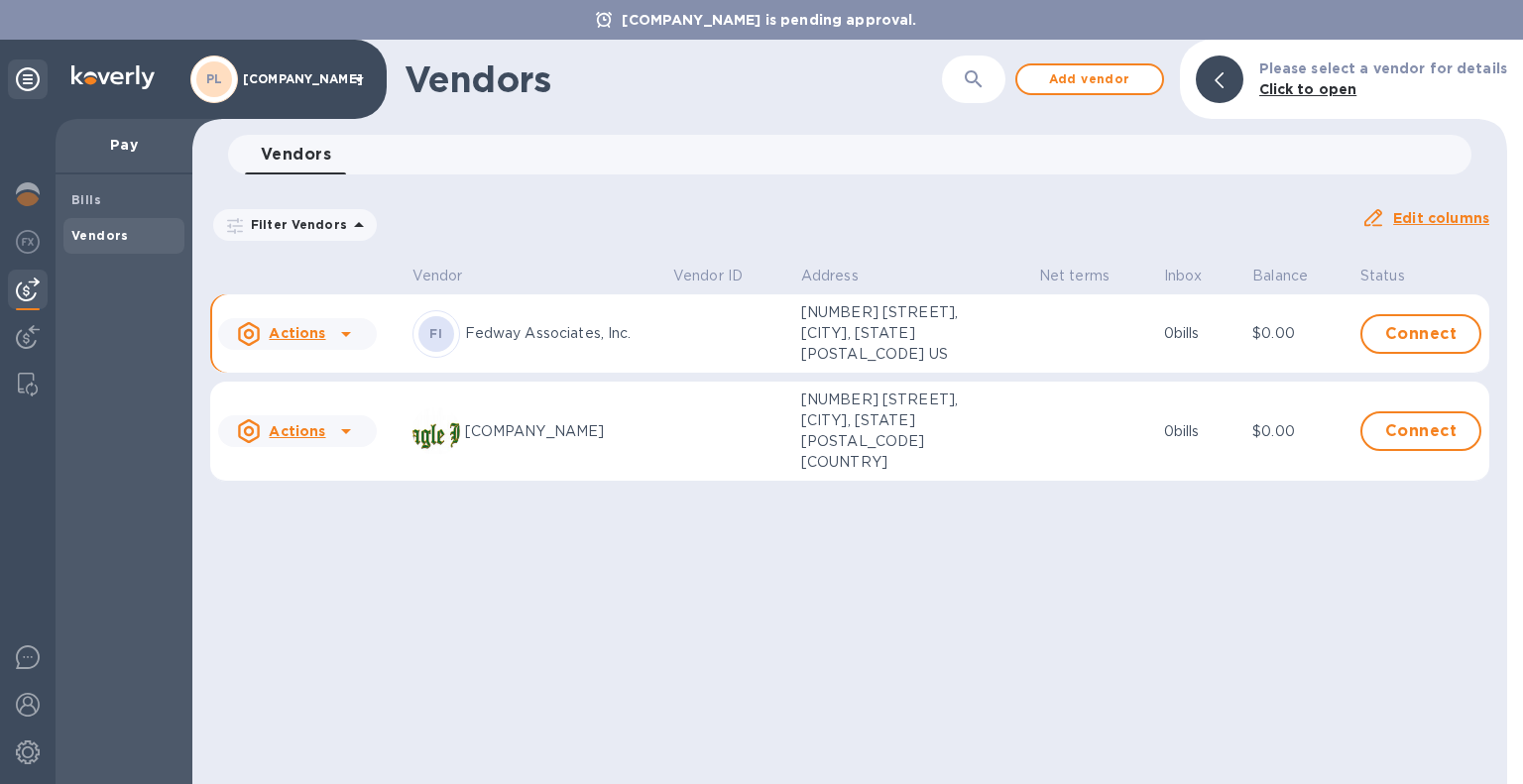 click on "Vendors" at bounding box center (100, 235) 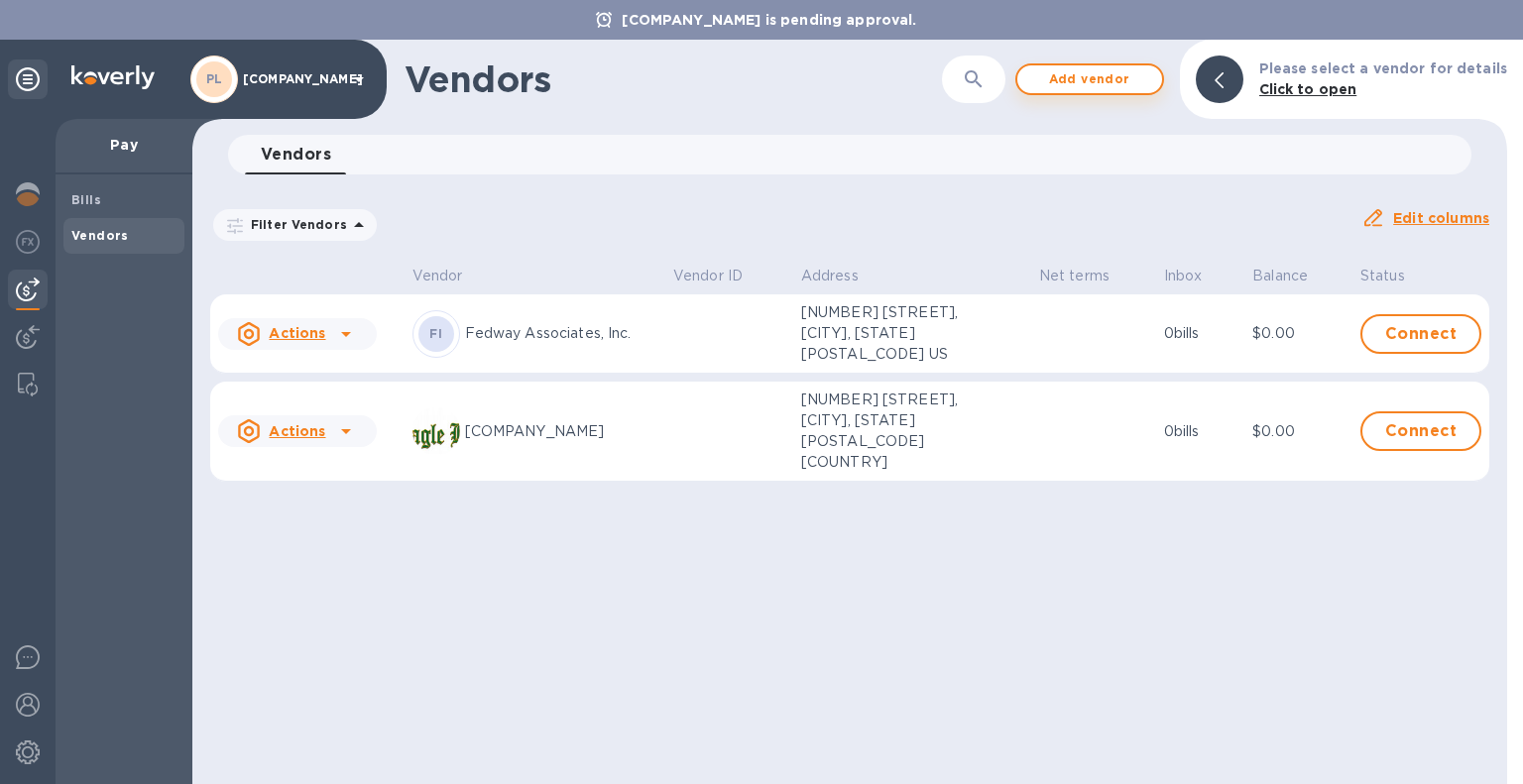 click on "Add vendor" at bounding box center (1090, 79) 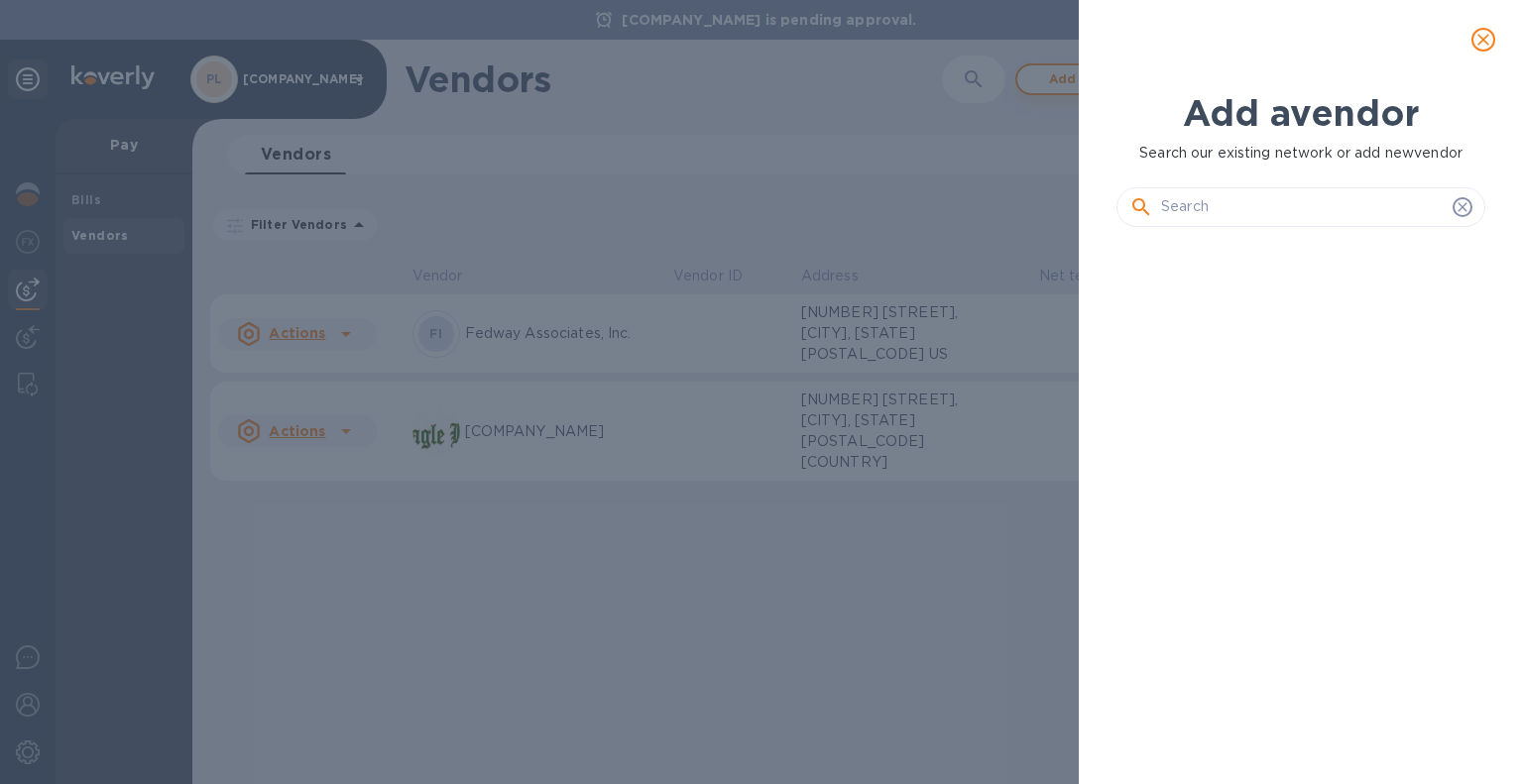 scroll, scrollTop: 16, scrollLeft: 8, axis: both 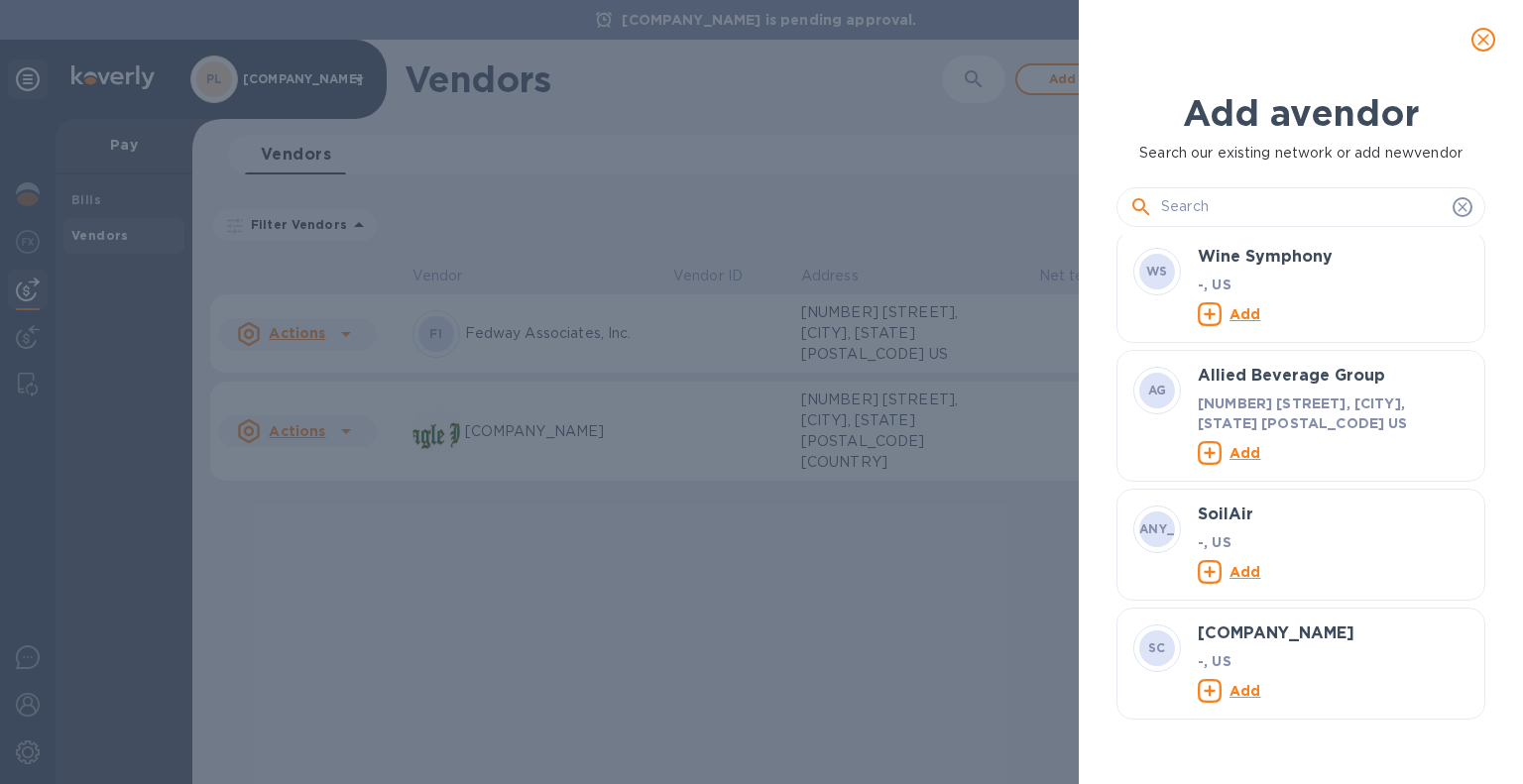click on "Add" at bounding box center [1244, 452] 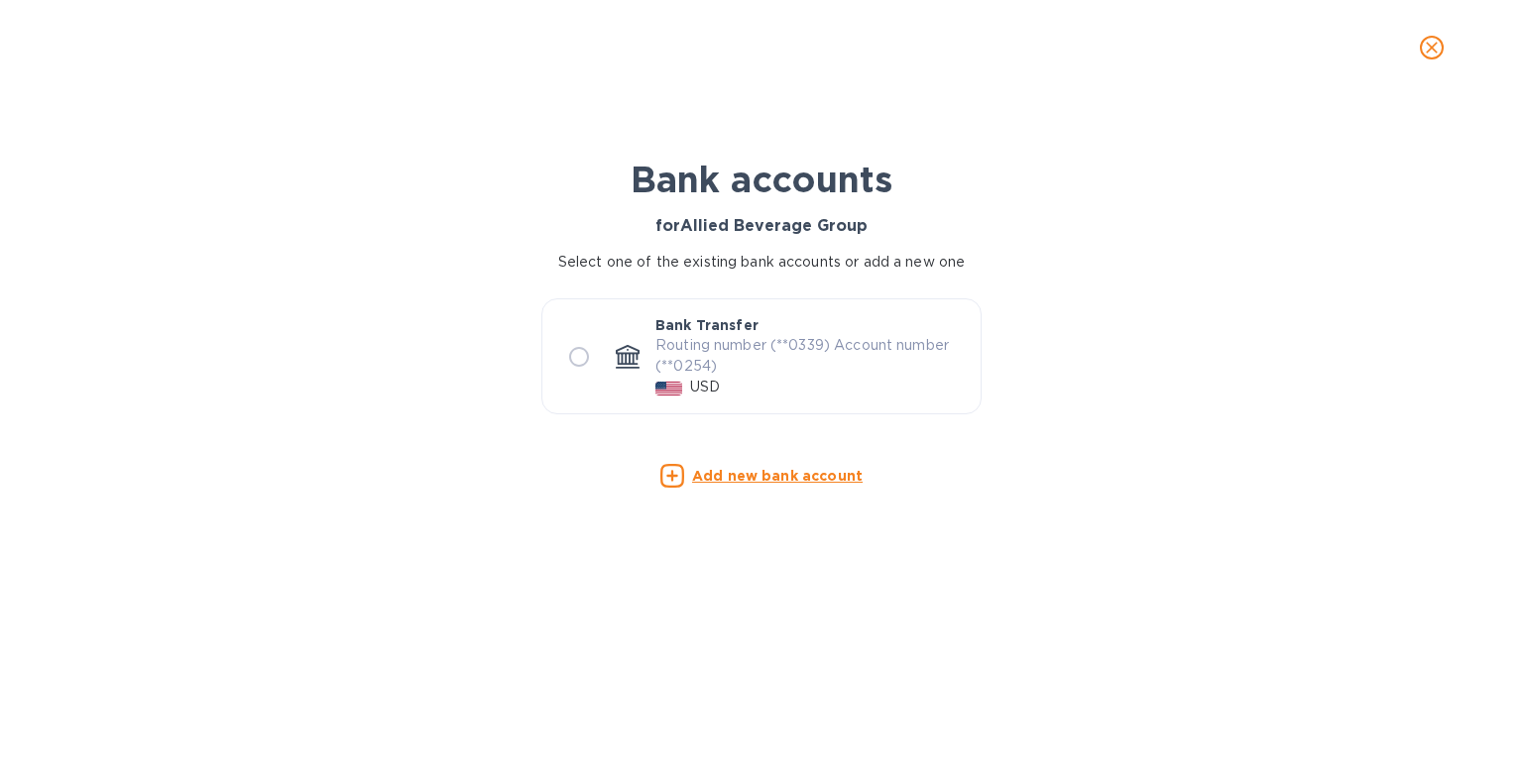 click at bounding box center (579, 357) 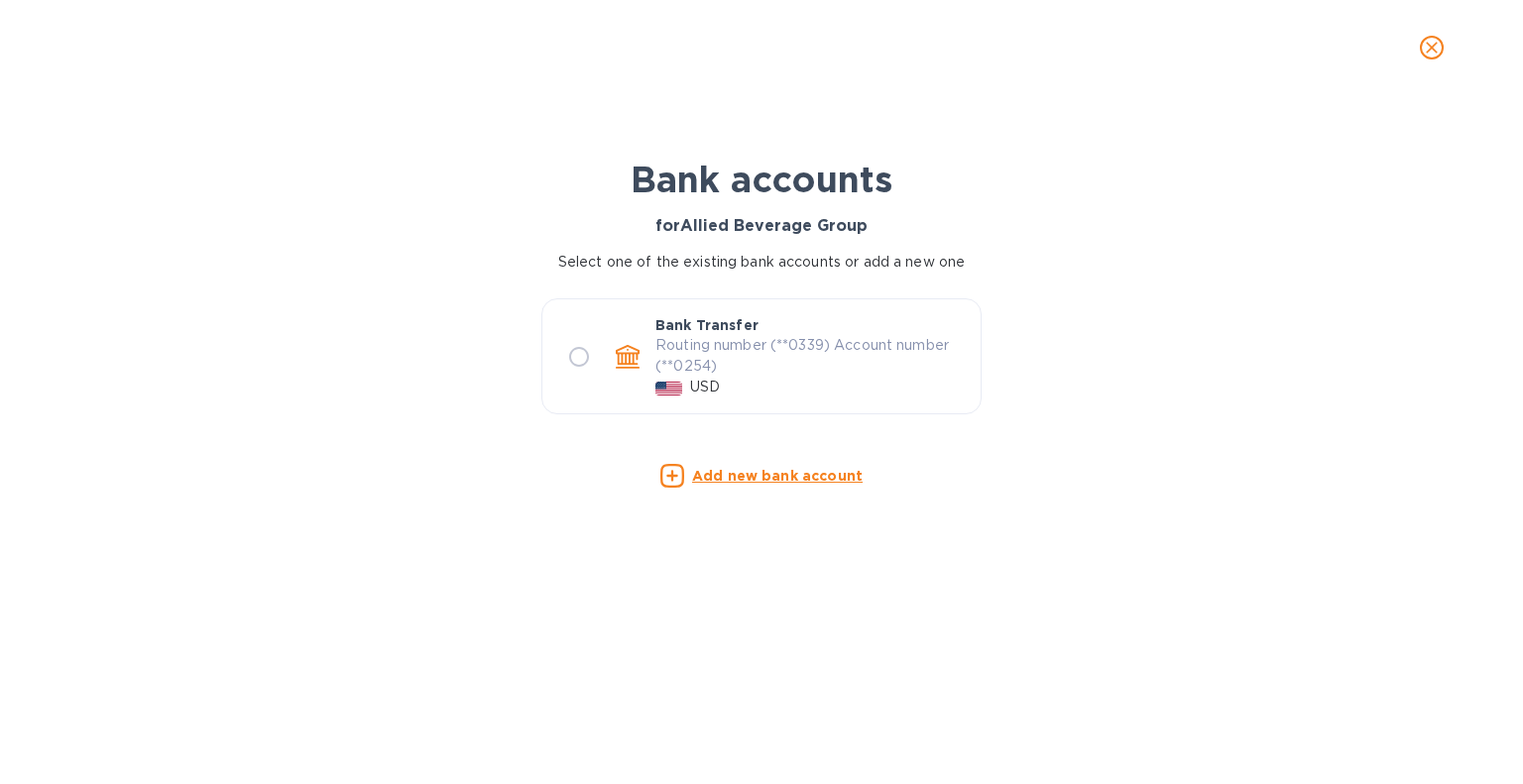 radio on "true" 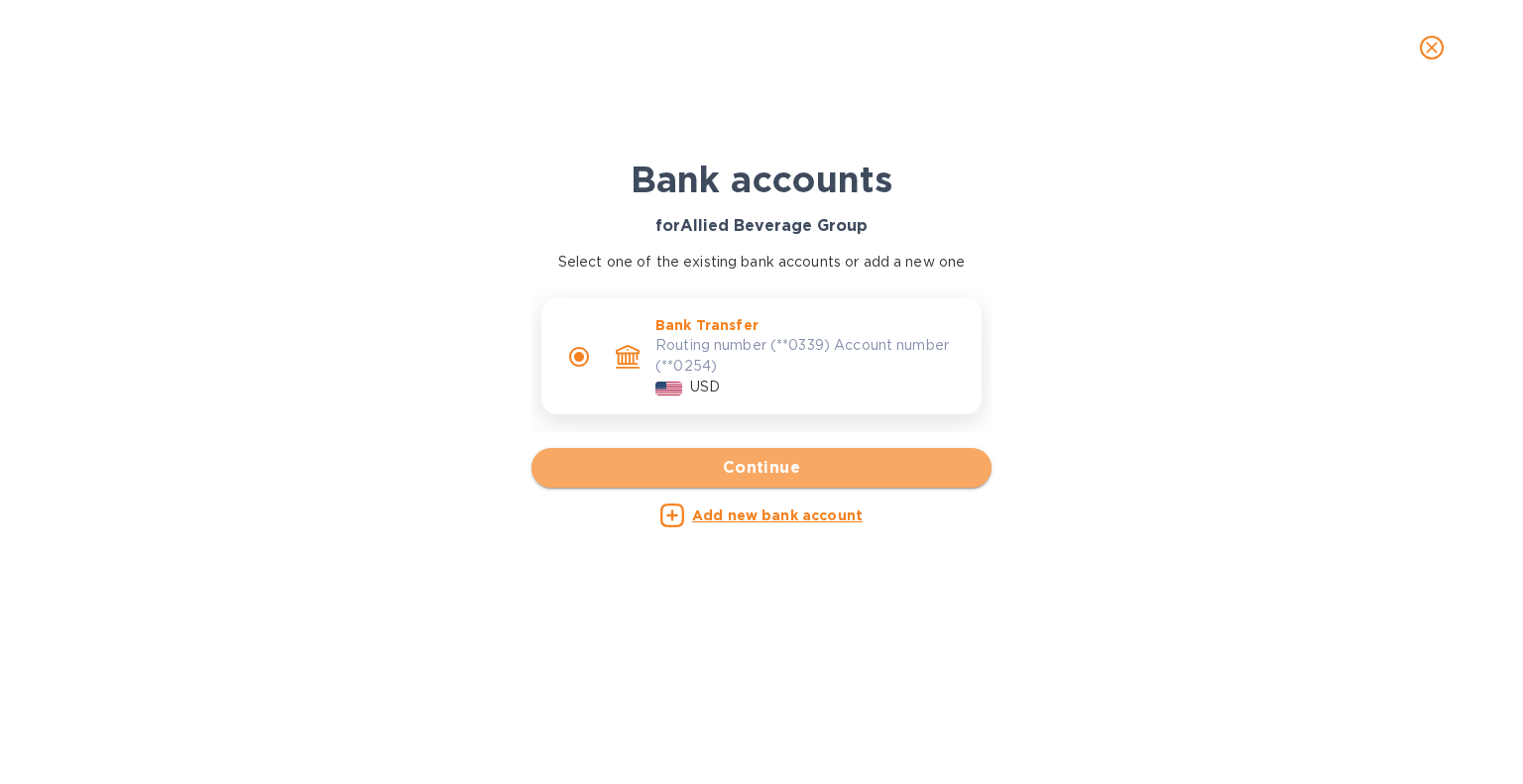 click on "Continue" at bounding box center (762, 468) 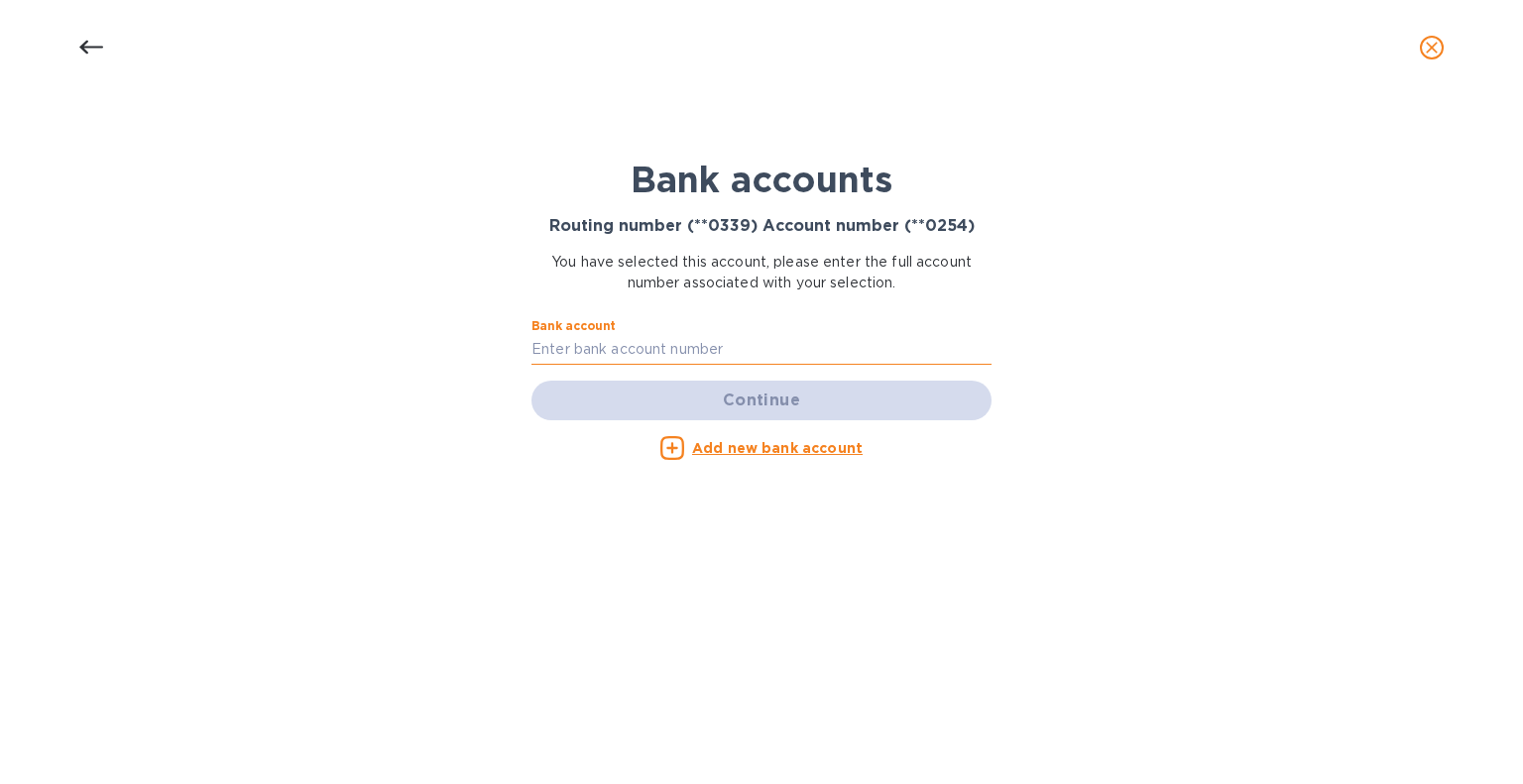 click at bounding box center (762, 350) 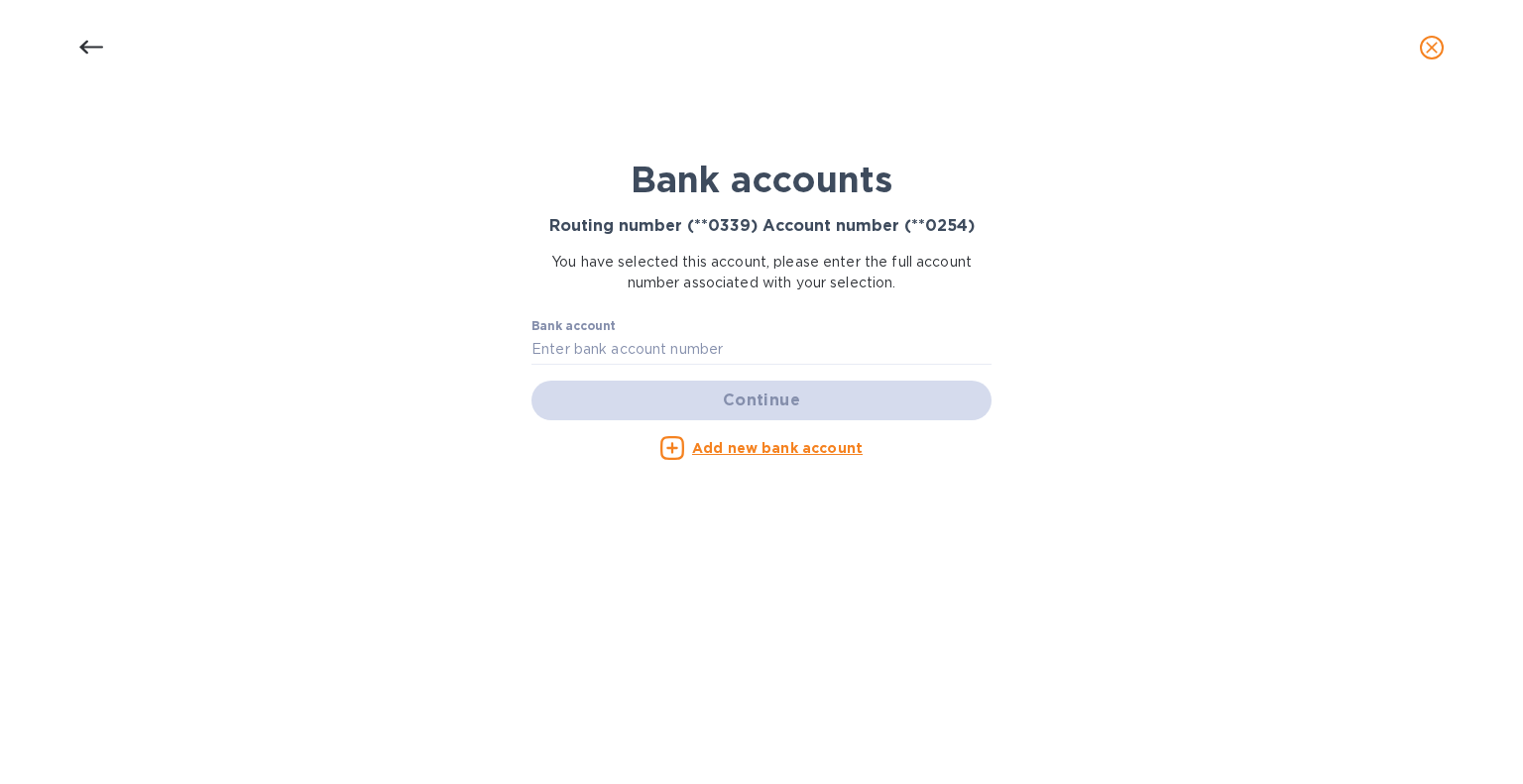 click 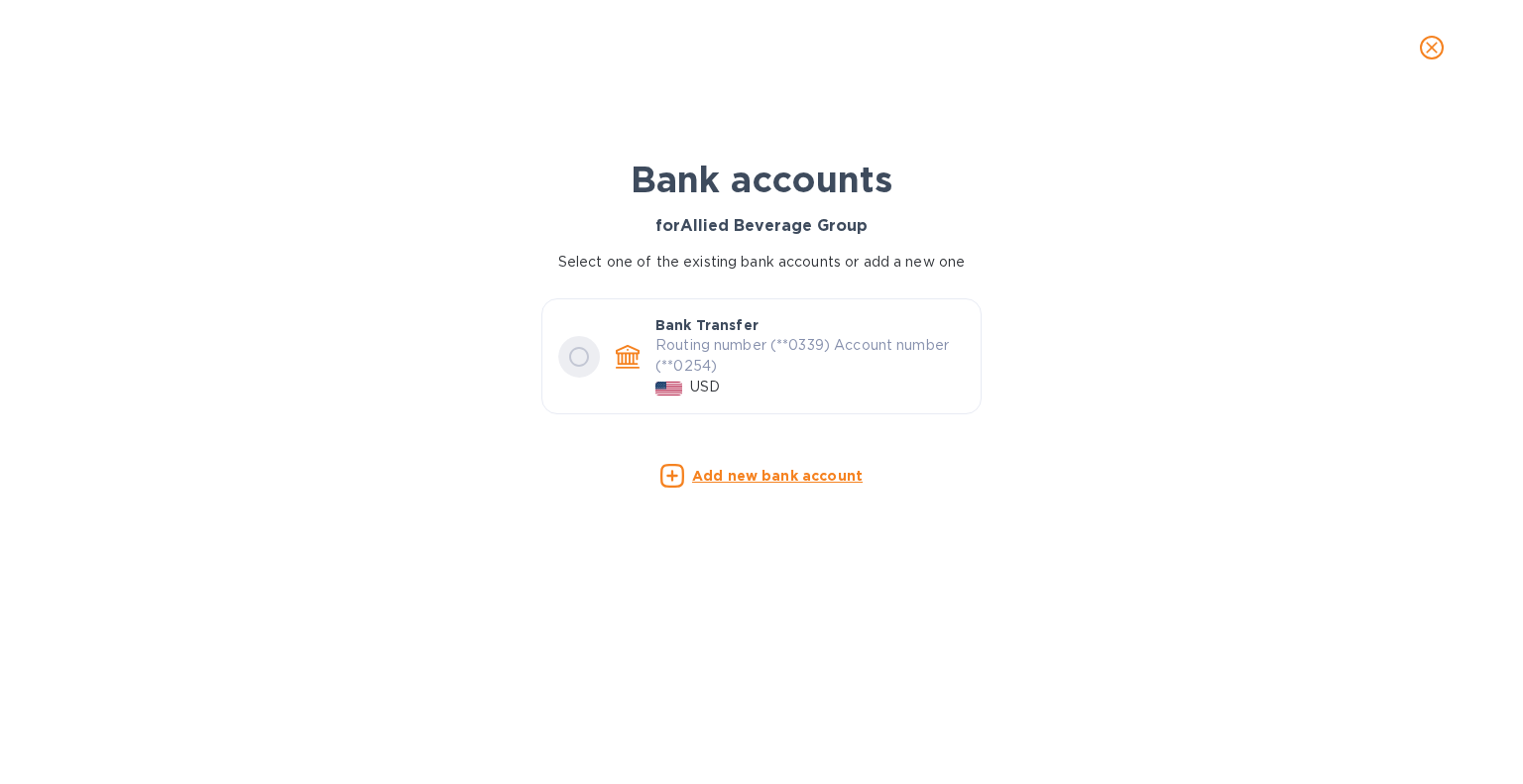 click at bounding box center (579, 357) 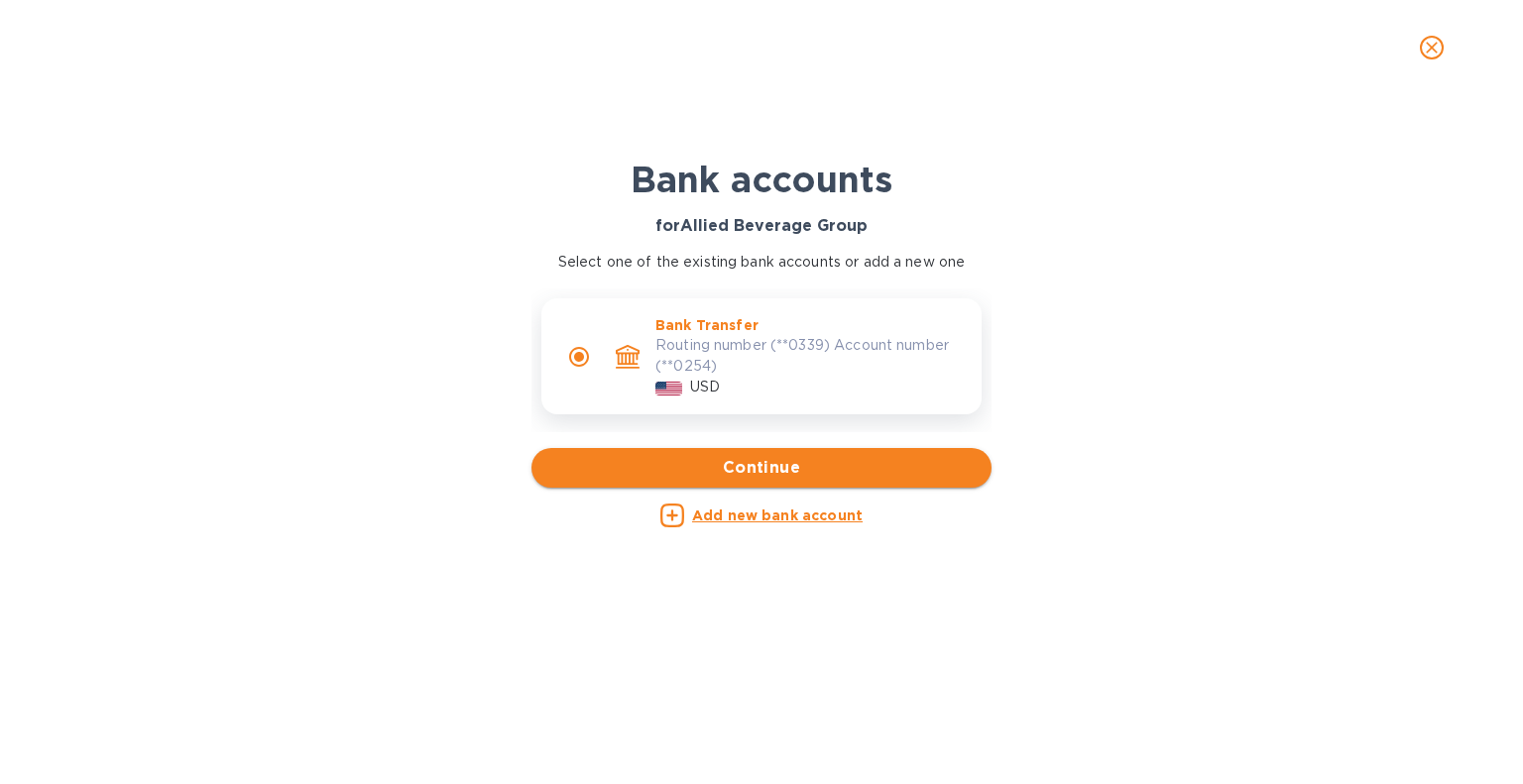 click on "Continue" at bounding box center (762, 468) 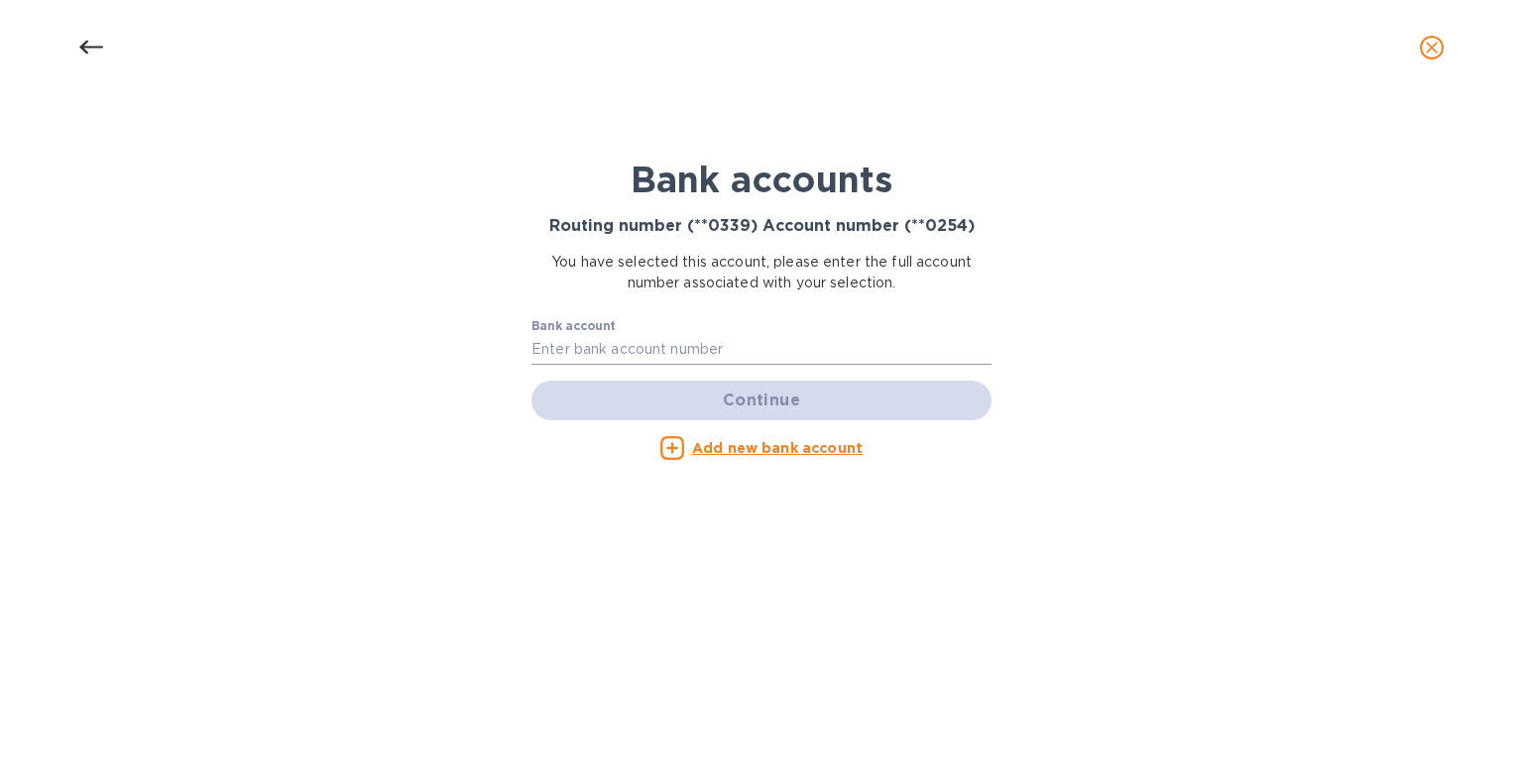 click at bounding box center [762, 350] 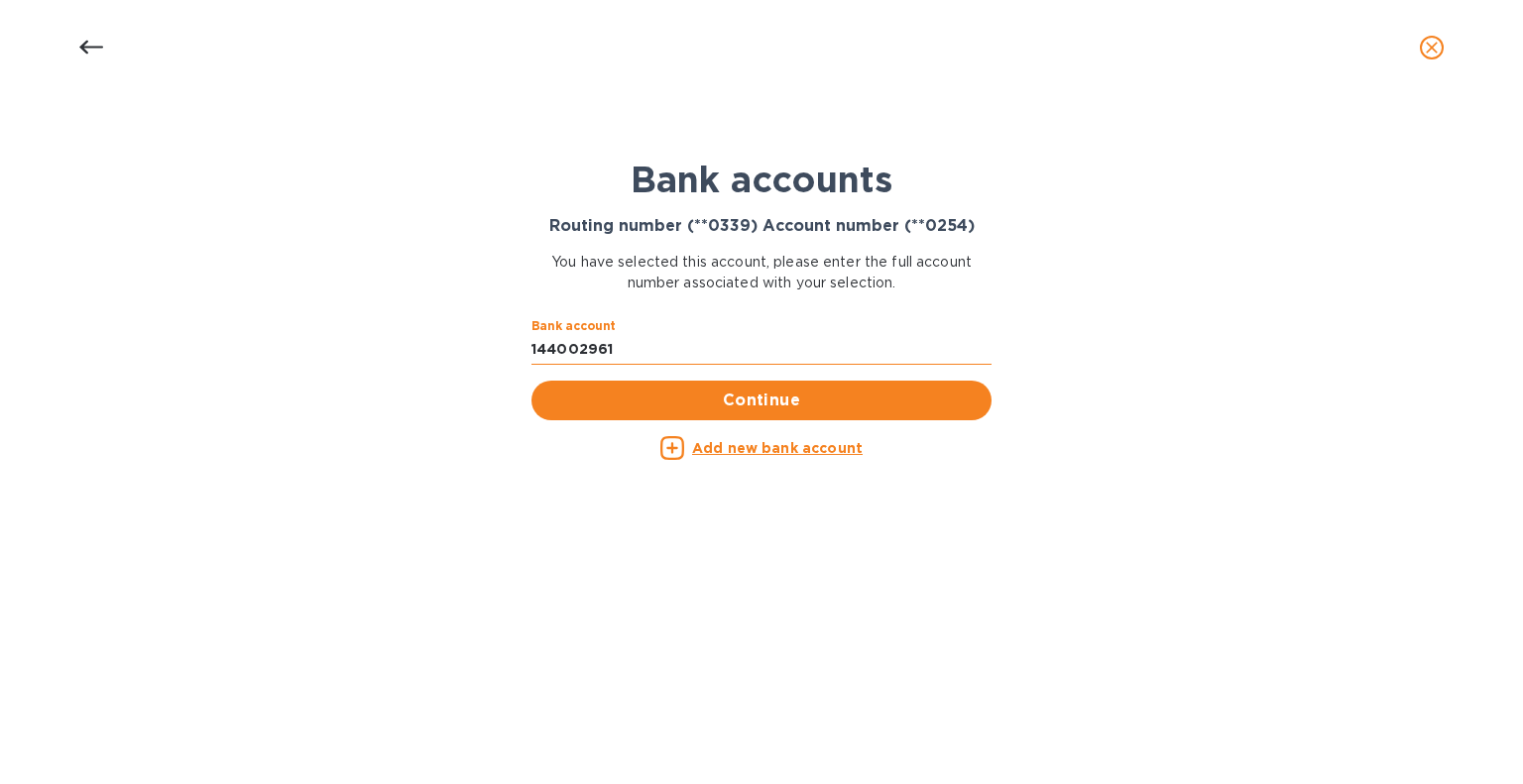 type on "144002961" 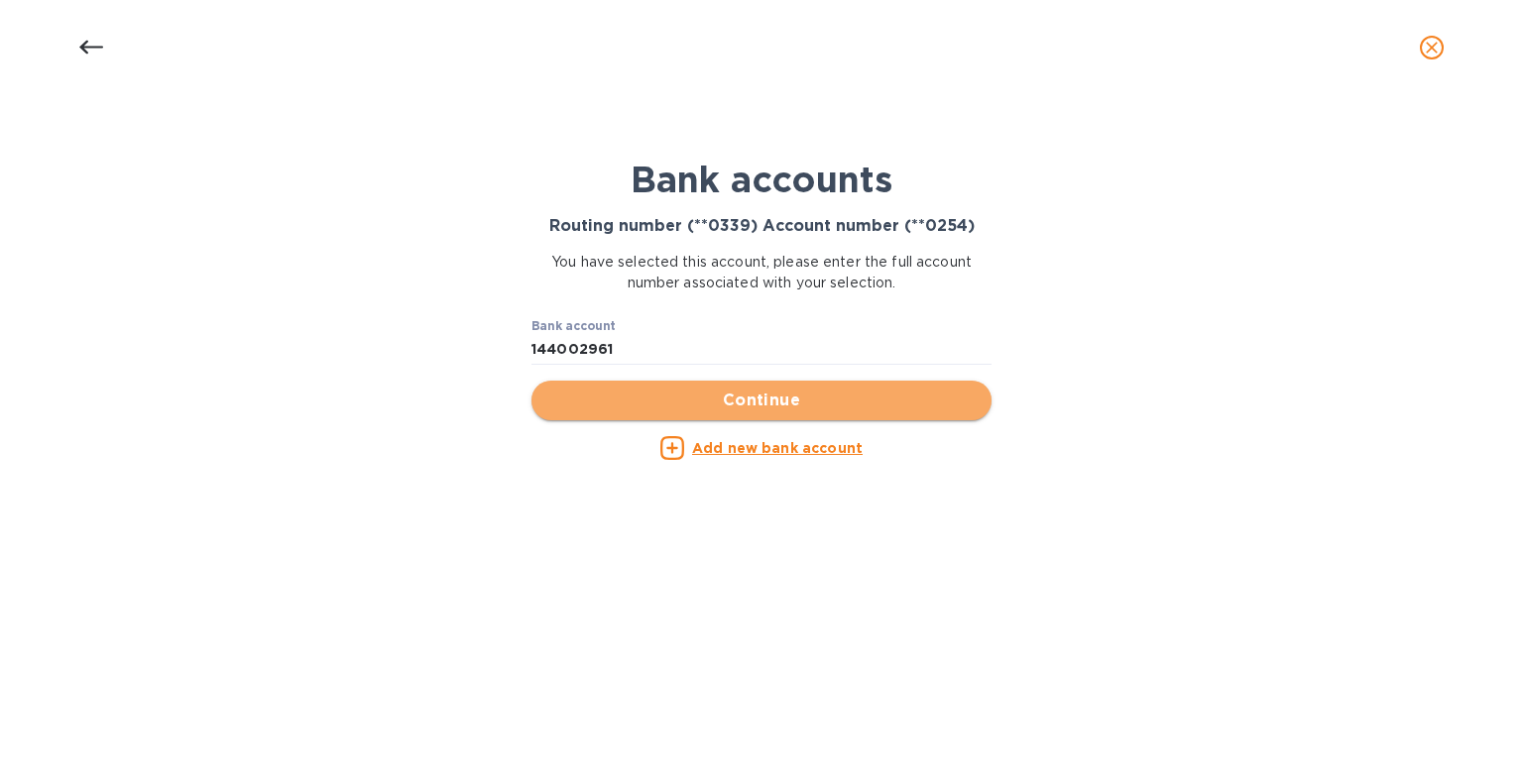 click on "Continue" at bounding box center [762, 400] 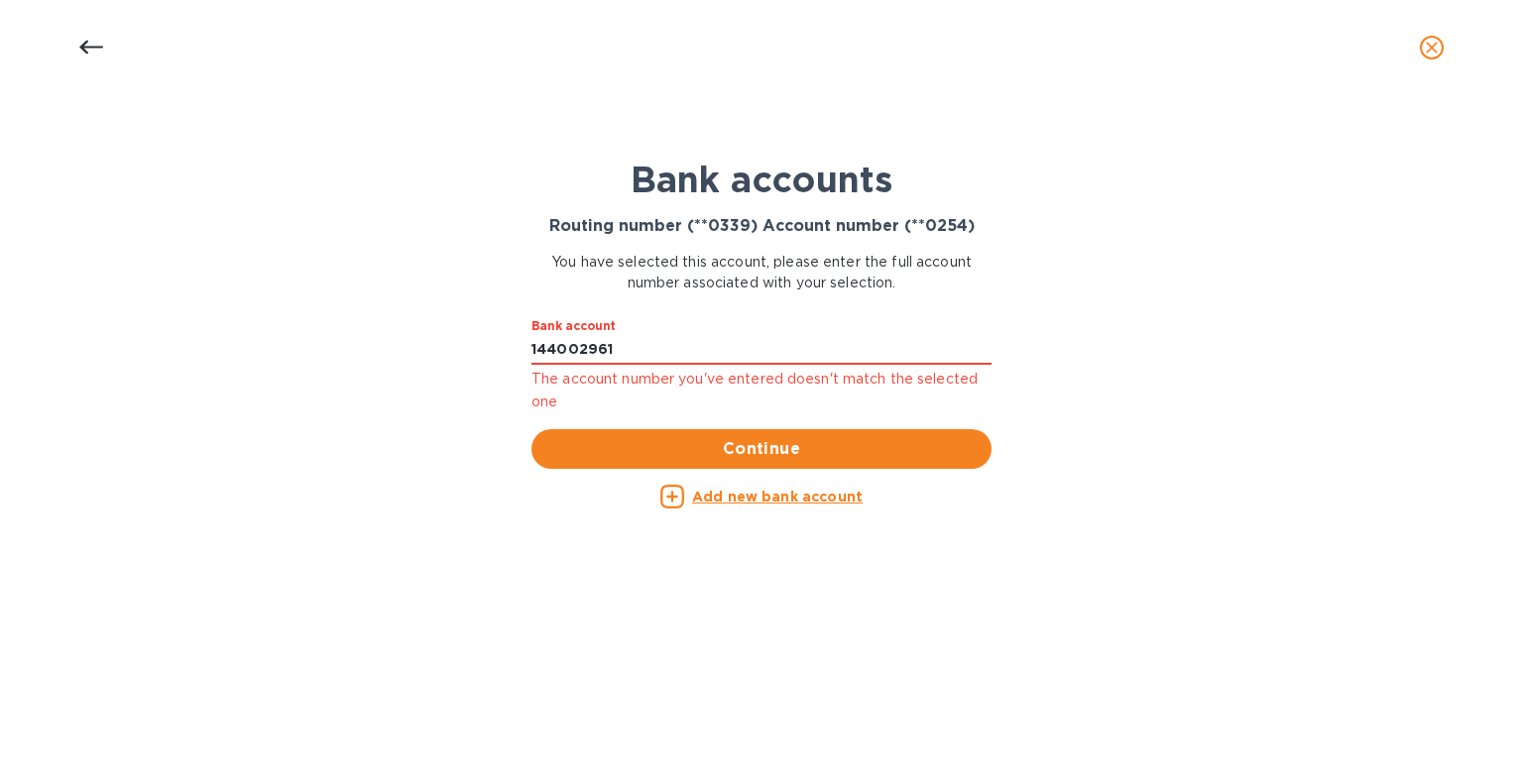click 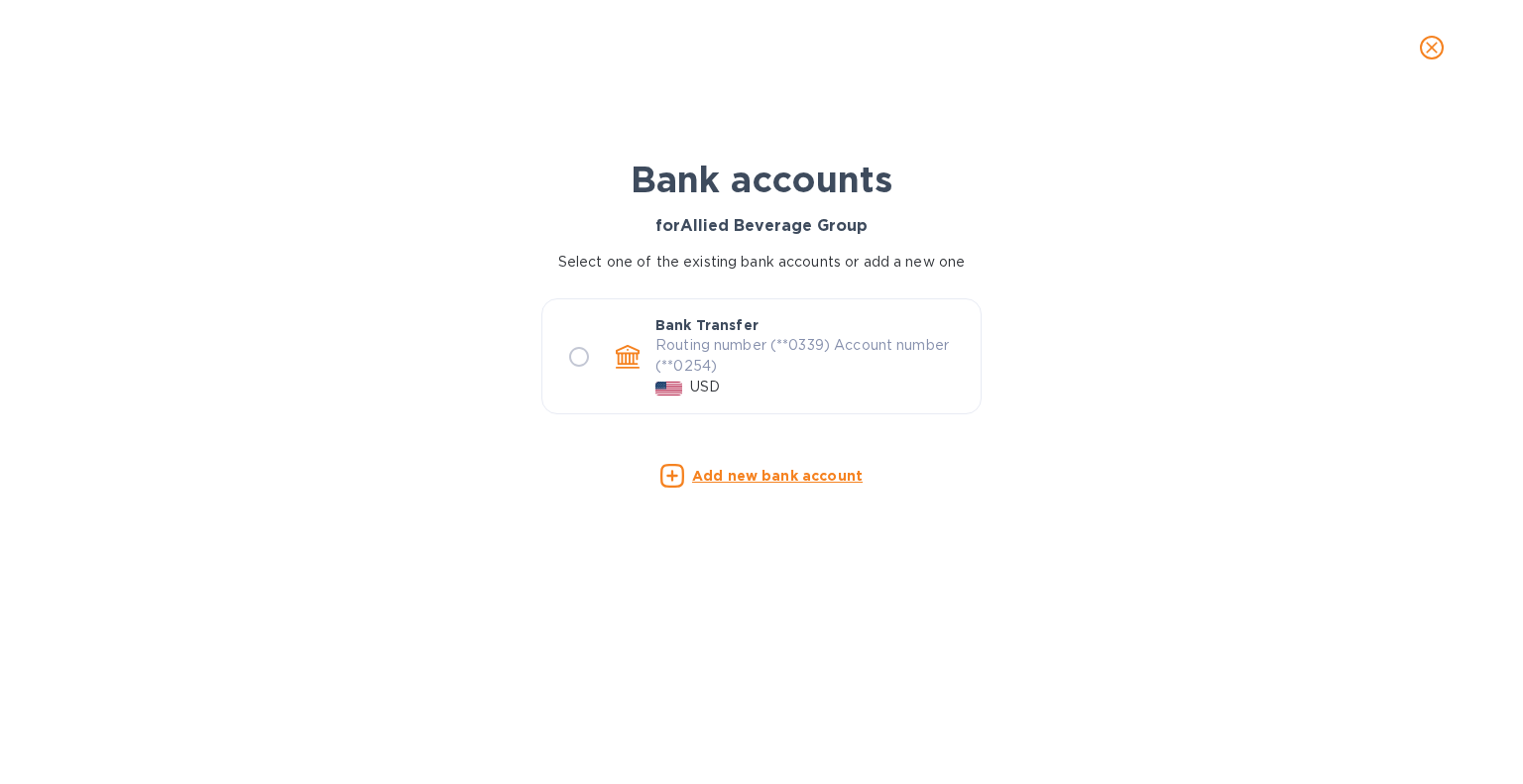 click 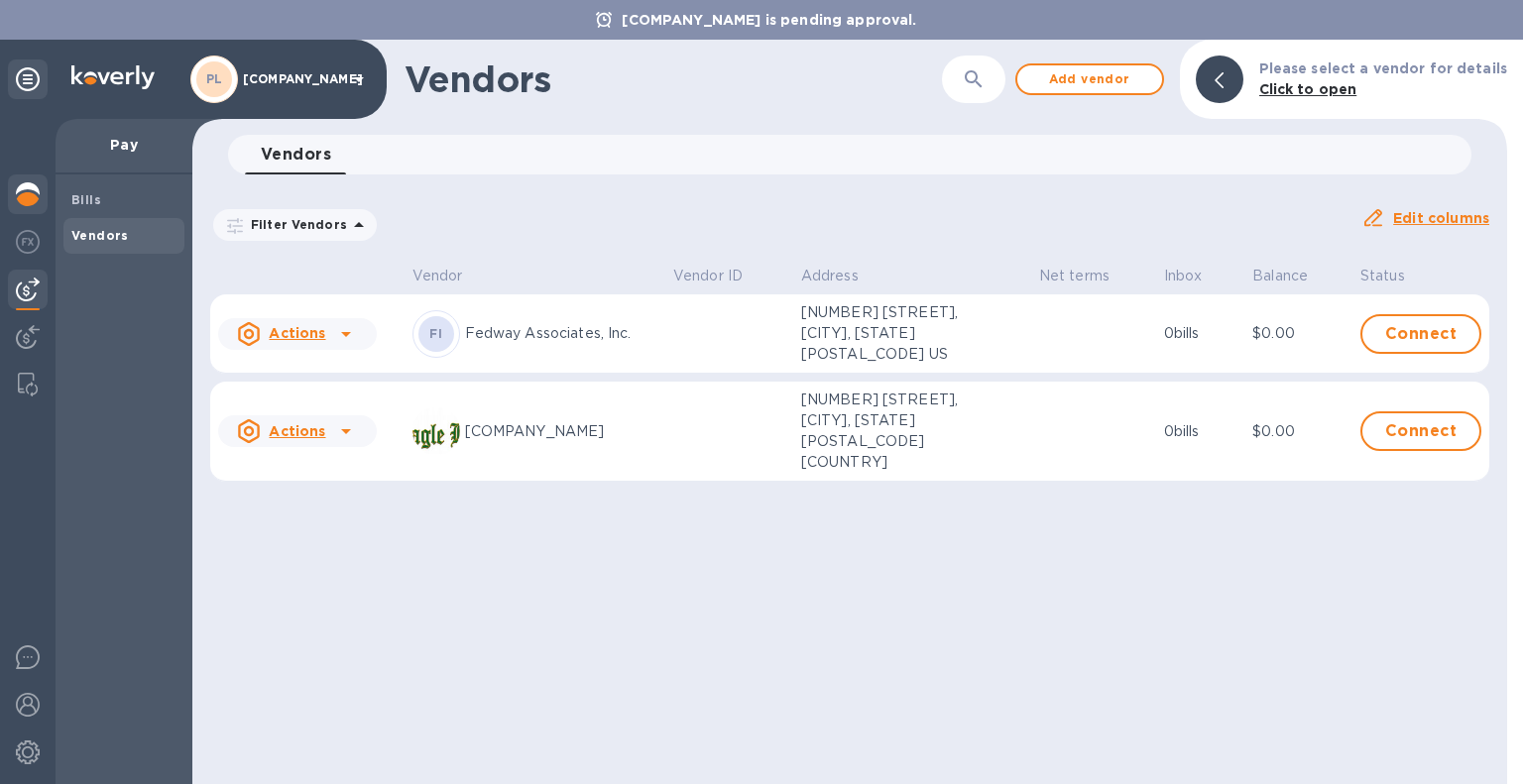 click at bounding box center (28, 194) 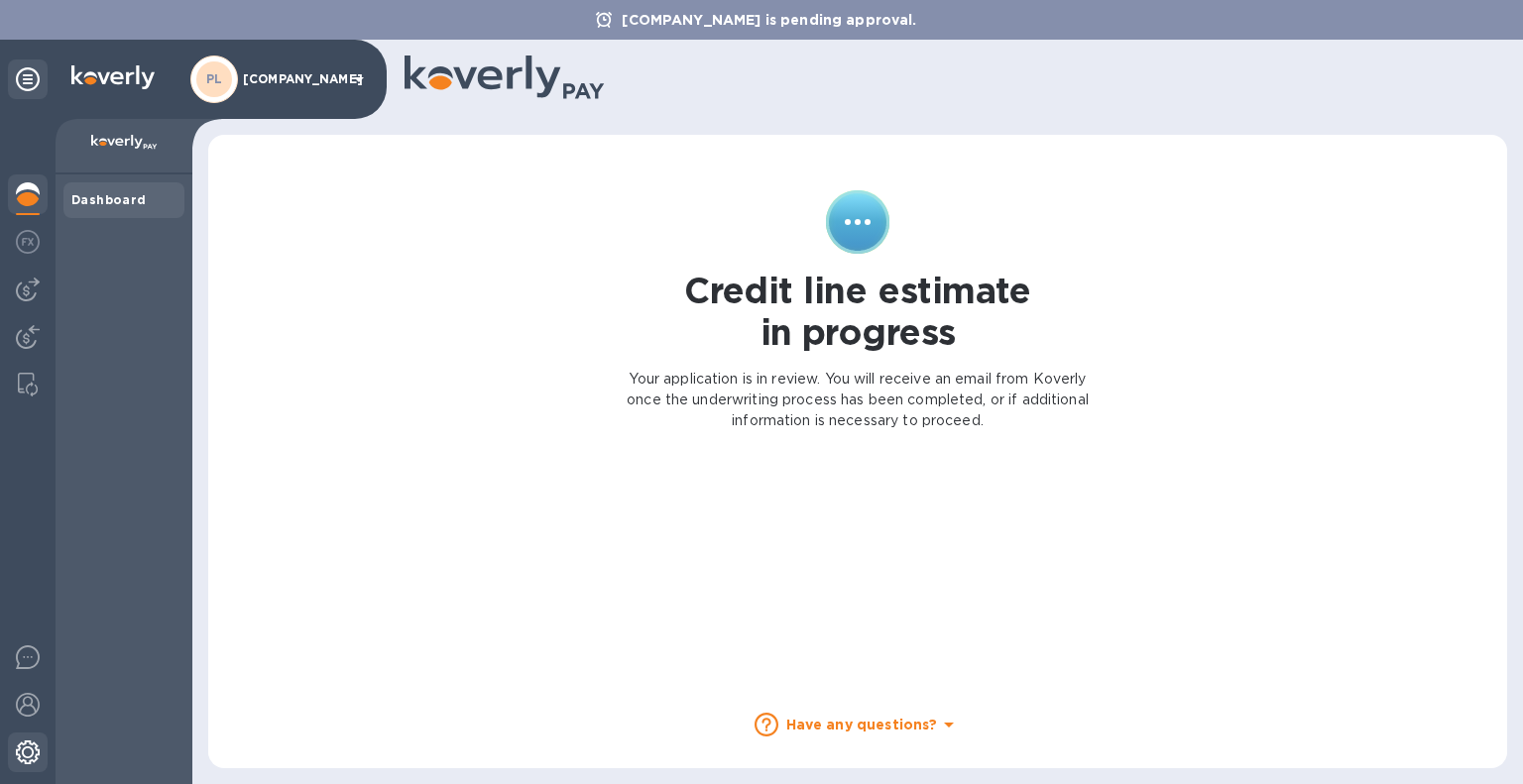 click at bounding box center [28, 752] 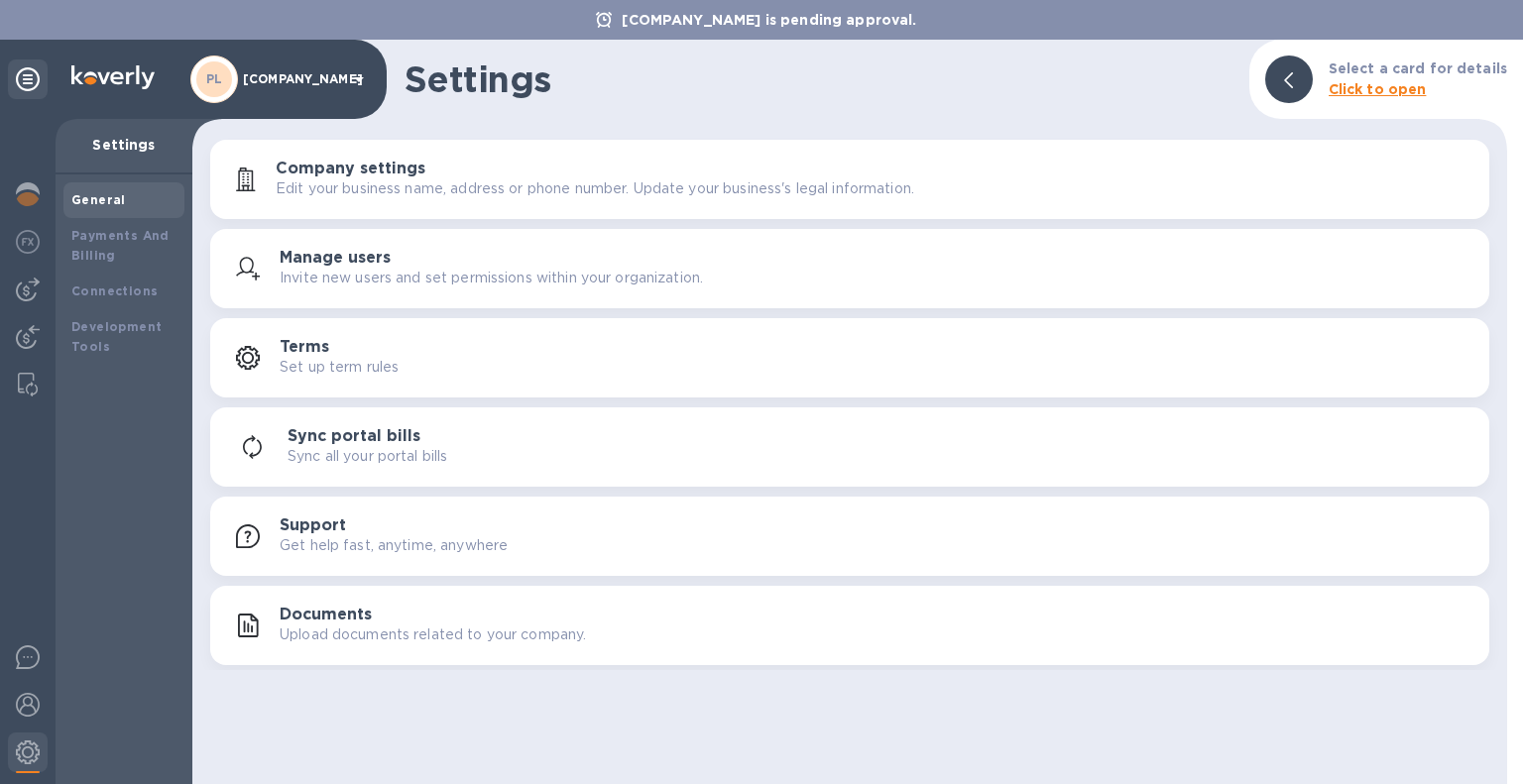 click 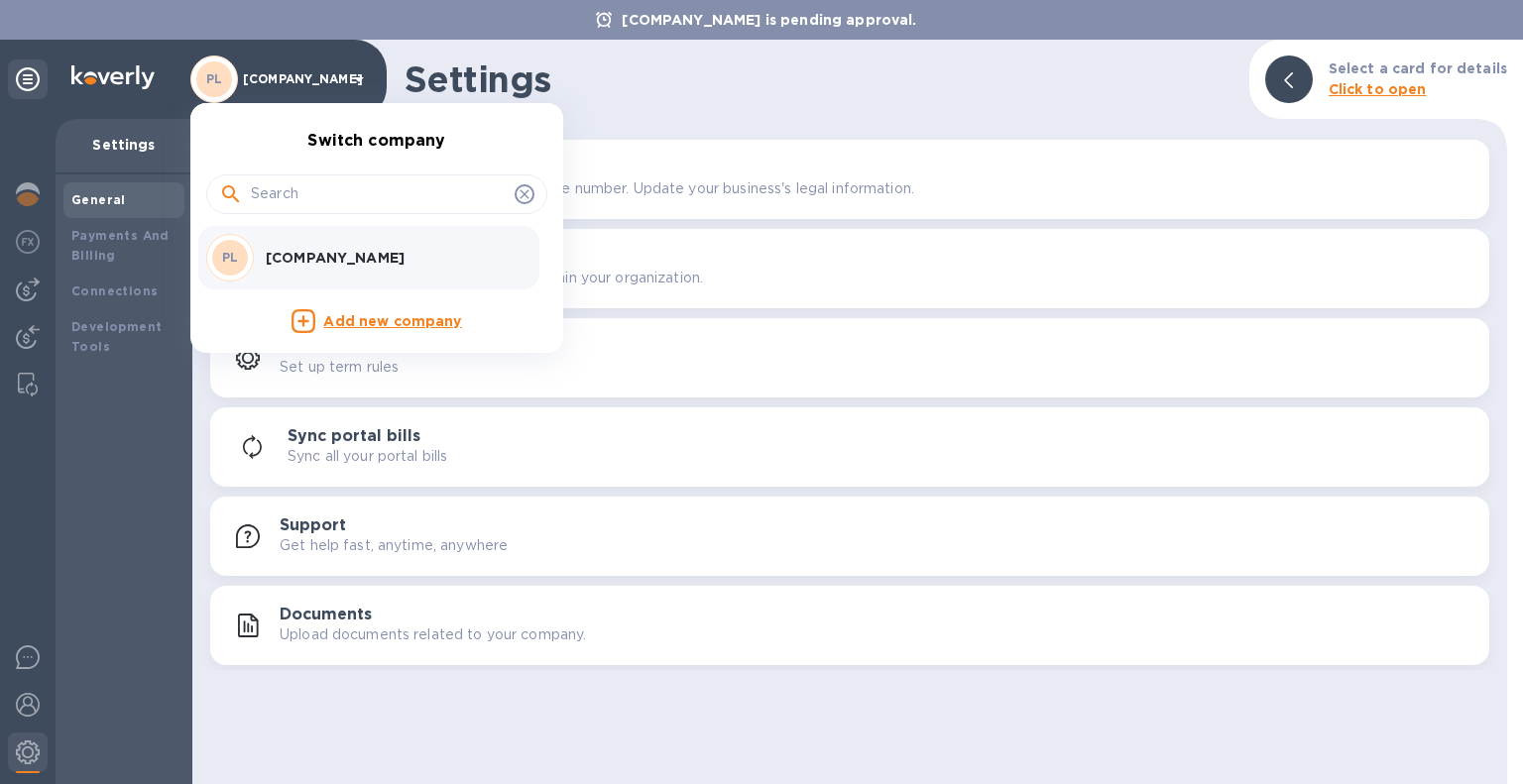 click on "Switch company [COMPANY_NAME] Add new company" at bounding box center (377, 228) 